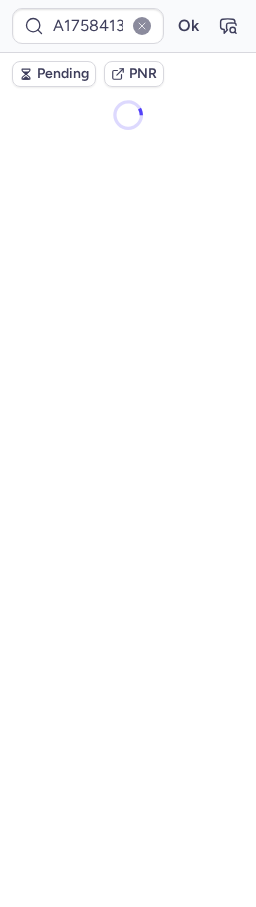 scroll, scrollTop: 0, scrollLeft: 0, axis: both 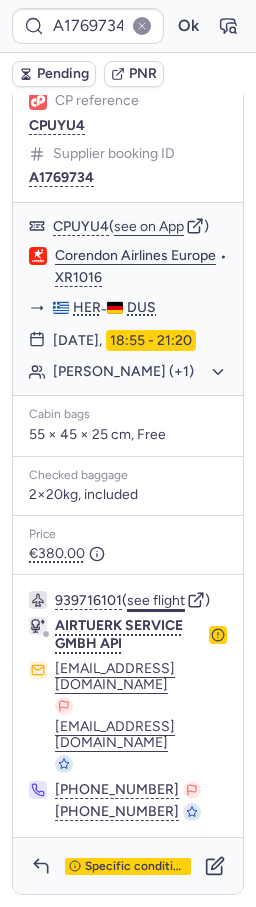 click on "see flight" 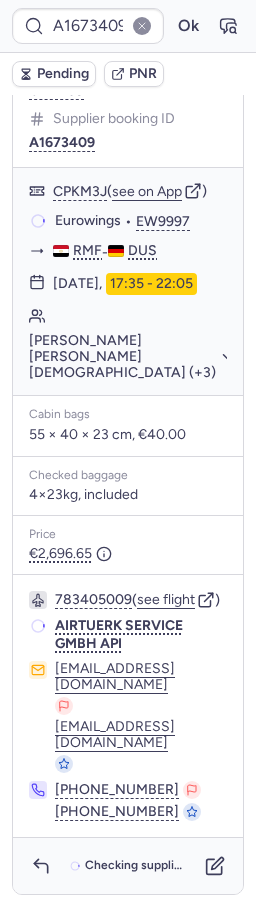 scroll, scrollTop: 304, scrollLeft: 0, axis: vertical 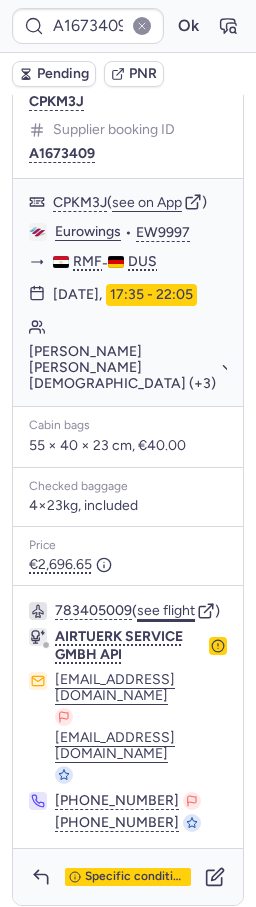 click on "see flight" 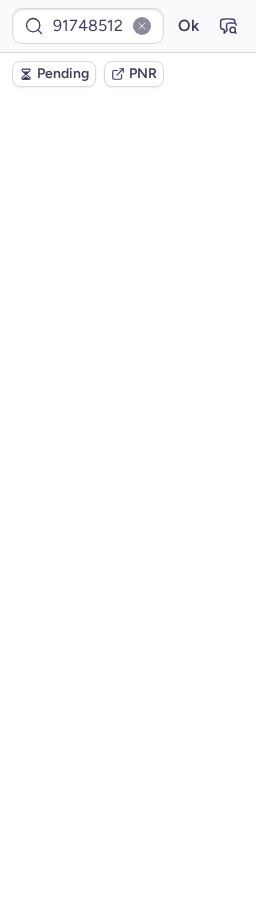 scroll, scrollTop: 0, scrollLeft: 0, axis: both 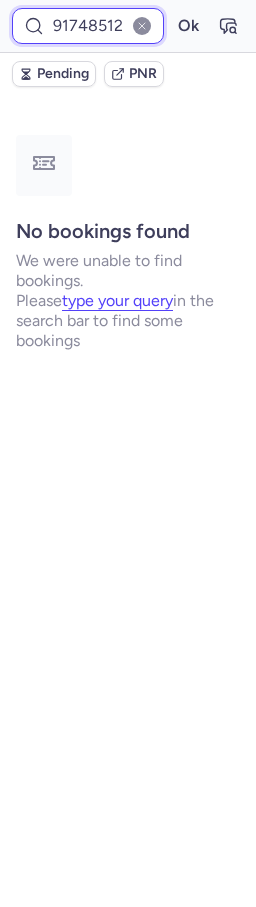 click on "917485122283245002" at bounding box center [88, 26] 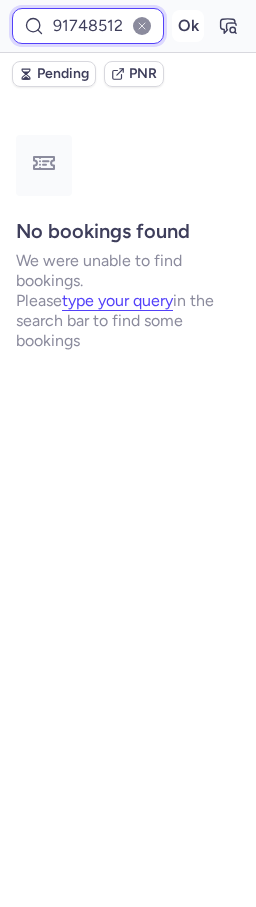 scroll, scrollTop: 0, scrollLeft: 92, axis: horizontal 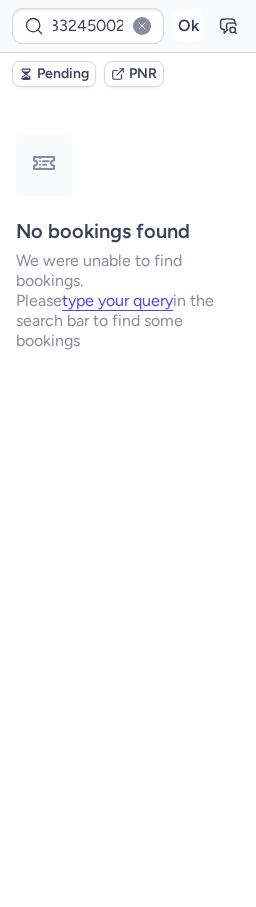 drag, startPoint x: 213, startPoint y: 21, endPoint x: 203, endPoint y: 22, distance: 10.049875 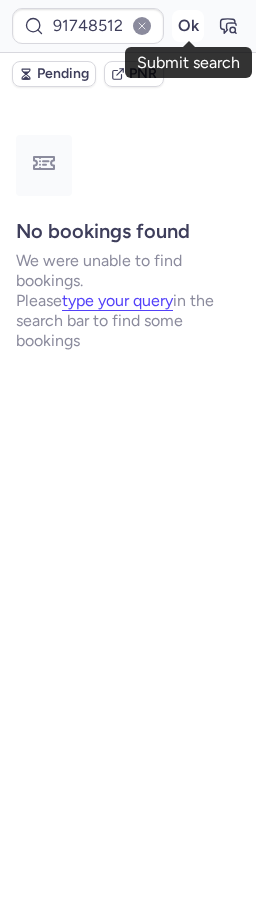 click on "Ok" at bounding box center (188, 26) 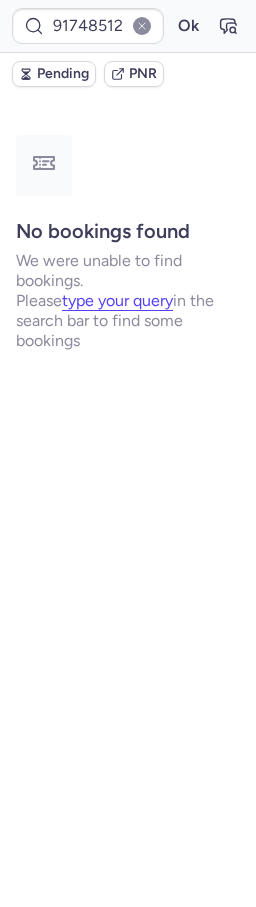 type on "A1758413" 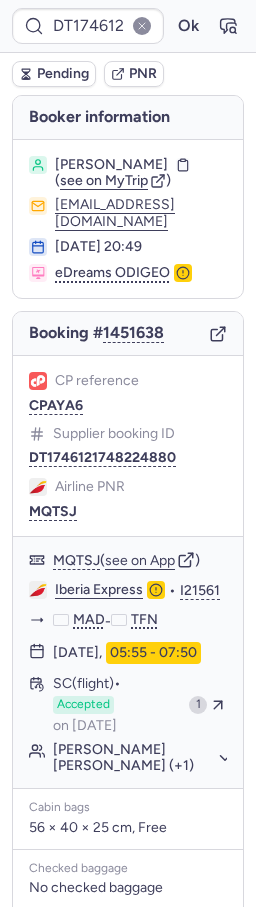 type on "CPVQUN" 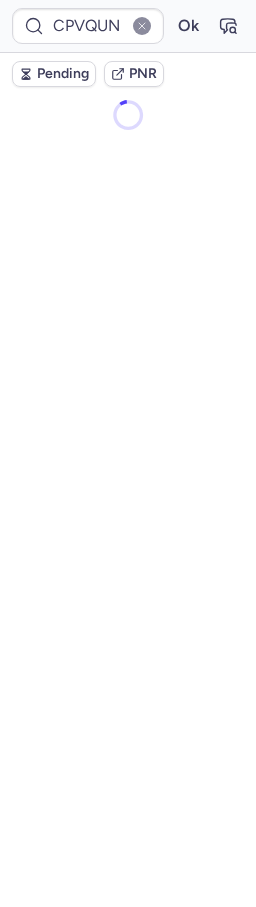 scroll, scrollTop: 0, scrollLeft: 0, axis: both 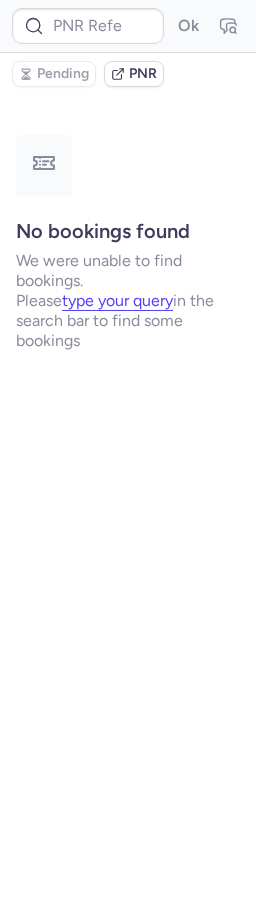 type on "CPJQDY" 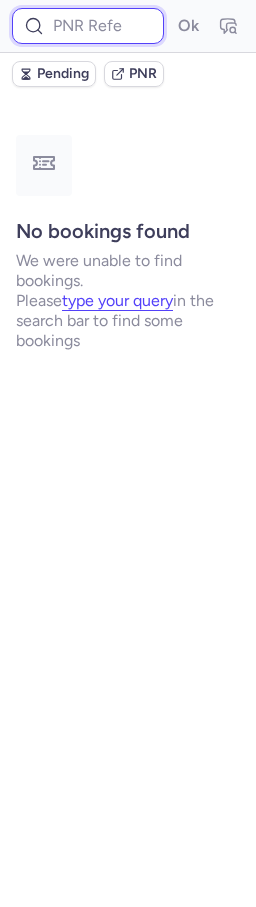 click at bounding box center [88, 26] 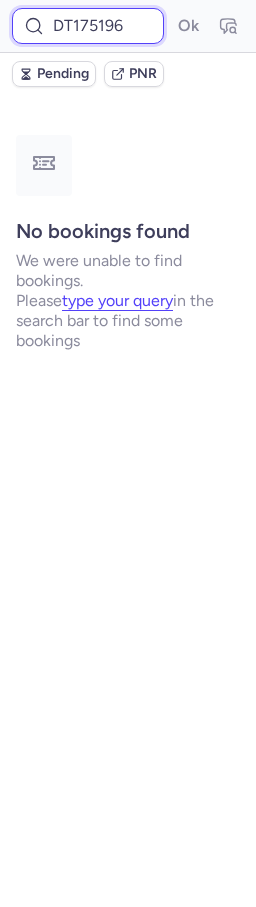 scroll, scrollTop: 0, scrollLeft: 84, axis: horizontal 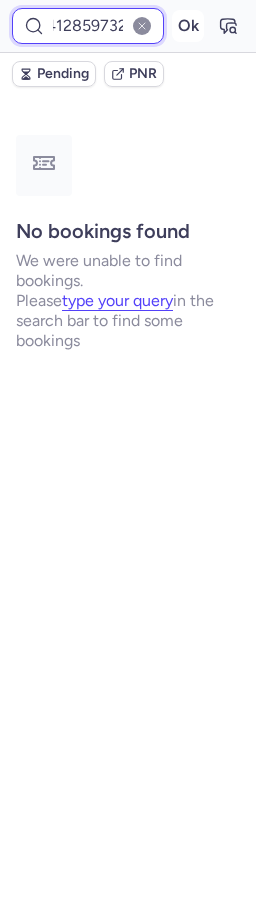 type on "DT1751961412859732" 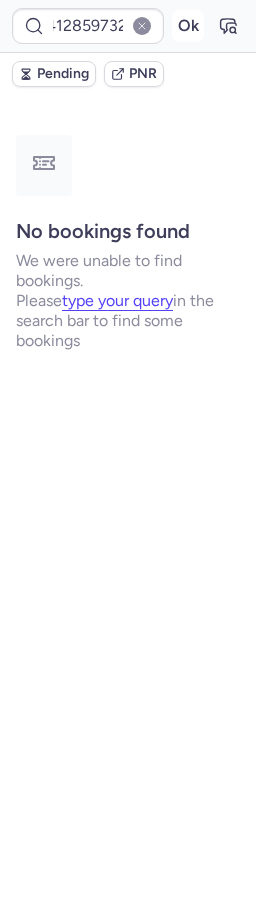 scroll, scrollTop: 0, scrollLeft: 0, axis: both 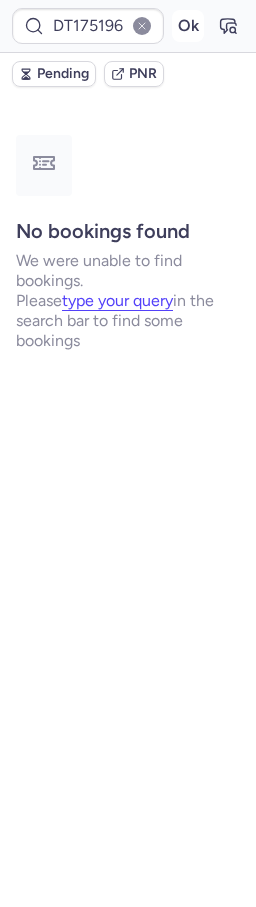 click on "Ok" at bounding box center (188, 26) 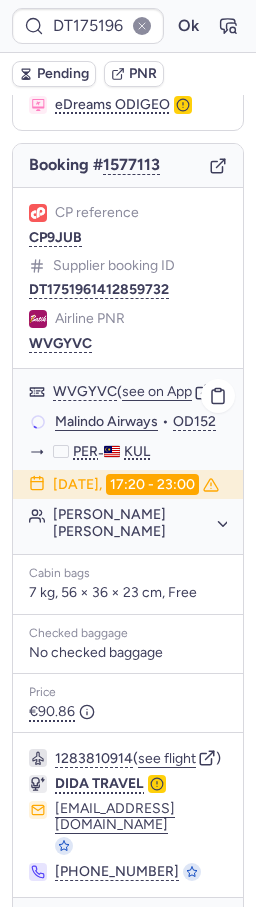 scroll, scrollTop: 294, scrollLeft: 0, axis: vertical 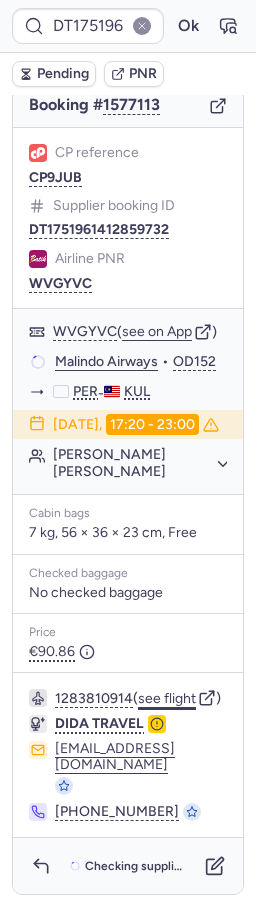 click on "see flight" 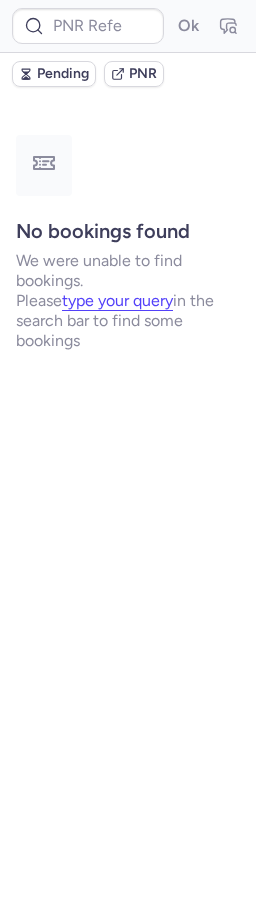 scroll, scrollTop: 0, scrollLeft: 0, axis: both 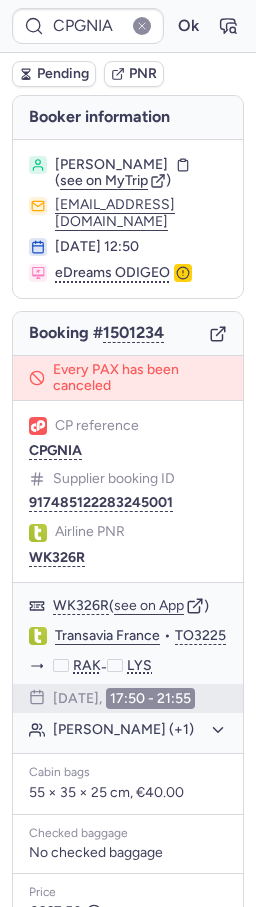 type on "CP95LM" 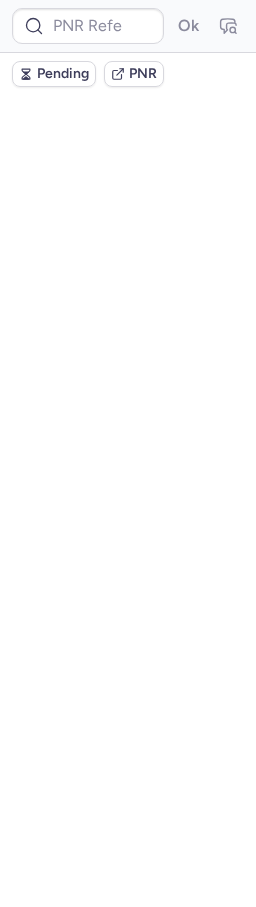 scroll, scrollTop: 0, scrollLeft: 0, axis: both 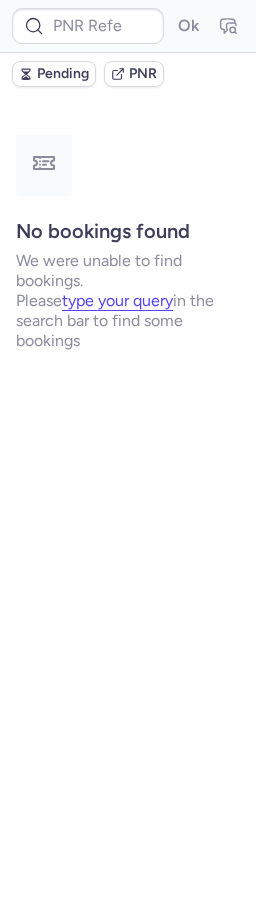 type on "XOSN63" 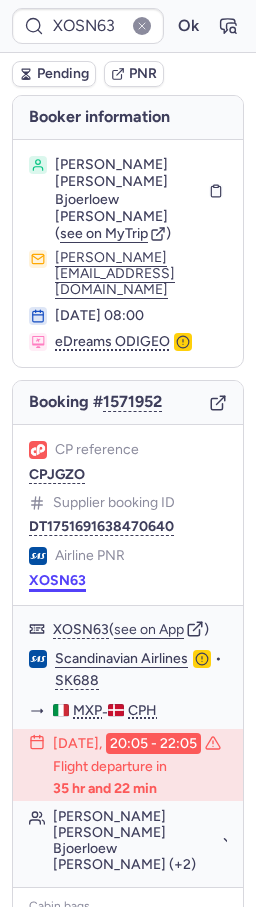 click on "XOSN63" at bounding box center (57, 581) 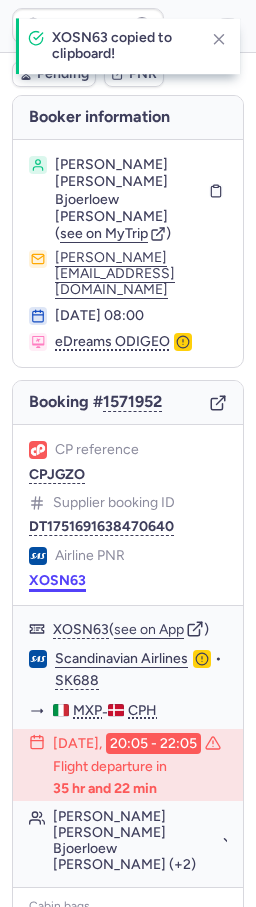click on "XOSN63" at bounding box center (57, 581) 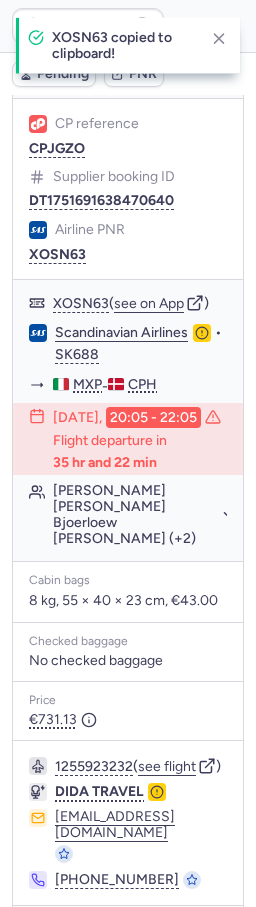 scroll, scrollTop: 346, scrollLeft: 0, axis: vertical 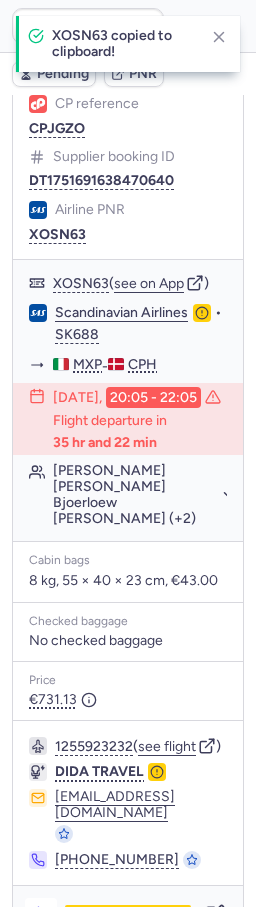 click 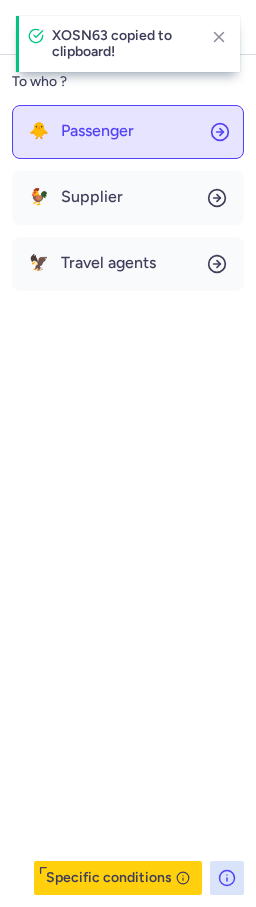 drag, startPoint x: 27, startPoint y: 129, endPoint x: 27, endPoint y: 140, distance: 11 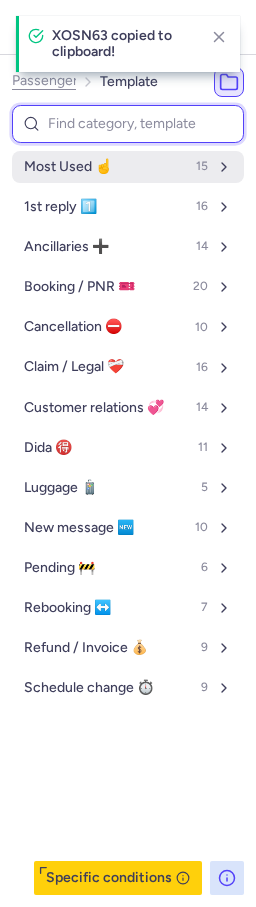 click on "Most Used ☝️" at bounding box center (68, 167) 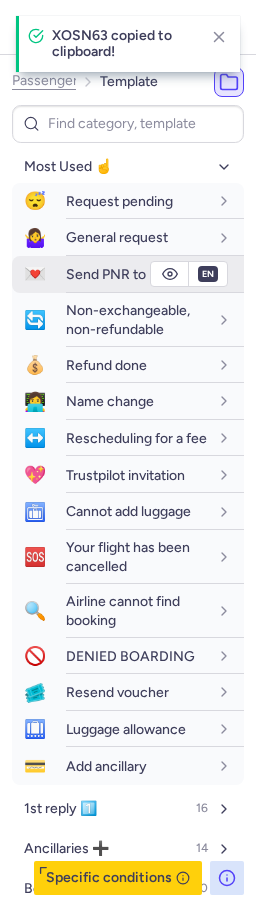 click on "Send PNR to Pax" at bounding box center (118, 274) 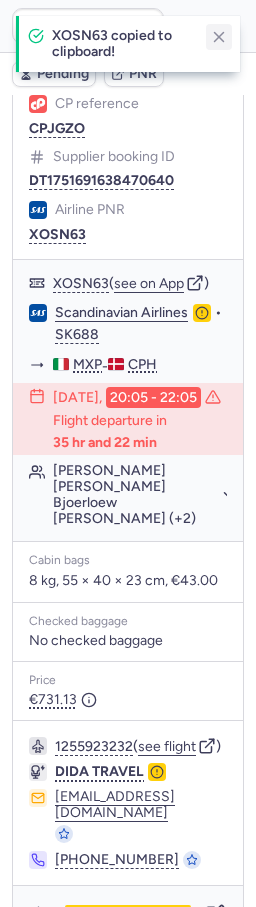 click 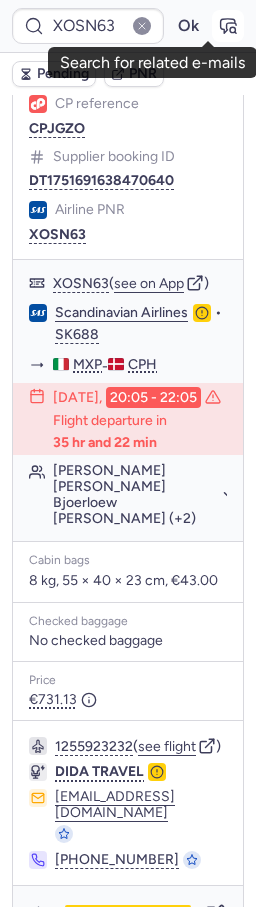 click 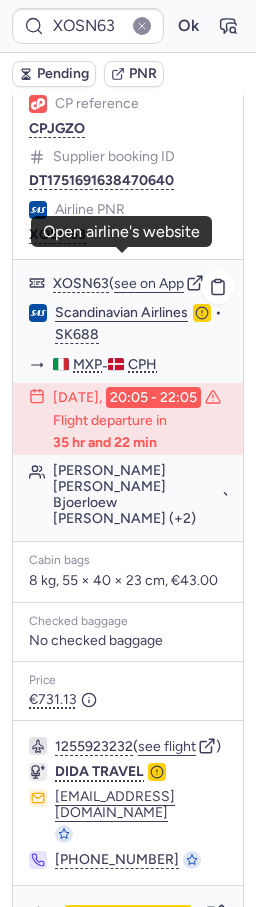 click on "Scandinavian Airlines" 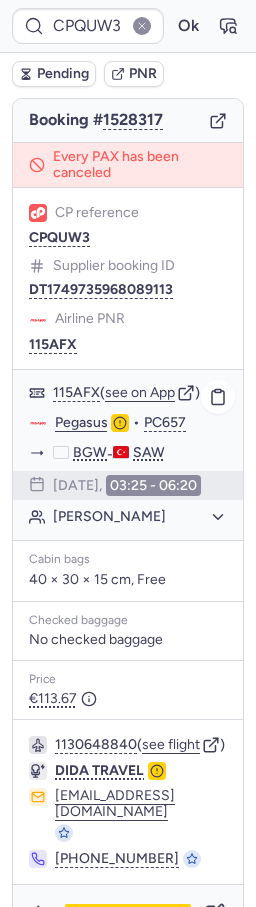 scroll, scrollTop: 208, scrollLeft: 0, axis: vertical 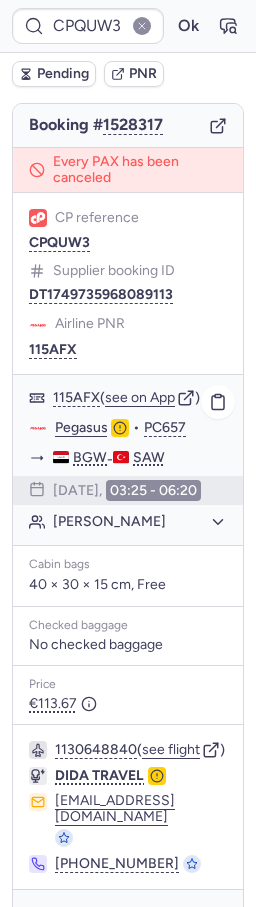 type on "0BL49B" 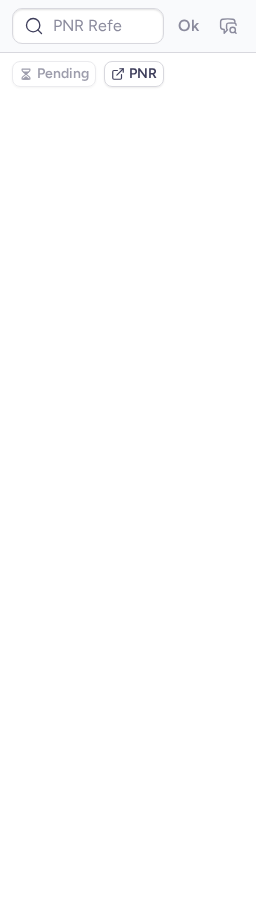 scroll, scrollTop: 0, scrollLeft: 0, axis: both 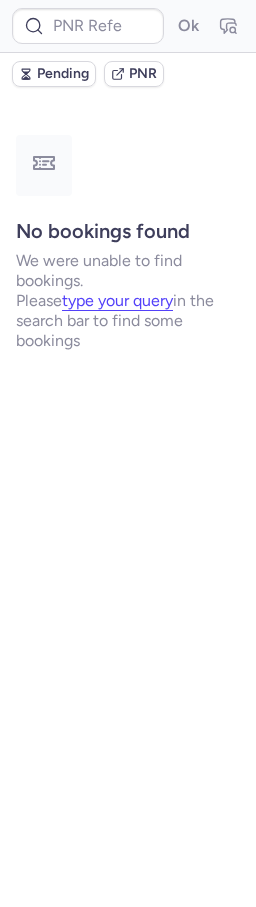 click at bounding box center (142, 26) 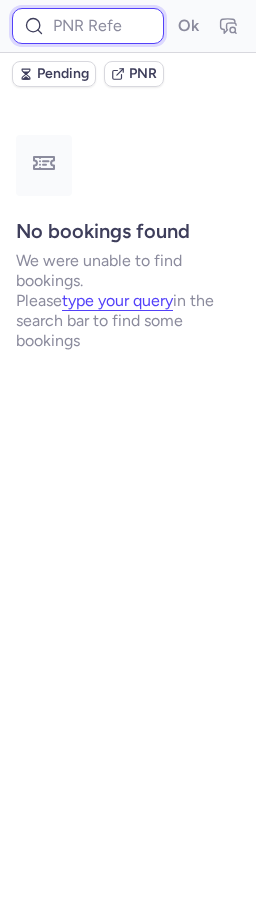 click at bounding box center (88, 26) 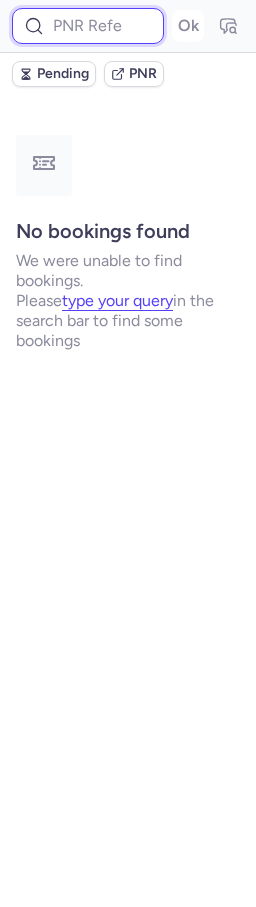 paste on "DT1746428428333302" 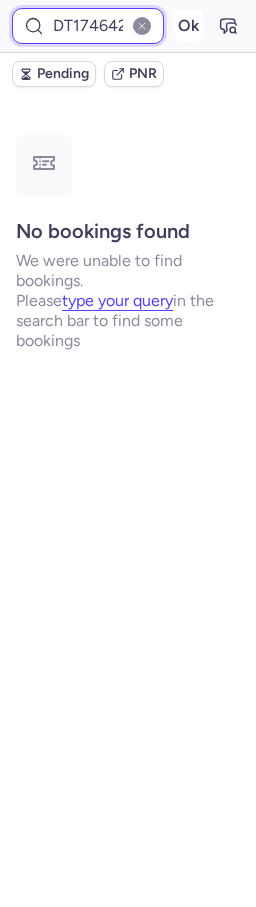 scroll, scrollTop: 0, scrollLeft: 94, axis: horizontal 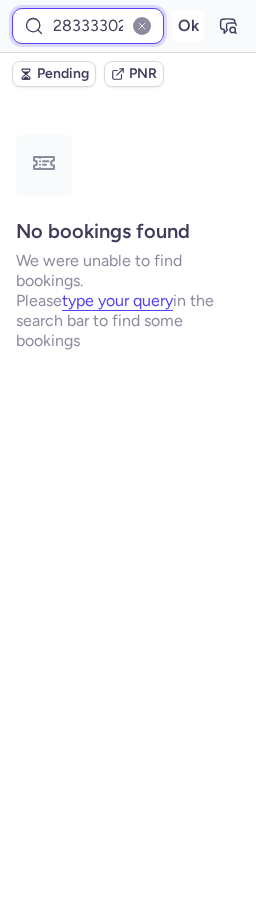 type on "DT1746428428333302" 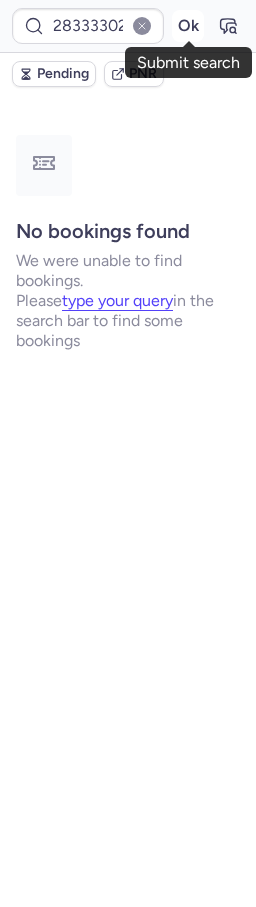 scroll, scrollTop: 0, scrollLeft: 0, axis: both 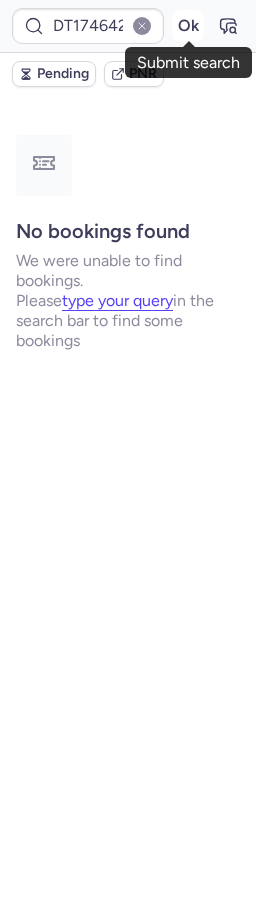 click on "Ok" at bounding box center [188, 26] 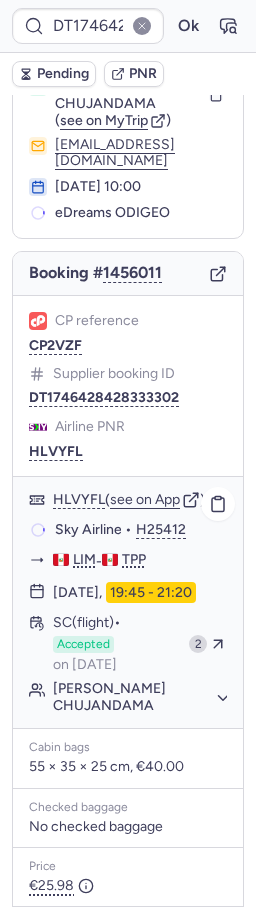 scroll, scrollTop: 339, scrollLeft: 0, axis: vertical 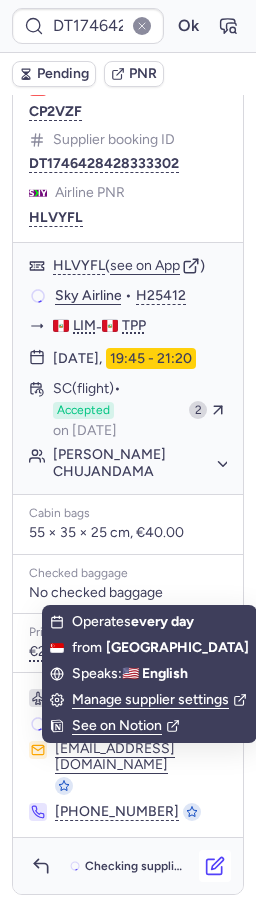 click at bounding box center (215, 866) 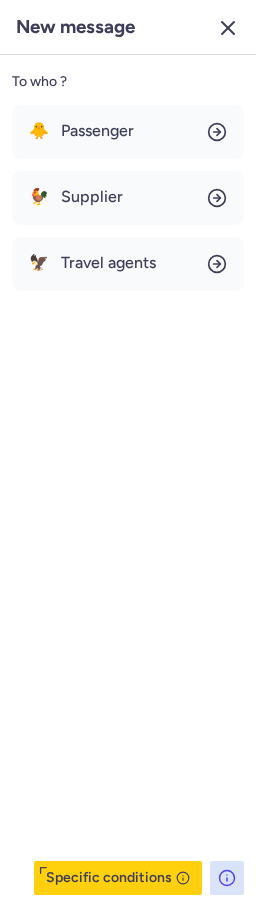 click 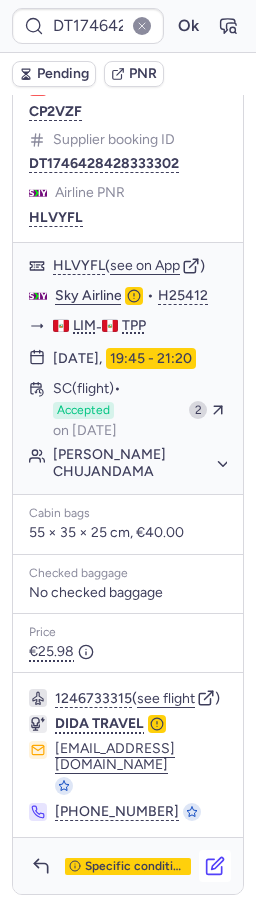 click 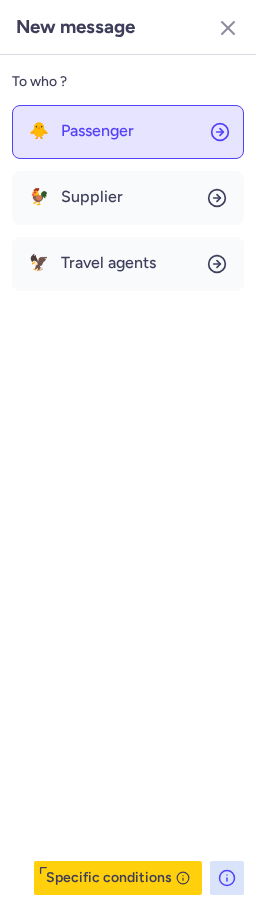 click on "Passenger" at bounding box center [97, 131] 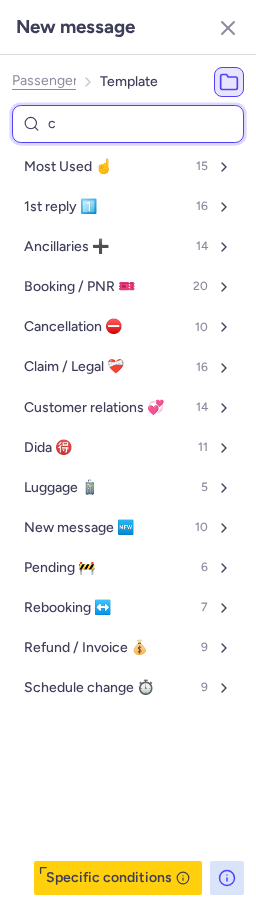 type on "ca" 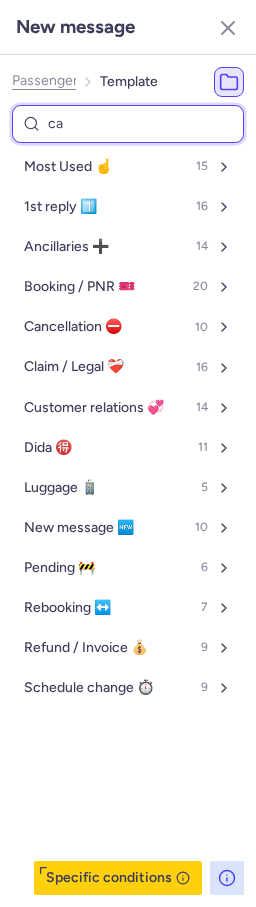 select on "en" 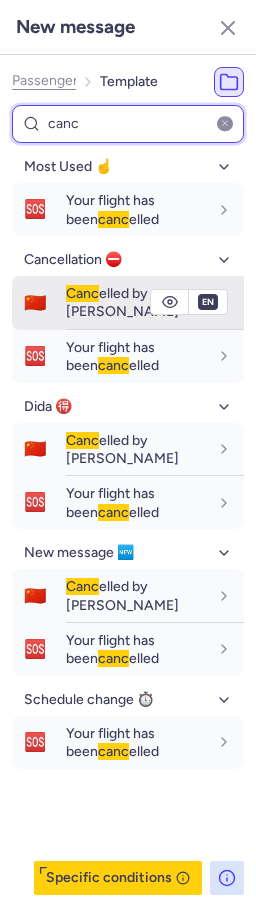 type on "canc" 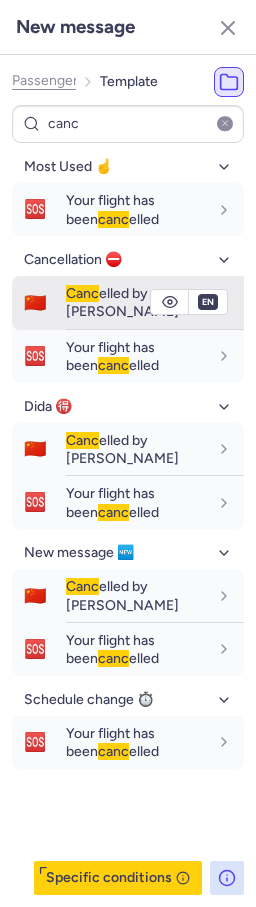click on "Canc elled by PAX" at bounding box center (122, 302) 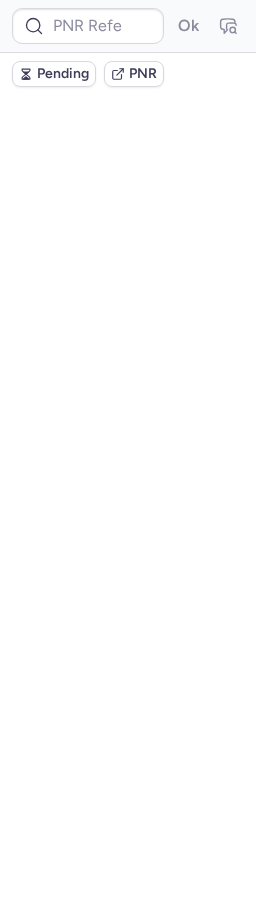 scroll, scrollTop: 0, scrollLeft: 0, axis: both 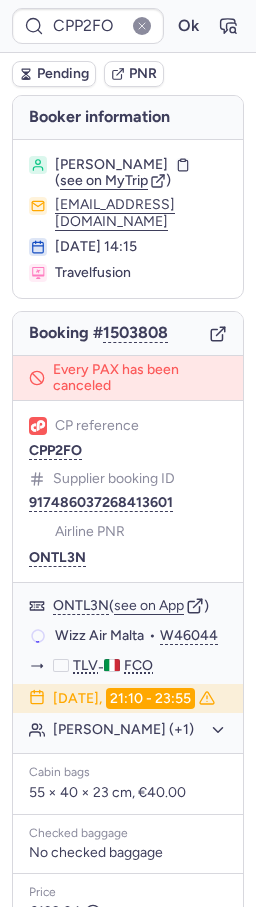 type on "CPWLF8" 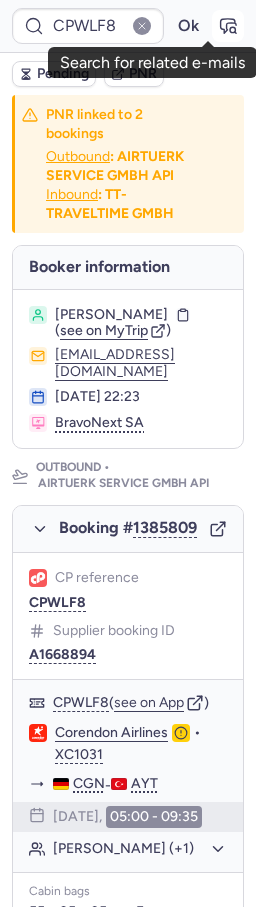 click 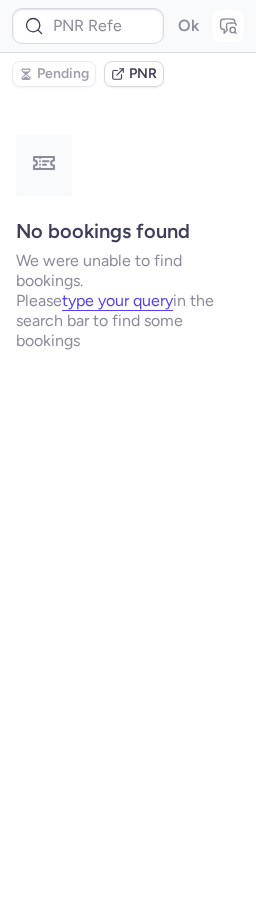 type on "CPWLF8" 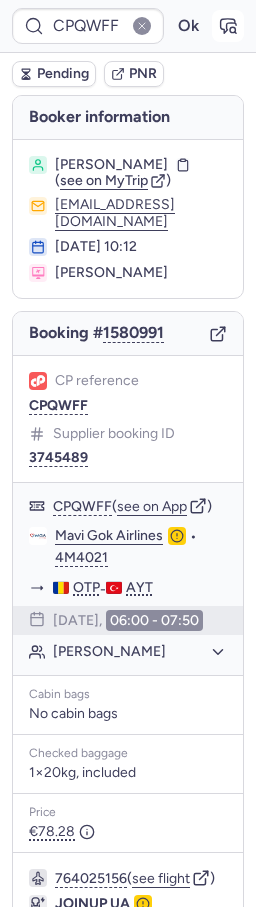 click 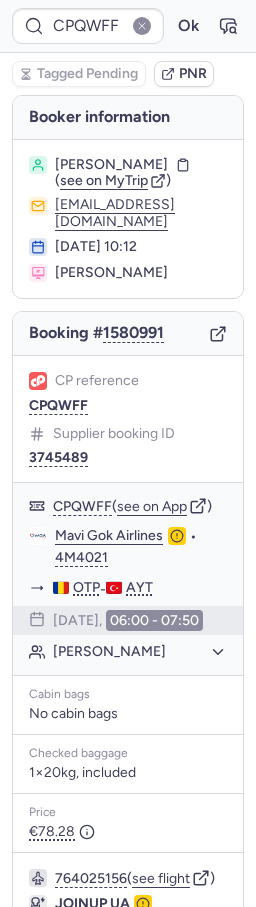 click on "PNR" at bounding box center [193, 74] 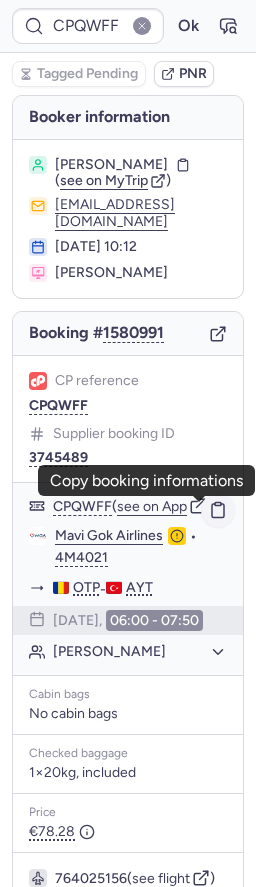 click 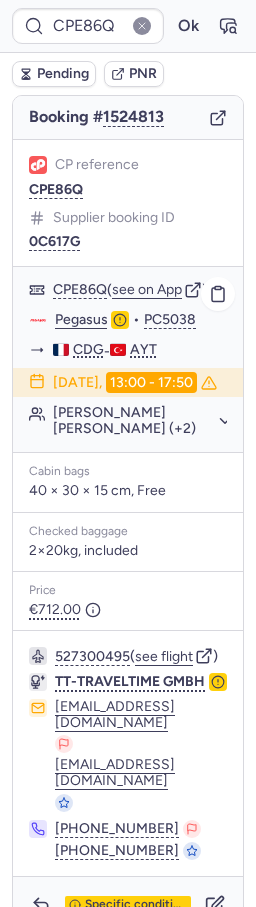 scroll, scrollTop: 296, scrollLeft: 0, axis: vertical 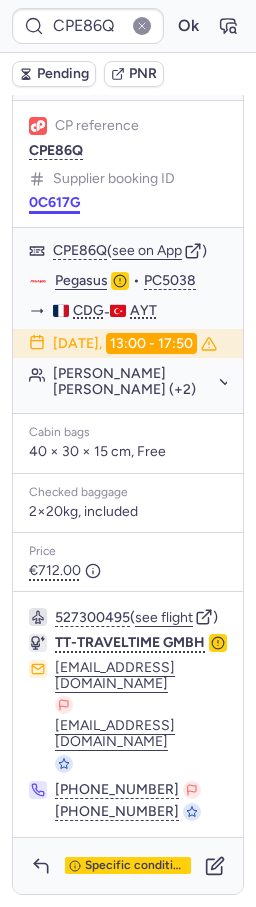 click on "0C617G" at bounding box center (54, 203) 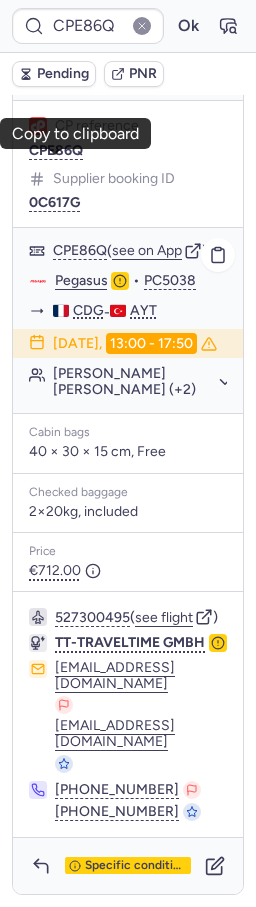 click on "Farina GIOVANI JOSEPH HENRI (+2)" 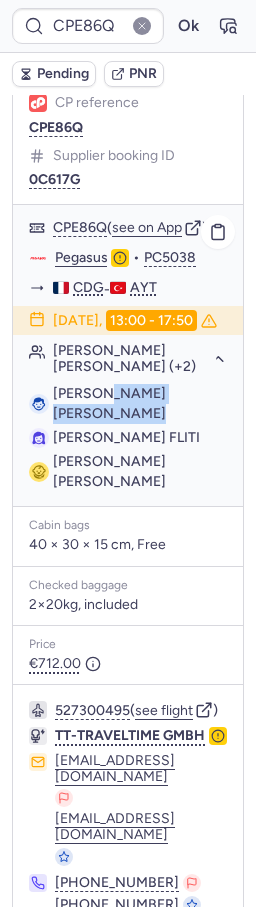 drag, startPoint x: 139, startPoint y: 429, endPoint x: 96, endPoint y: 415, distance: 45.221676 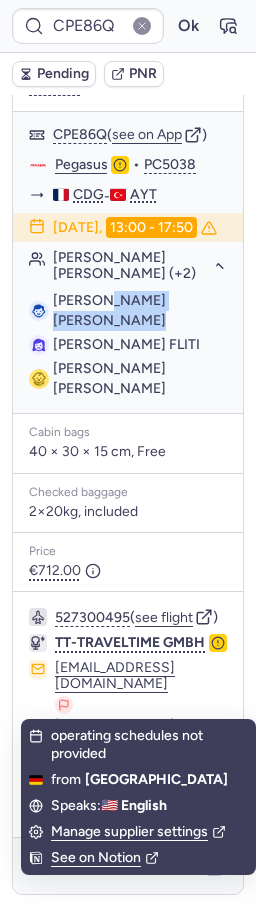 scroll, scrollTop: 412, scrollLeft: 0, axis: vertical 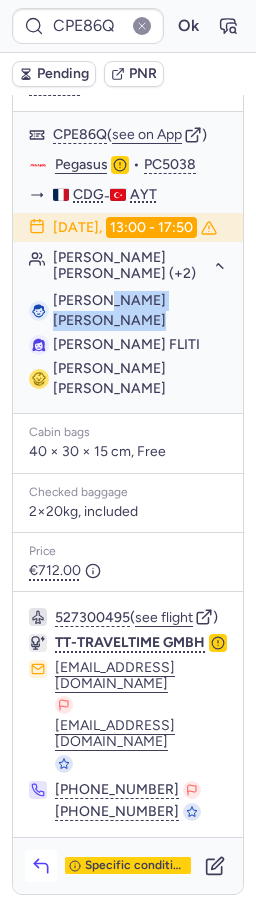 click at bounding box center [41, 866] 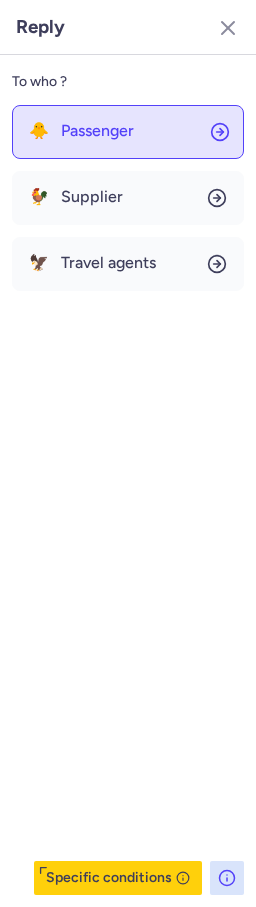 click on "🐥 Passenger" 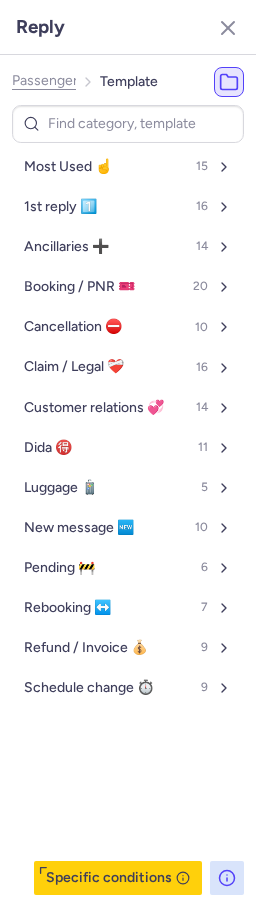 click on "Most Used ☝️" at bounding box center [68, 167] 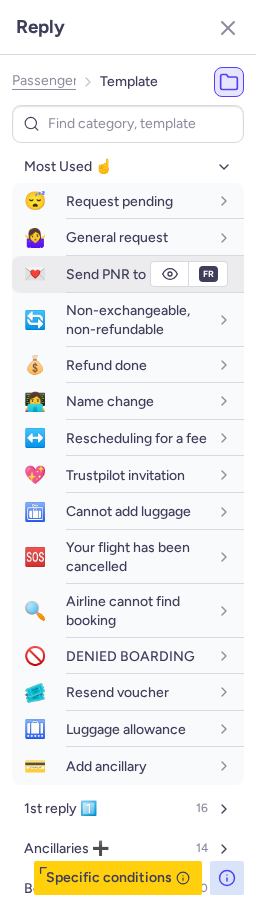 click on "💌" at bounding box center (35, 274) 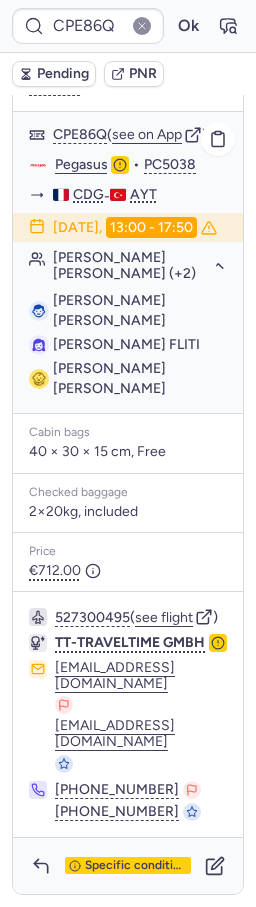 click on "Pegasus" 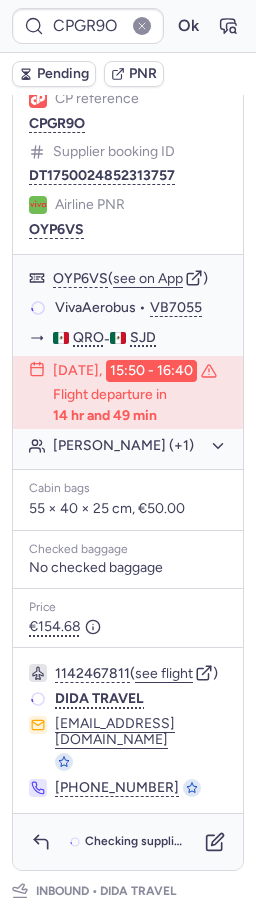 scroll, scrollTop: 446, scrollLeft: 0, axis: vertical 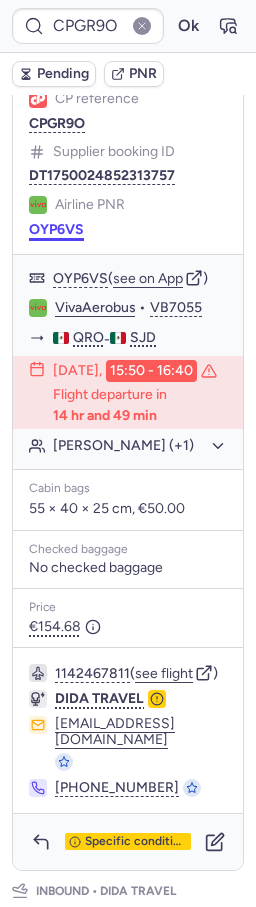 click on "OYP6VS" at bounding box center (56, 230) 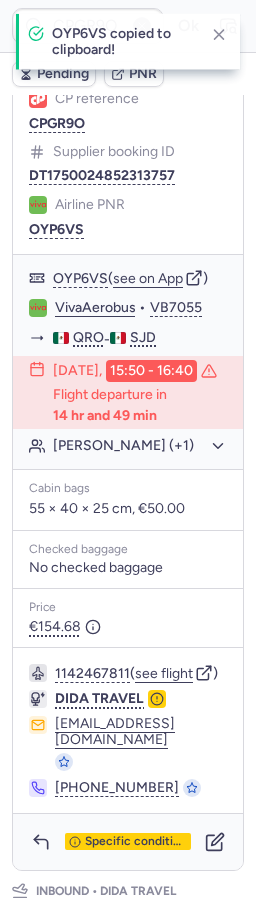 drag, startPoint x: 57, startPoint y: 269, endPoint x: 2, endPoint y: 251, distance: 57.870544 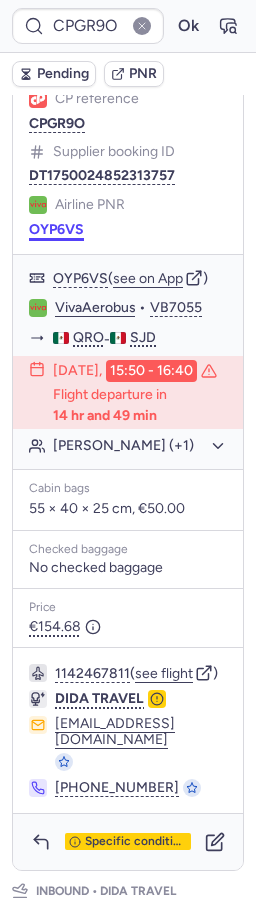 click on "OYP6VS" at bounding box center (56, 230) 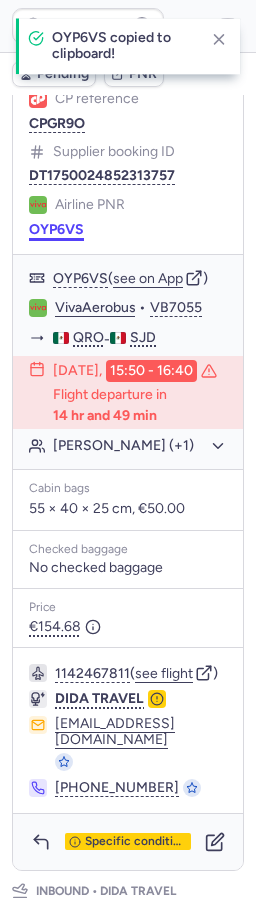 click on "OYP6VS" at bounding box center (56, 230) 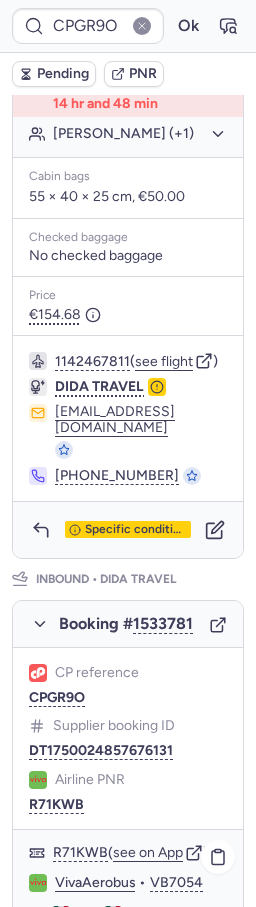 scroll, scrollTop: 1385, scrollLeft: 0, axis: vertical 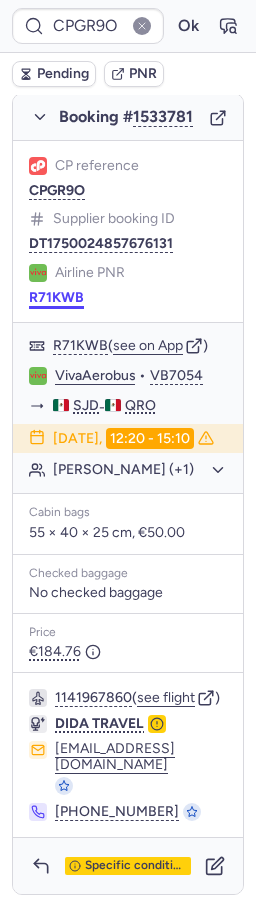 click on "R71KWB" at bounding box center [56, 298] 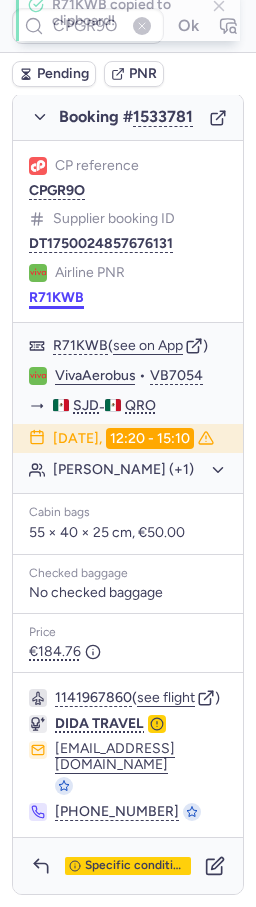 drag, startPoint x: 62, startPoint y: 259, endPoint x: 42, endPoint y: 259, distance: 20 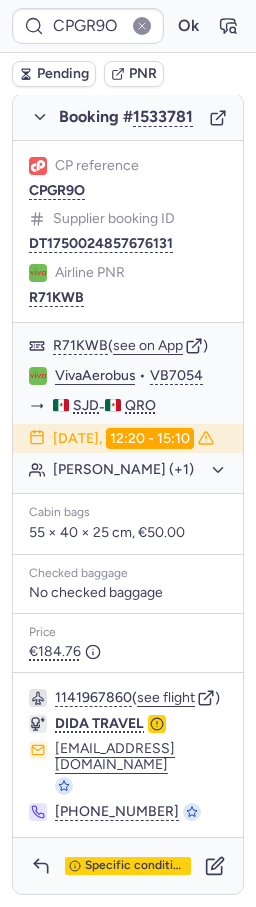 type on "CPHTEE" 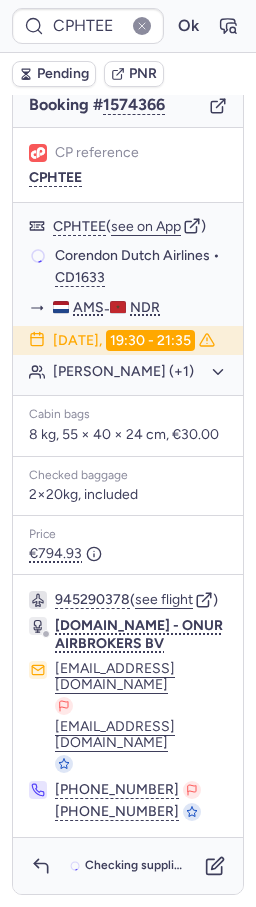 scroll, scrollTop: 255, scrollLeft: 0, axis: vertical 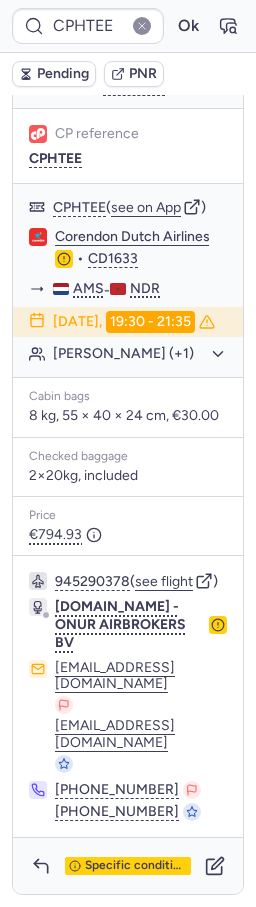 click on "PNR" at bounding box center (143, 74) 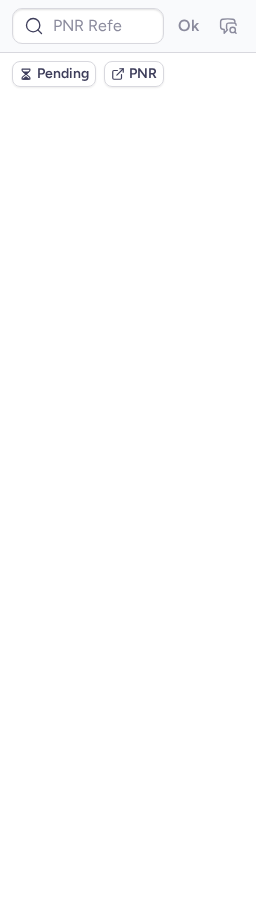 scroll, scrollTop: 0, scrollLeft: 0, axis: both 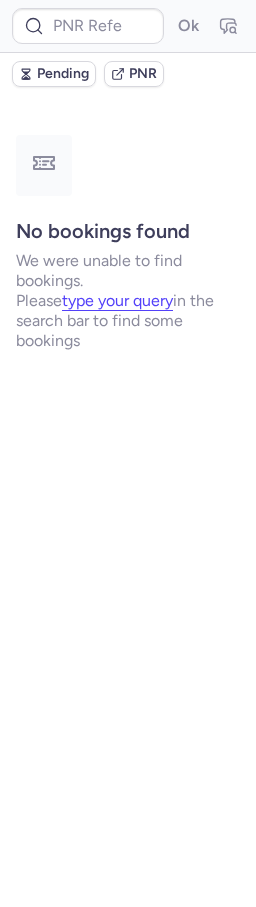type on "CPE86Q" 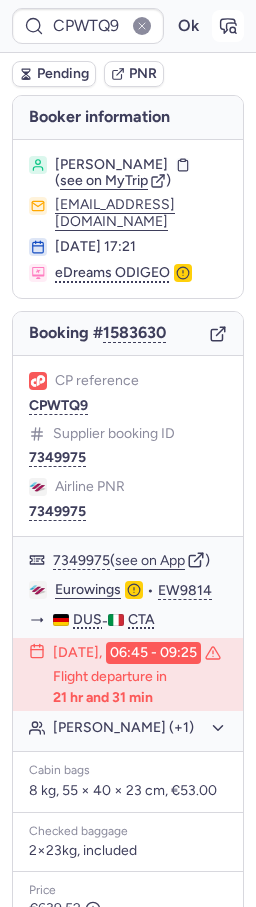 click 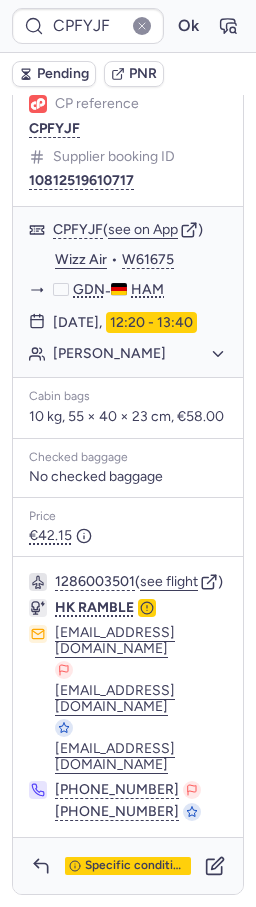 scroll, scrollTop: 322, scrollLeft: 0, axis: vertical 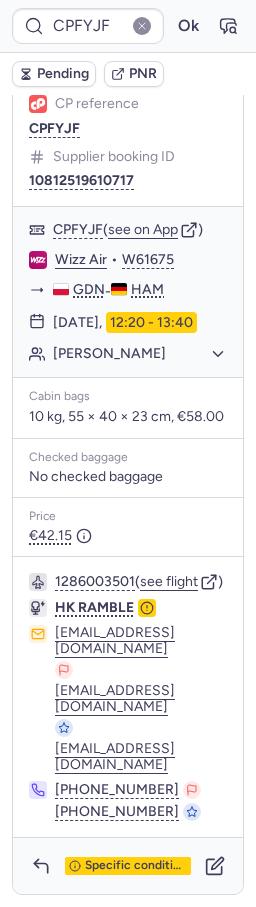 type on "CPPUCO" 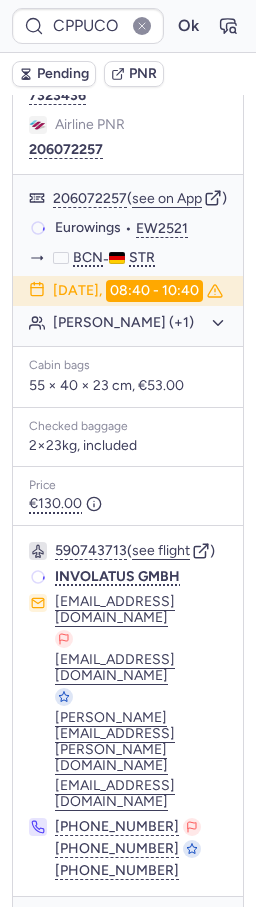 scroll, scrollTop: 322, scrollLeft: 0, axis: vertical 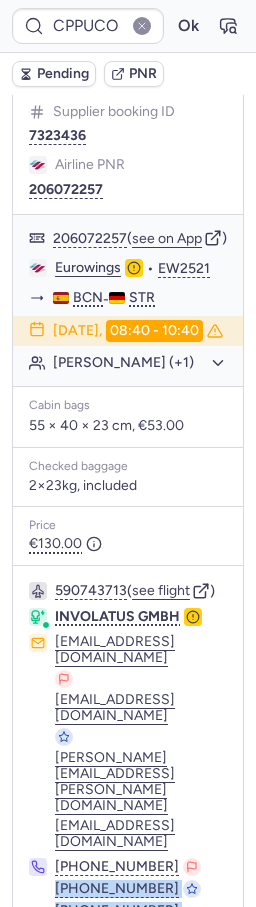 click on "Booking # 1528857 CP reference CPPUCO Supplier booking ID 7323436 Airline PNR 206072257 206072257  ( see on App )  Eurowings  •  EW2521 BCN  -  STR 18 Jul 2025,  08:40 - 10:40 Tolga OEZDEMIR (+1)  Cabin bags  55 × 40 × 23 cm, €53.00 Checked baggage 2×23kg, included Price €130.00  590743713  ( see flight )  INVOLATUS GMBH ops24@involatus.com service@involatus.com felicitas.adam@involatus.com customer.service@involatus.com +49 172 8322777 +49 2131 38650172 +49 2131 386500 Specific conditions" 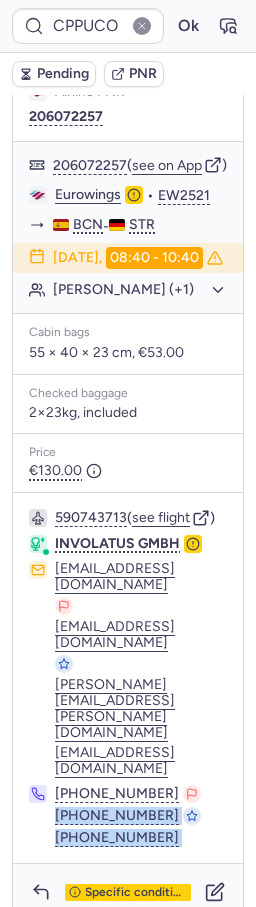 click on "Specific conditions" at bounding box center [128, 892] 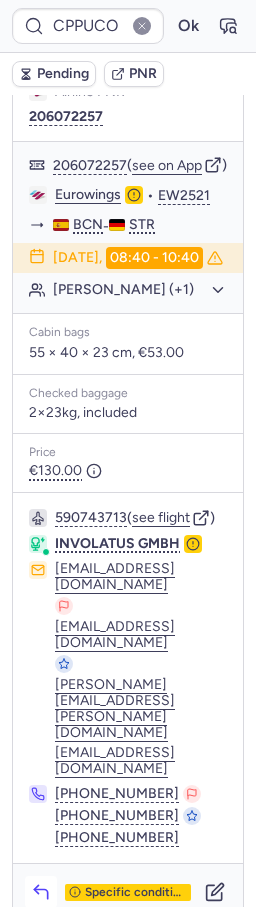 click 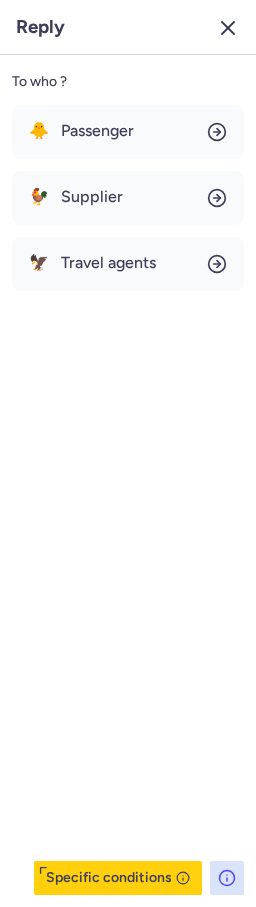 click 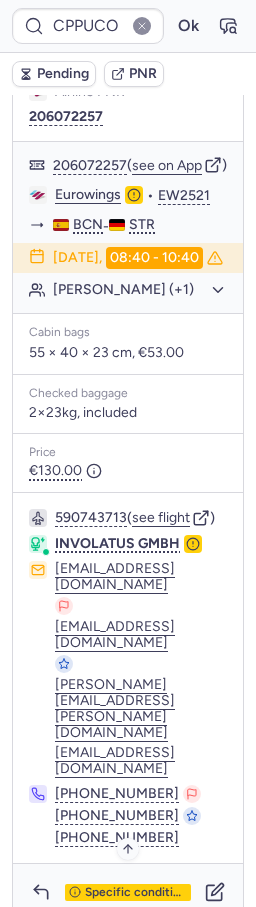 click on "Specific conditions" at bounding box center (136, 893) 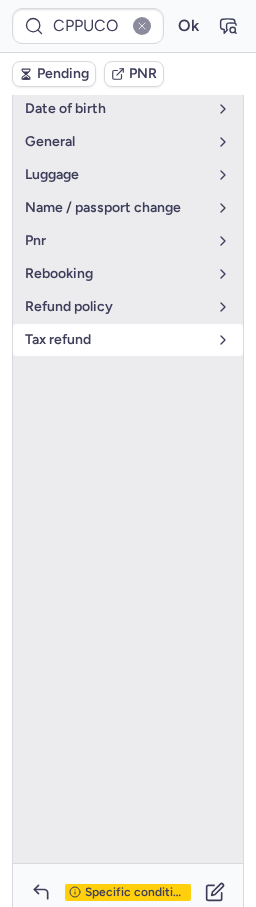 click on "tax refund" at bounding box center (116, 340) 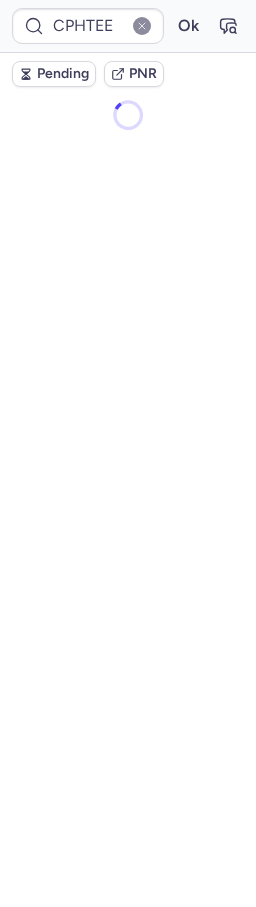 scroll, scrollTop: 0, scrollLeft: 0, axis: both 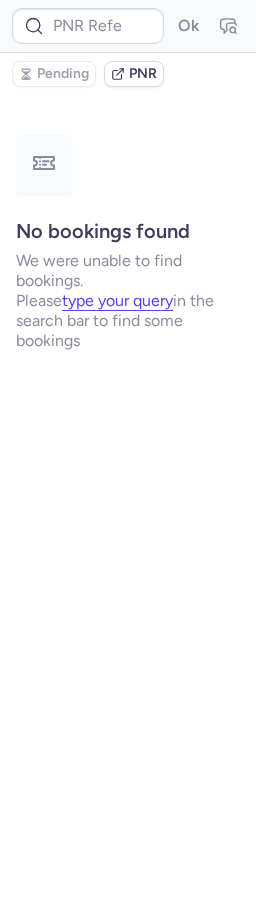 type on "CPGR9O" 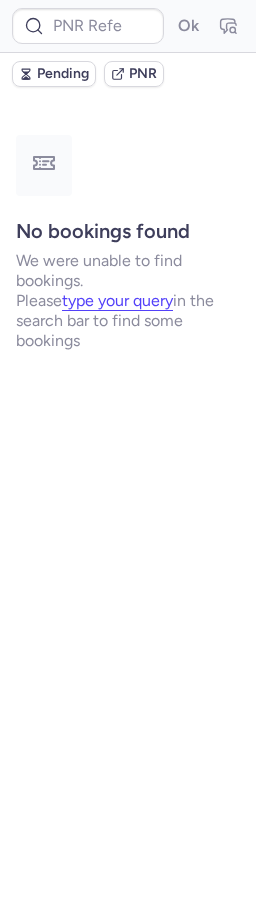 type on "CPGR9O" 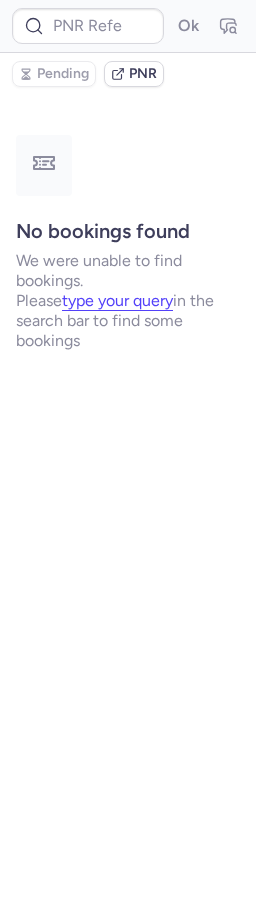 type on "CP8HCA" 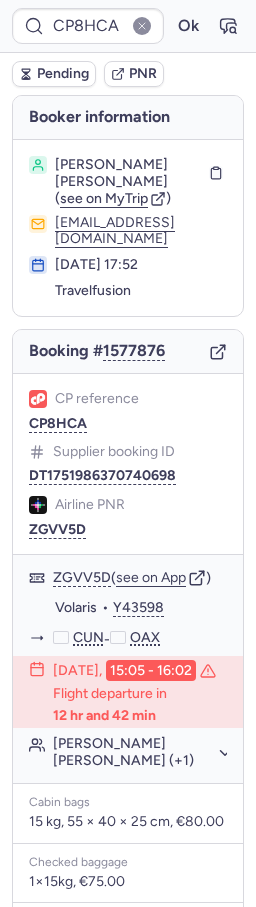 type 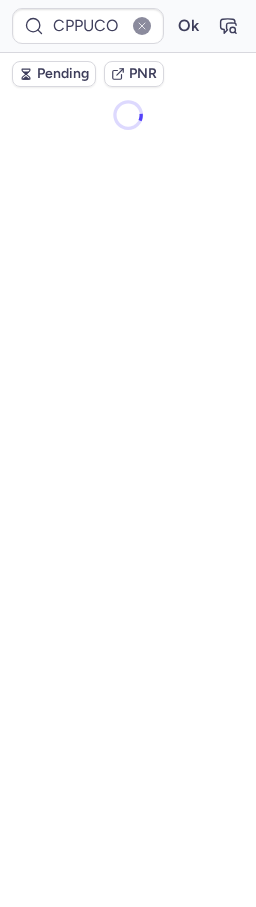 scroll, scrollTop: 0, scrollLeft: 0, axis: both 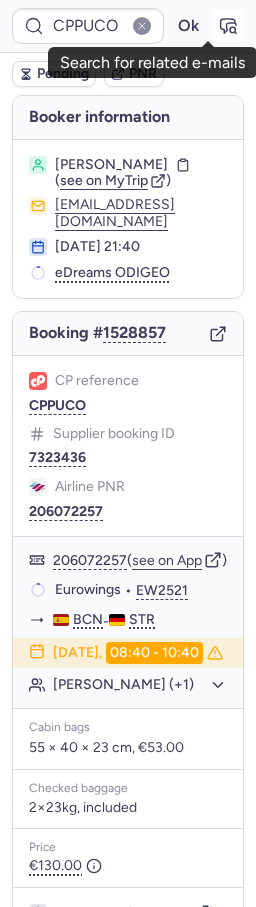 click 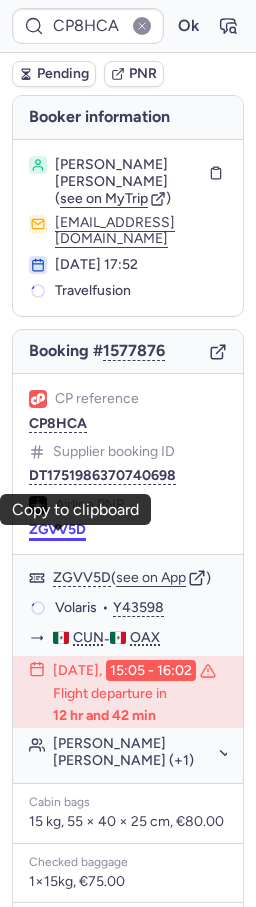 click on "ZGVV5D" at bounding box center (57, 530) 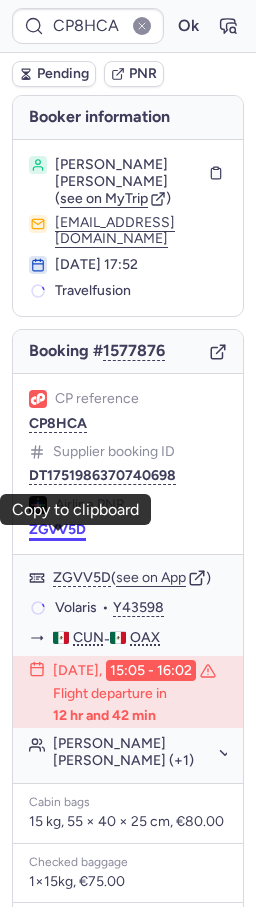click on "ZGVV5D" at bounding box center [57, 530] 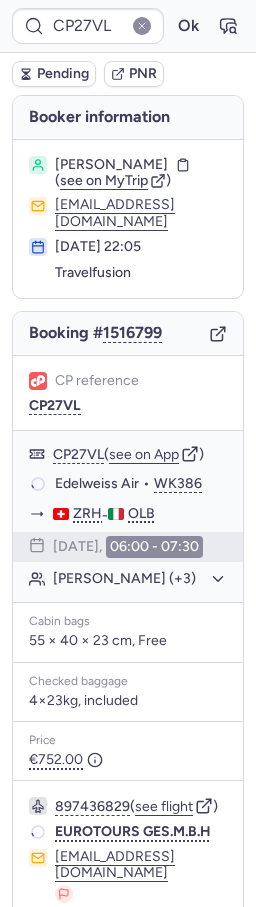 type on "CPHTEE" 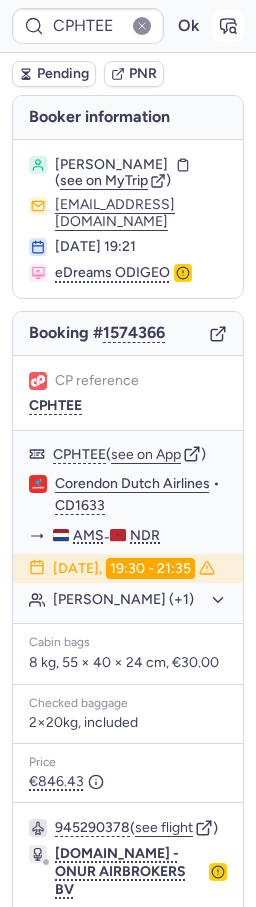 click at bounding box center [228, 26] 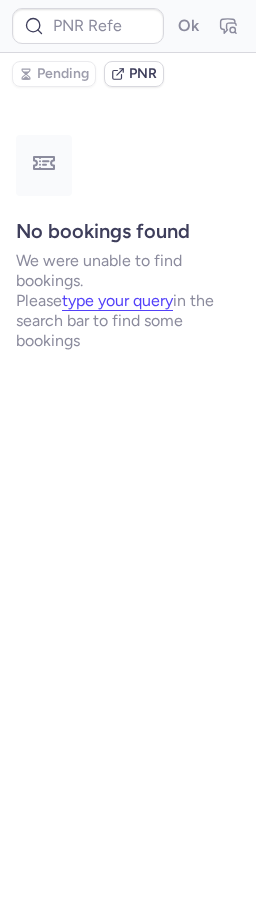 type on "CPHTEE" 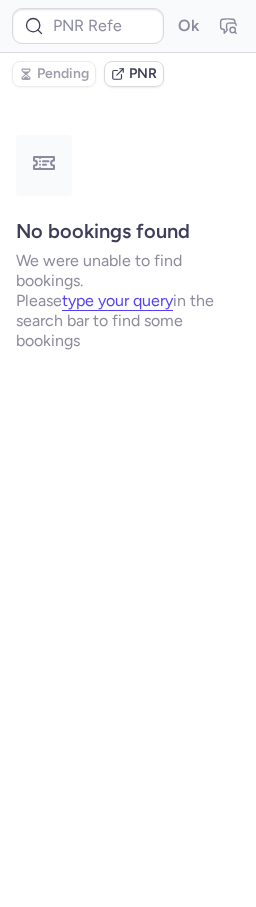 type on "CPHTEE" 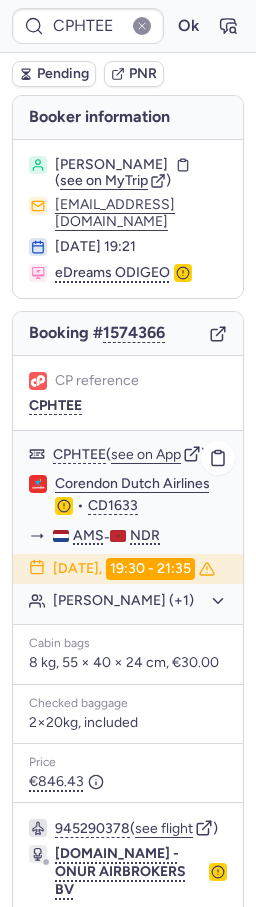 click on "Aziza CHEMLAL (+1)" 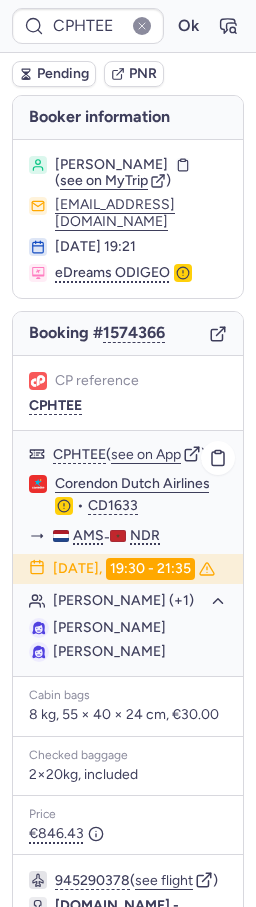click on "Aziza CHEMLAL" at bounding box center (109, 627) 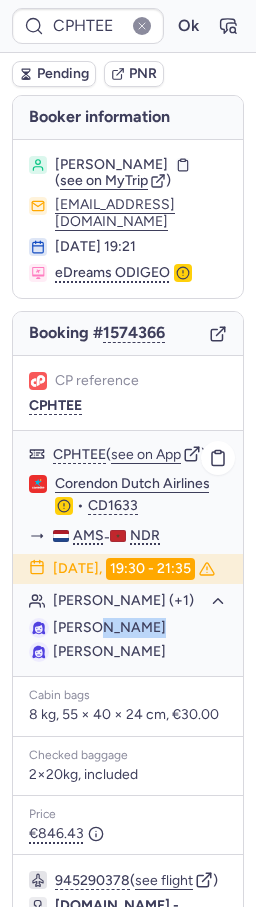 click on "Aziza CHEMLAL" at bounding box center [109, 627] 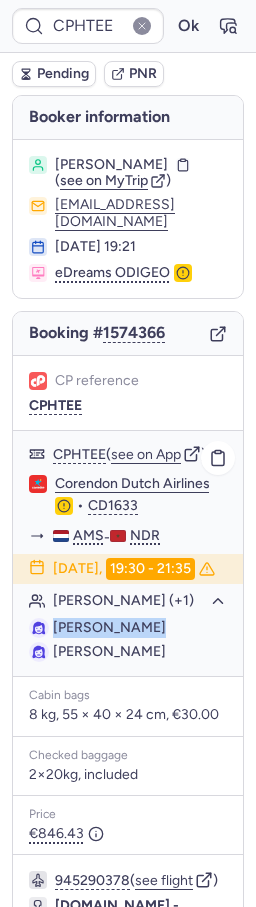 click on "Aziza CHEMLAL" at bounding box center [109, 627] 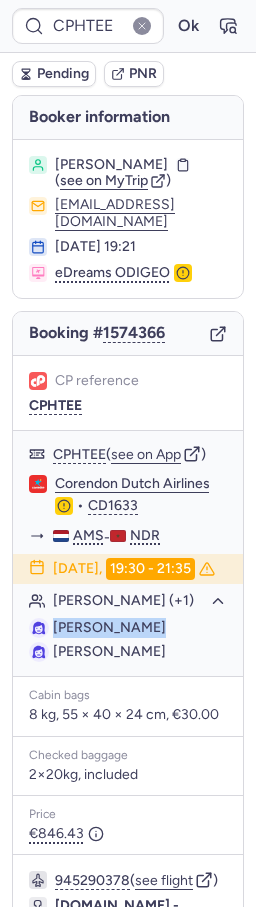copy on "Aziza CHEMLAL" 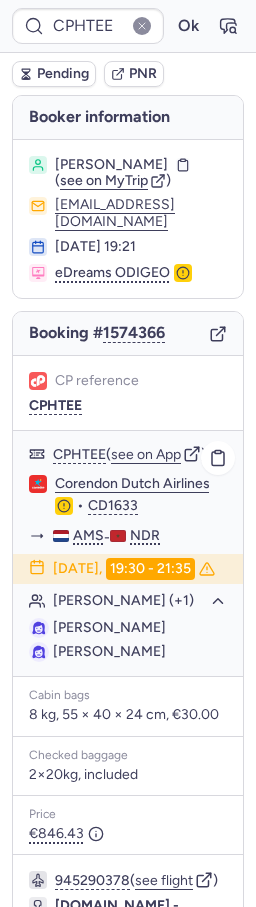 click on "Soraya KARRI" at bounding box center [109, 651] 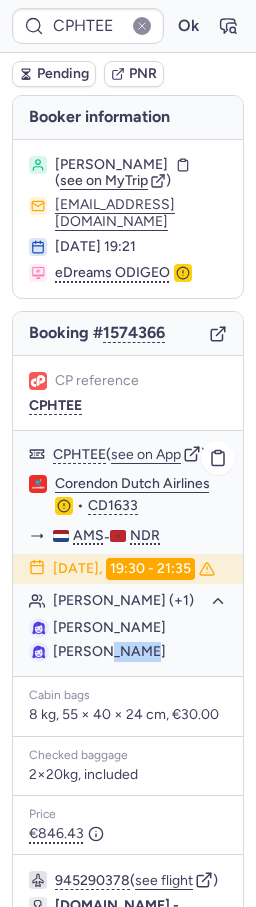 click on "Soraya KARRI" at bounding box center [109, 651] 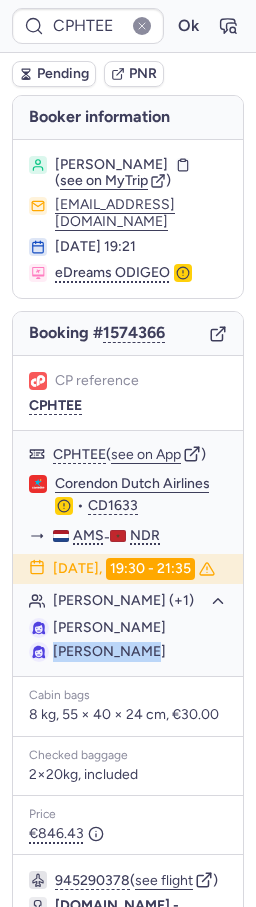 drag, startPoint x: 53, startPoint y: 699, endPoint x: 225, endPoint y: 708, distance: 172.2353 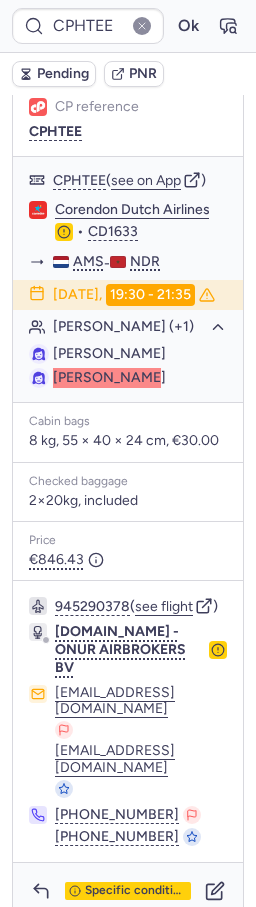scroll, scrollTop: 307, scrollLeft: 0, axis: vertical 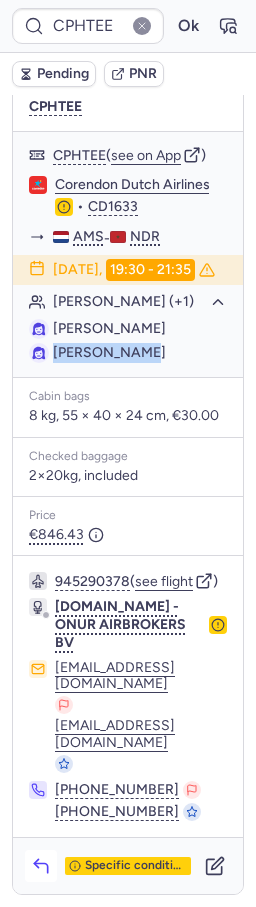 click at bounding box center (41, 866) 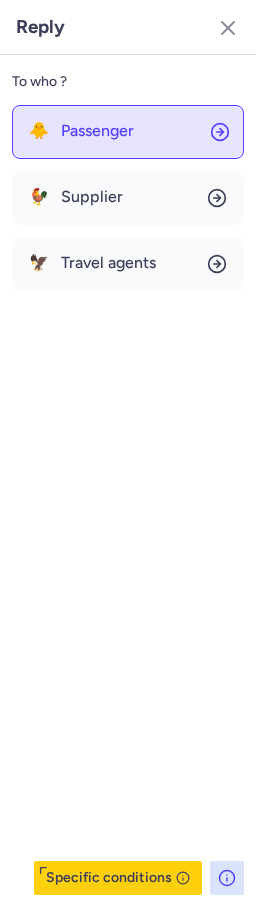 drag, startPoint x: 100, startPoint y: 104, endPoint x: 106, endPoint y: 123, distance: 19.924858 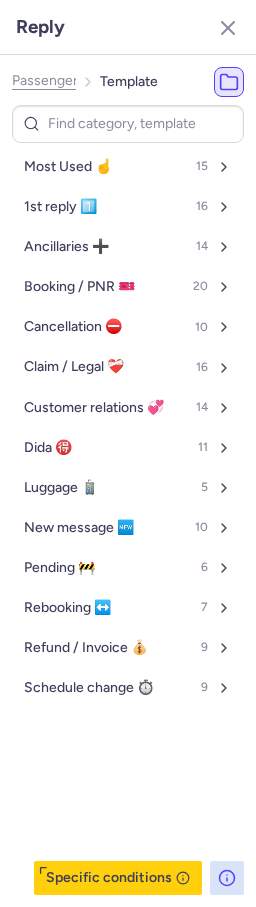 click on "Most Used ☝️ 15" at bounding box center (128, 167) 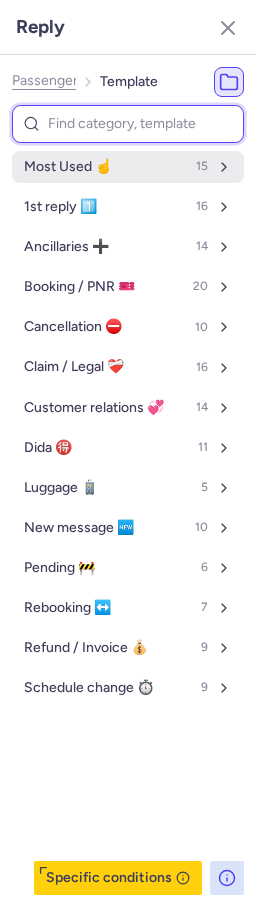 select on "en" 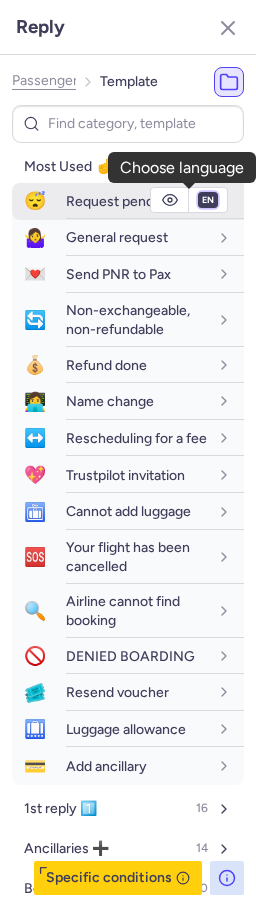 click on "fr en de nl pt es it ru" at bounding box center (208, 200) 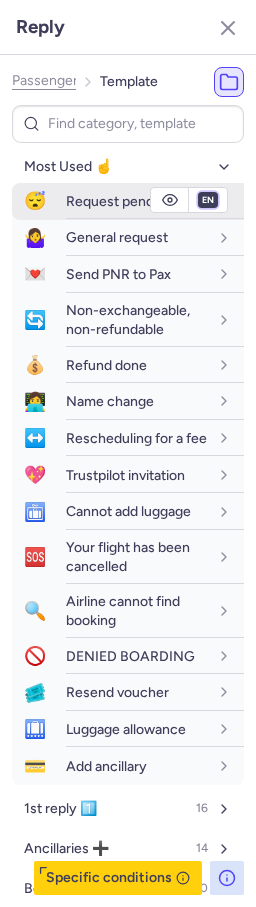 select on "nl" 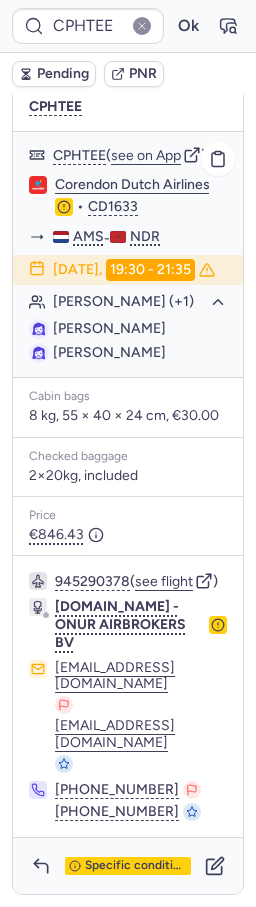 click on "Pending" at bounding box center (63, 74) 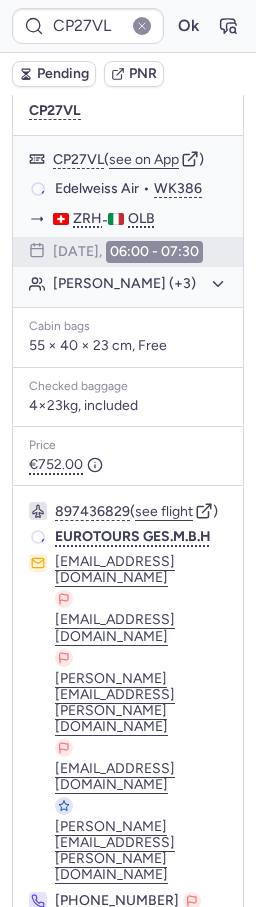 scroll, scrollTop: 280, scrollLeft: 0, axis: vertical 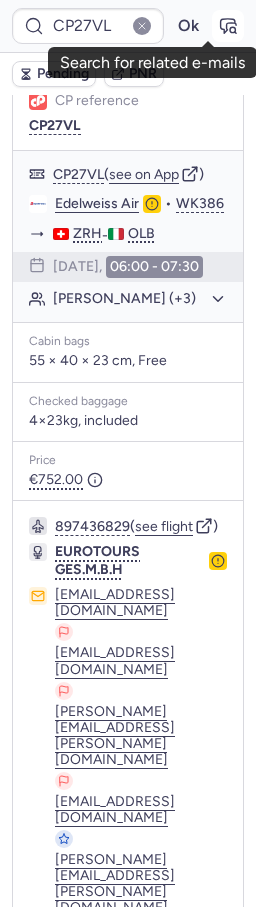 click 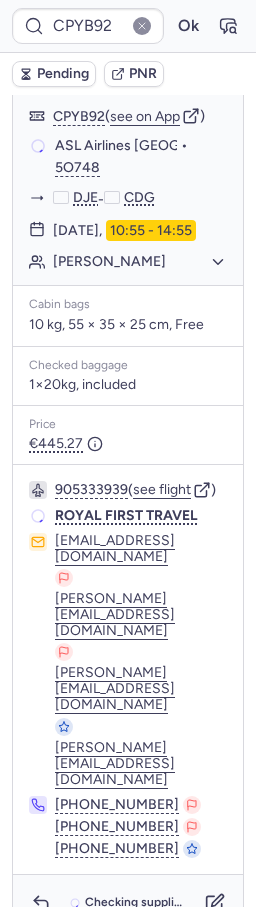 scroll, scrollTop: 298, scrollLeft: 0, axis: vertical 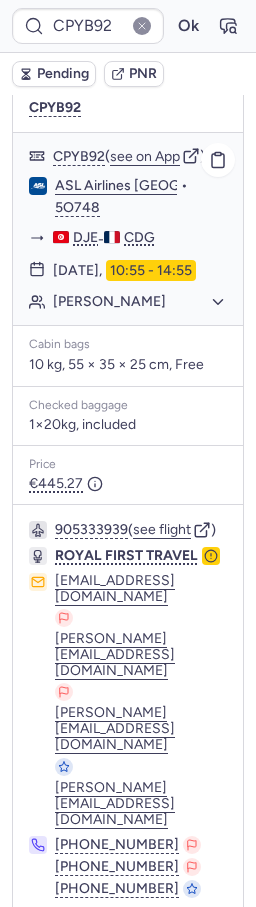 click on "Mounia BELHAOUES" 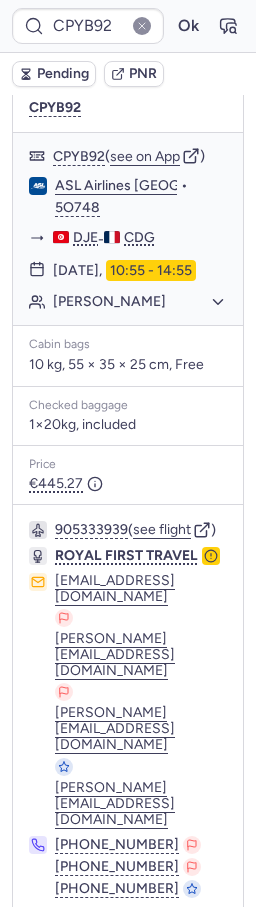 scroll, scrollTop: 0, scrollLeft: 0, axis: both 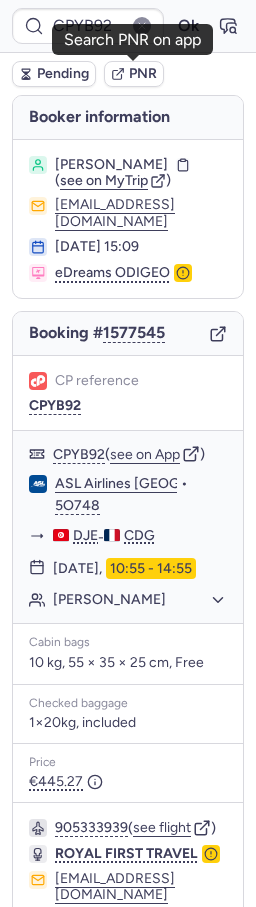 click on "PNR" at bounding box center (143, 74) 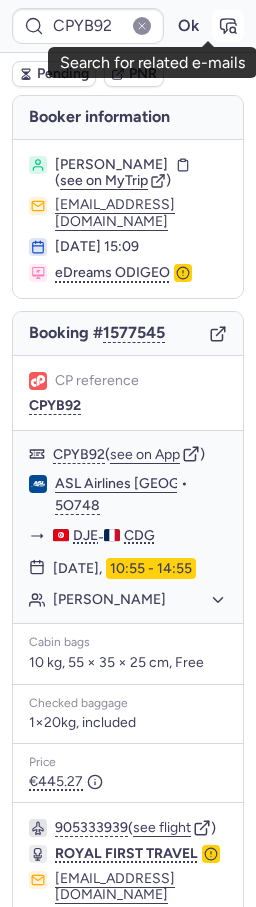 click 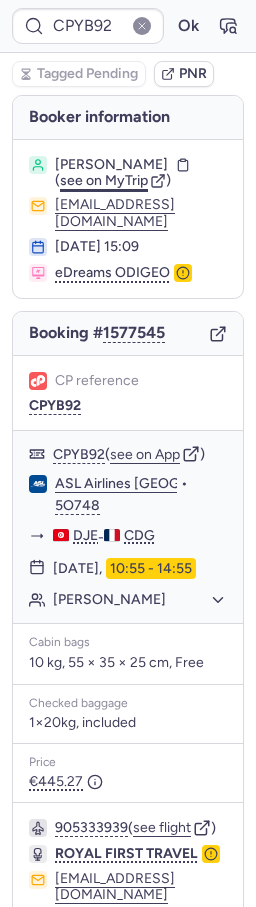click on "see on MyTrip" at bounding box center [104, 180] 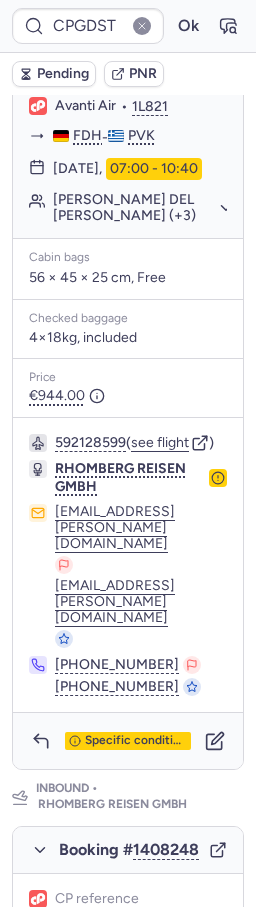 scroll, scrollTop: 1215, scrollLeft: 0, axis: vertical 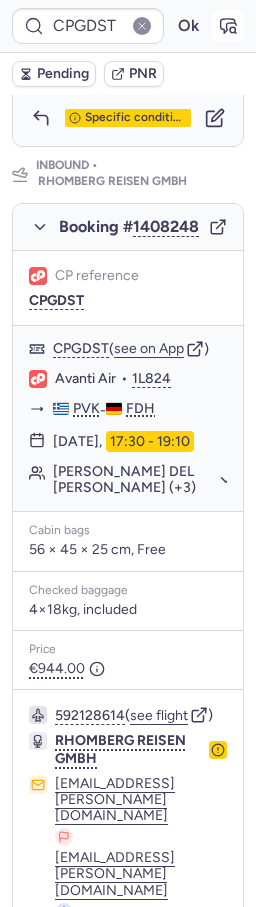 click 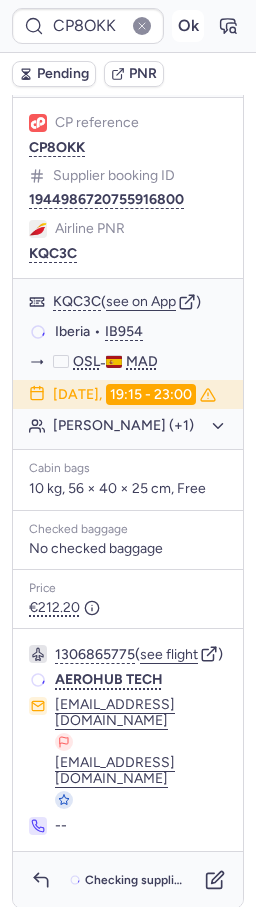 scroll, scrollTop: 256, scrollLeft: 0, axis: vertical 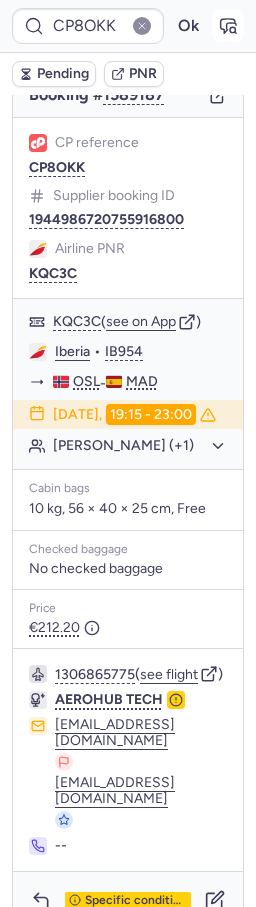 click 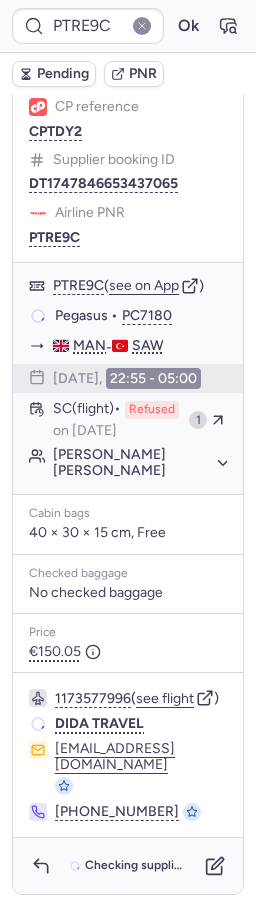 scroll, scrollTop: 248, scrollLeft: 0, axis: vertical 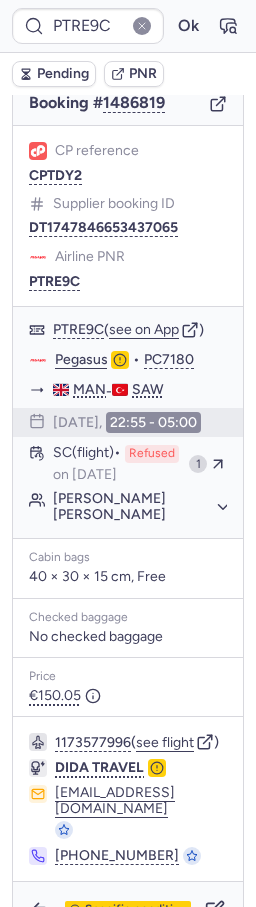 type on "CPLUCA" 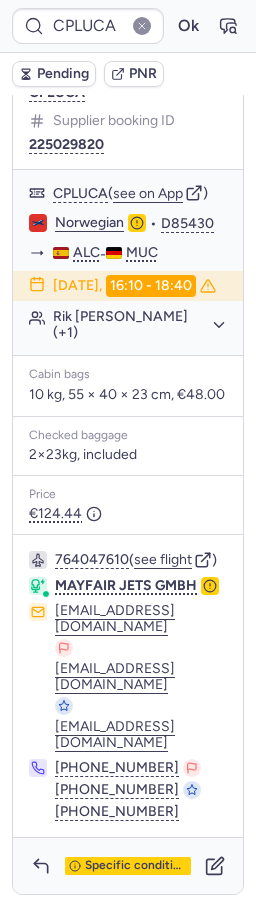 scroll, scrollTop: 383, scrollLeft: 0, axis: vertical 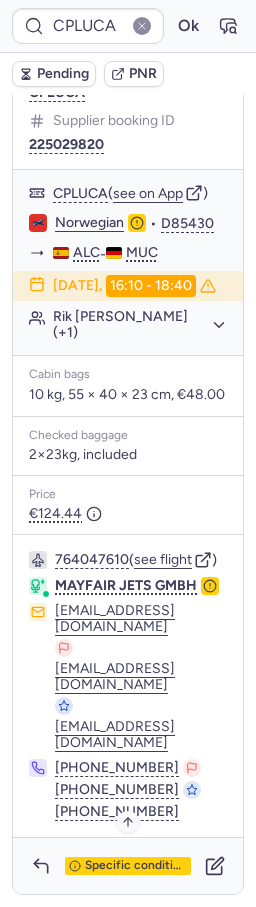 click on "Specific conditions" at bounding box center [136, 866] 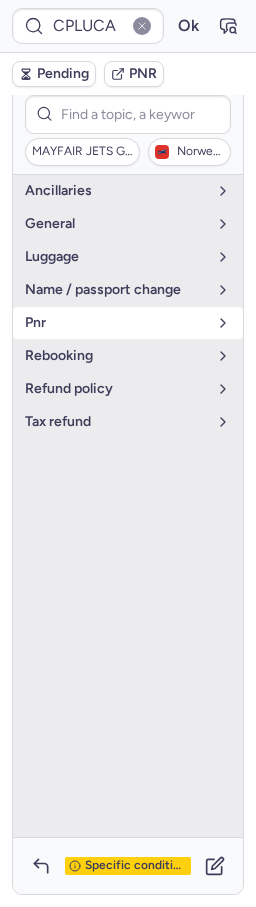 click on "pnr" at bounding box center [116, 323] 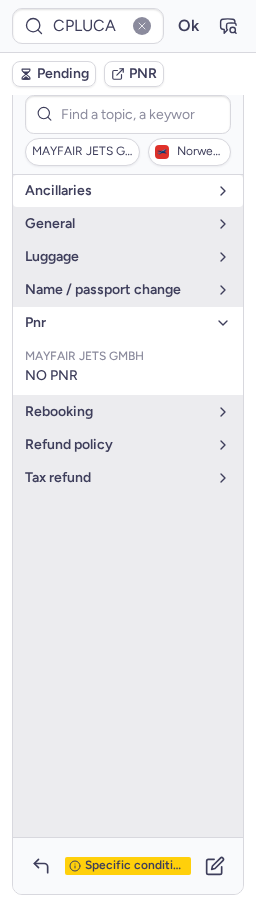 click on "Ancillaries" at bounding box center (116, 191) 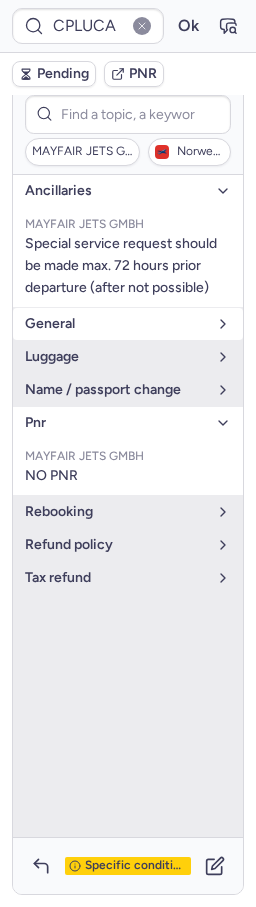 click on "general" at bounding box center [128, 324] 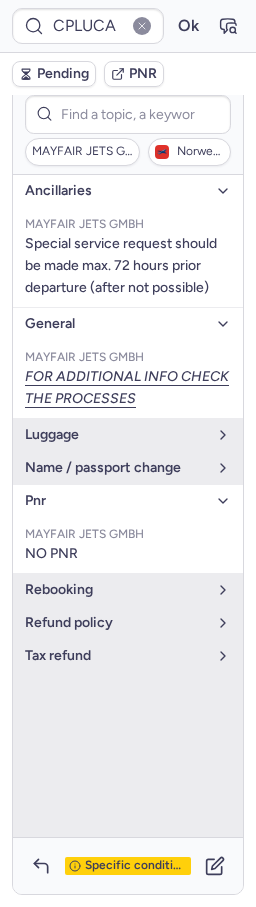 click on "Specific conditions" at bounding box center [136, 866] 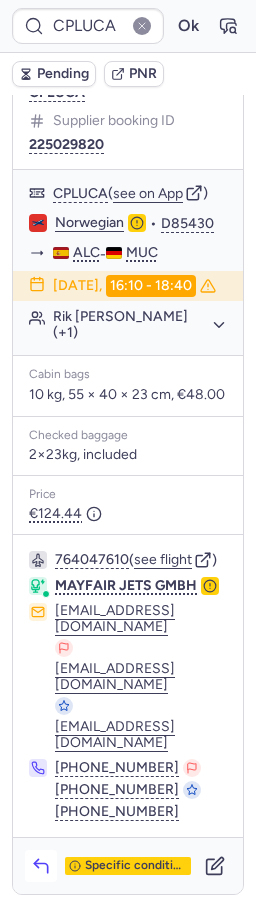 click 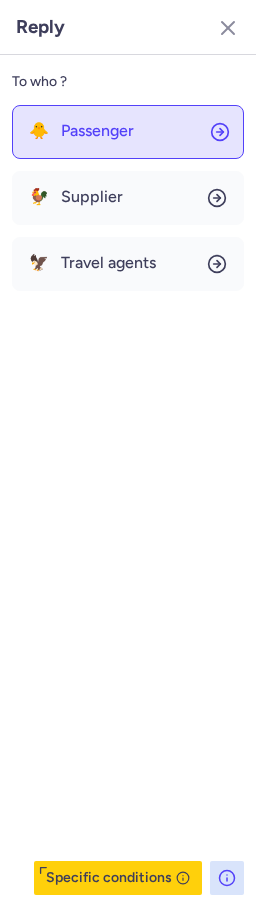 click on "🐥 Passenger" 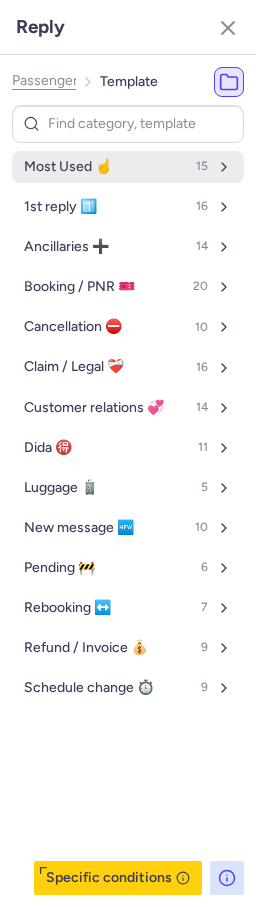 click on "Most Used ☝️" at bounding box center (68, 167) 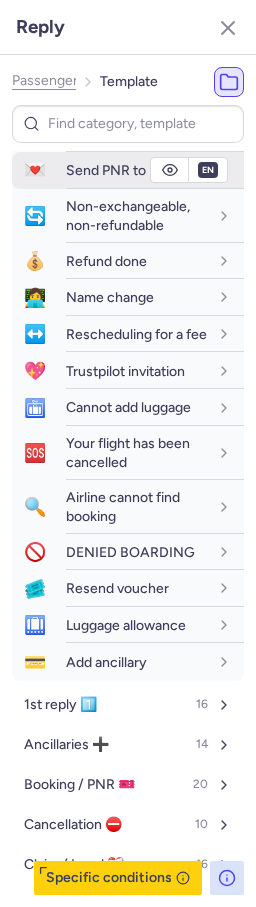 scroll, scrollTop: 484, scrollLeft: 0, axis: vertical 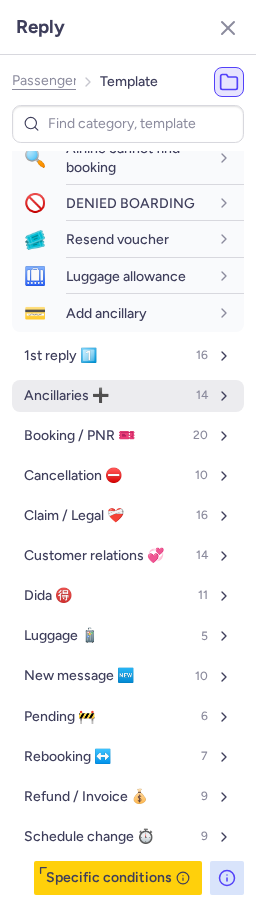 click on "Ancillaries ➕" at bounding box center (66, 396) 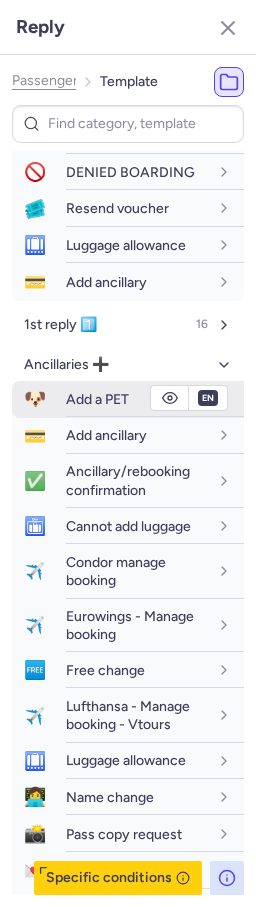 click on "🐶 Add a PET" at bounding box center (128, 399) 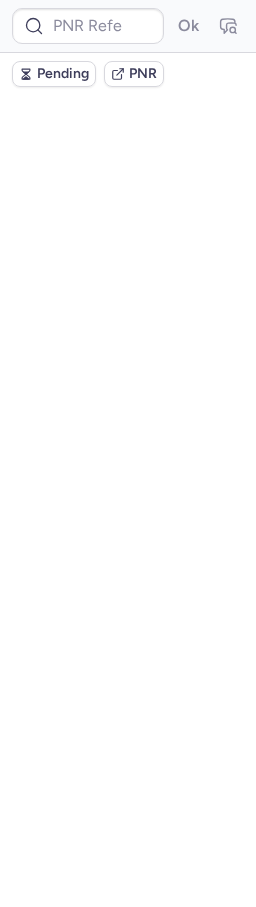 scroll, scrollTop: 0, scrollLeft: 0, axis: both 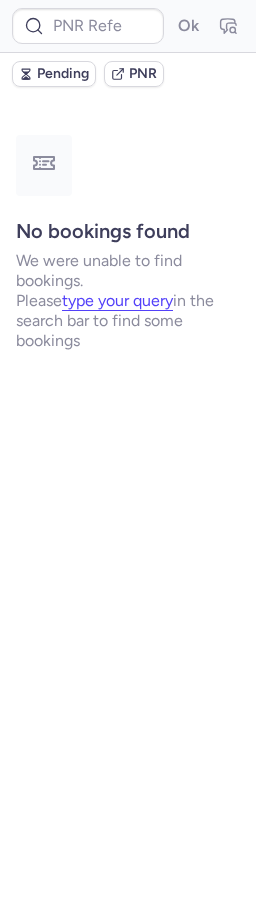 type on "CPSPQB" 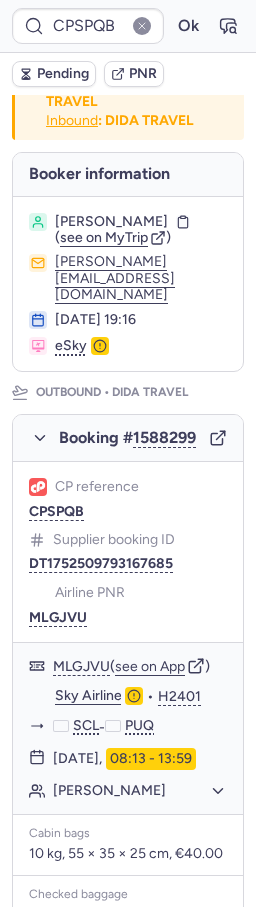 scroll, scrollTop: 121, scrollLeft: 0, axis: vertical 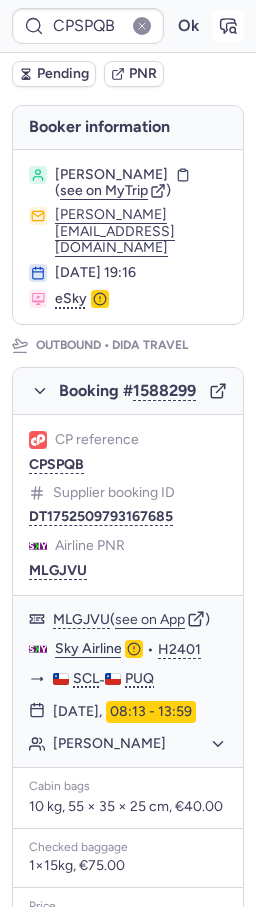 click 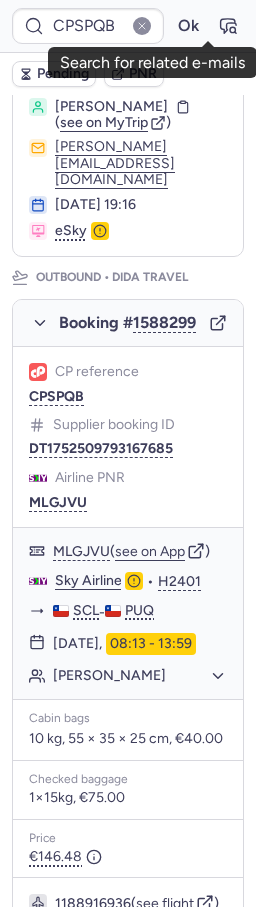 scroll, scrollTop: 527, scrollLeft: 0, axis: vertical 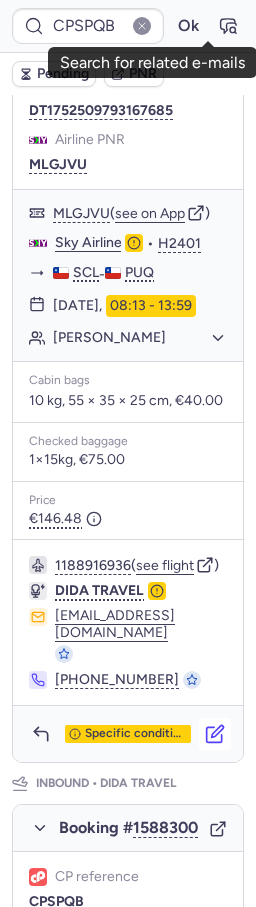 click 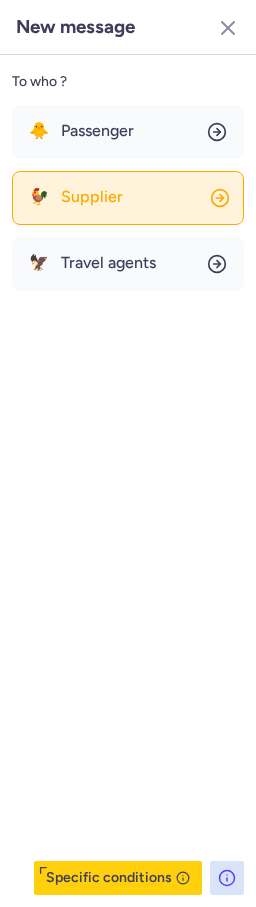 click on "🐓 Supplier" 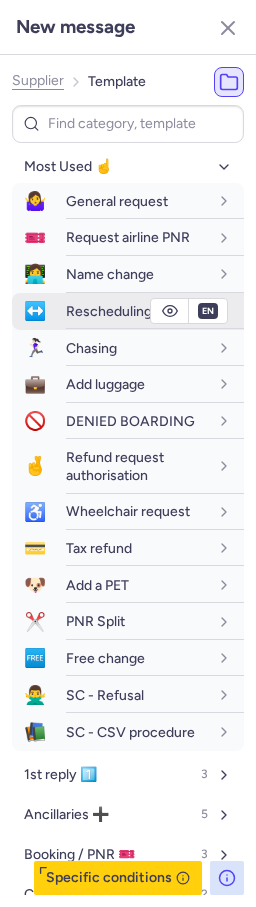 click on "Rescheduling for a fee" at bounding box center [137, 311] 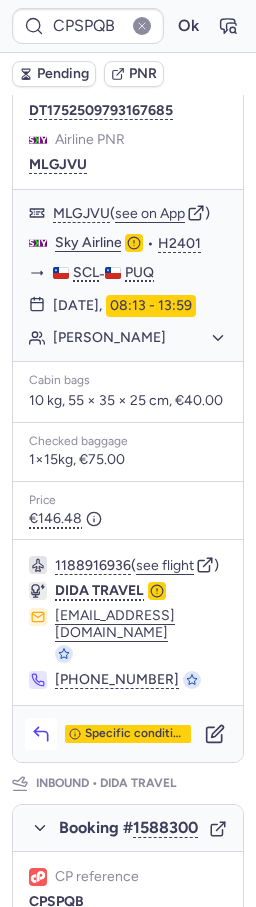 click 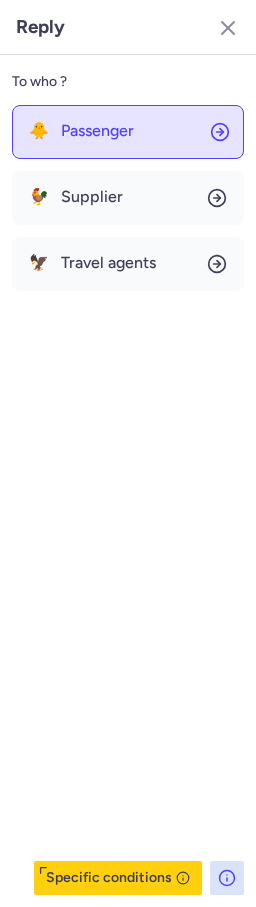 click on "🐥 Passenger" 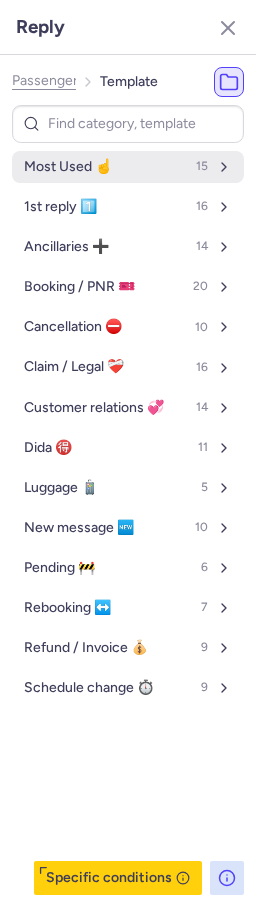 click on "Most Used ☝️ 15" at bounding box center (128, 167) 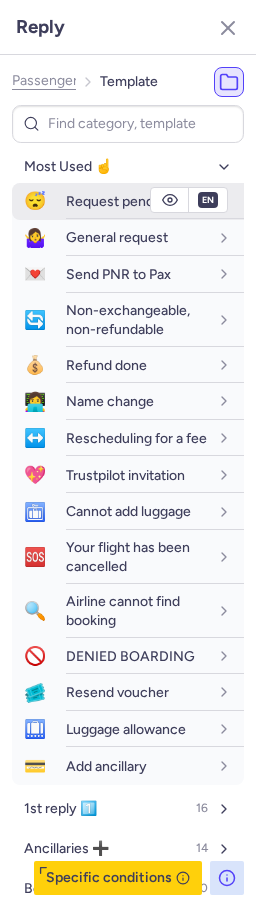 click on "Request pending" at bounding box center (119, 201) 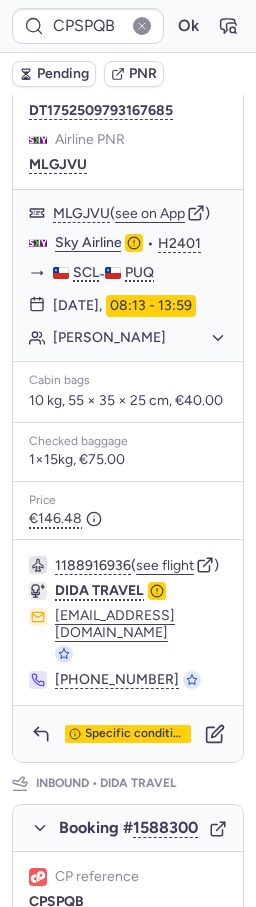 click on "Pending" at bounding box center (54, 74) 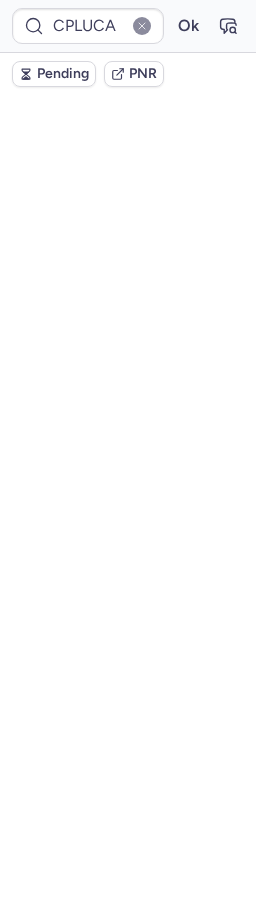 scroll, scrollTop: 0, scrollLeft: 0, axis: both 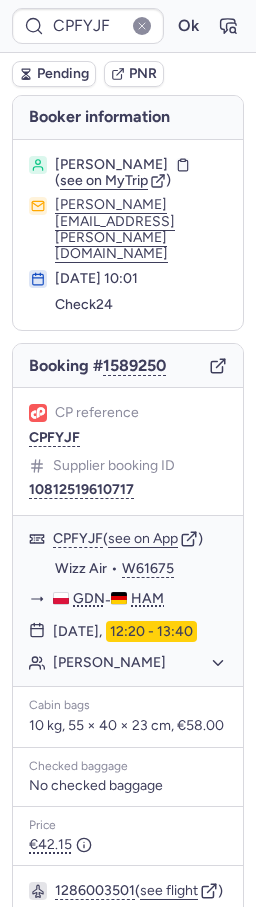 type on "DT452A" 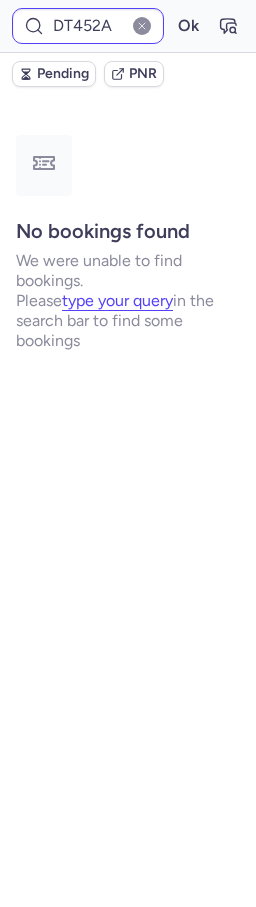 type on "CPFYJF" 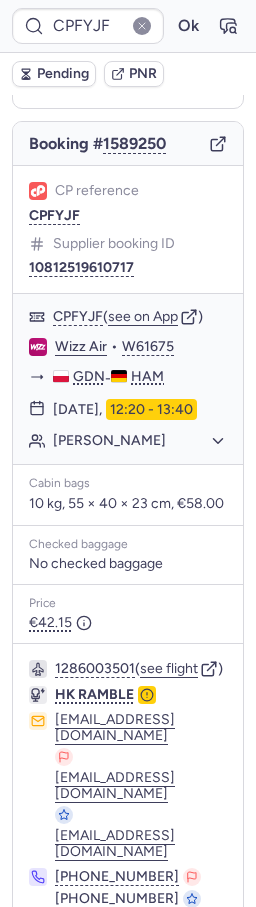 scroll, scrollTop: 322, scrollLeft: 0, axis: vertical 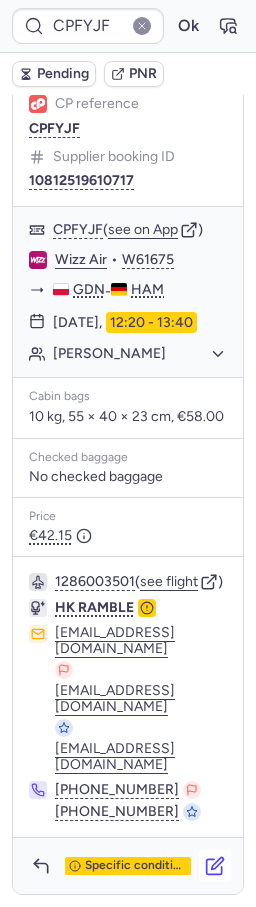 click 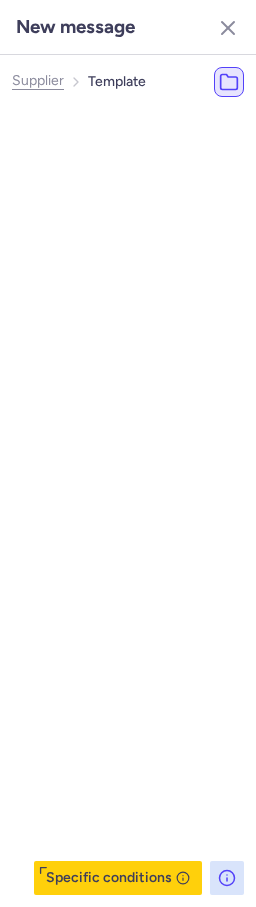 click on "🐓 Supplier" 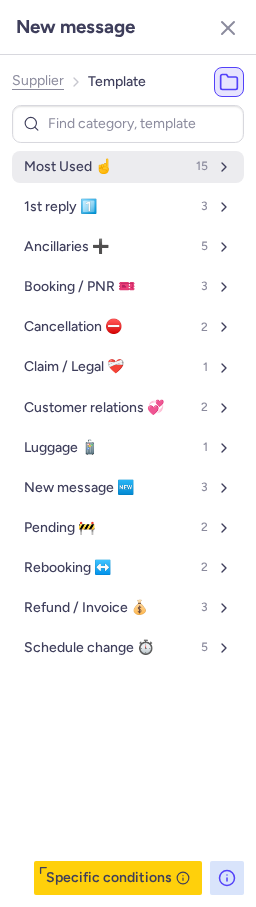 click on "Most Used ☝️ 15" at bounding box center [128, 167] 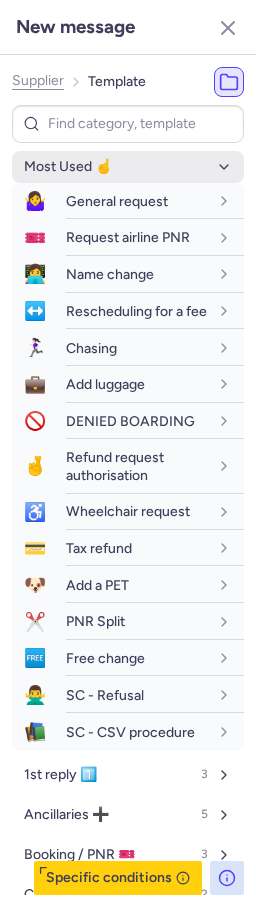 type 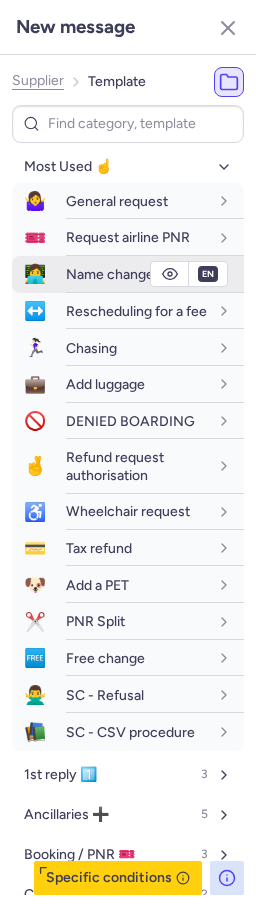 click on "Name change" at bounding box center (110, 274) 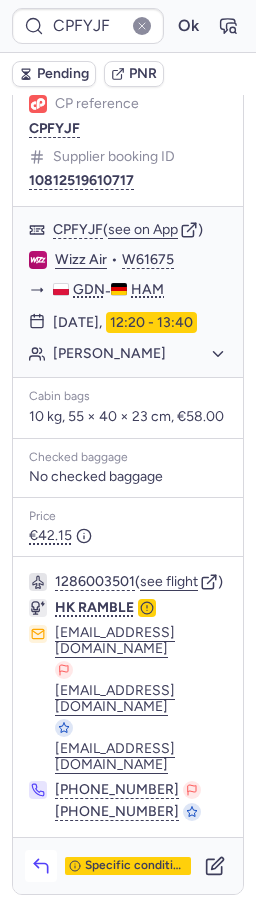 click 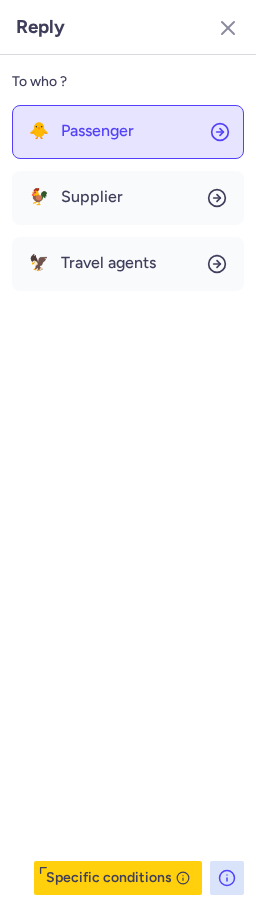 click on "🐥 Passenger" 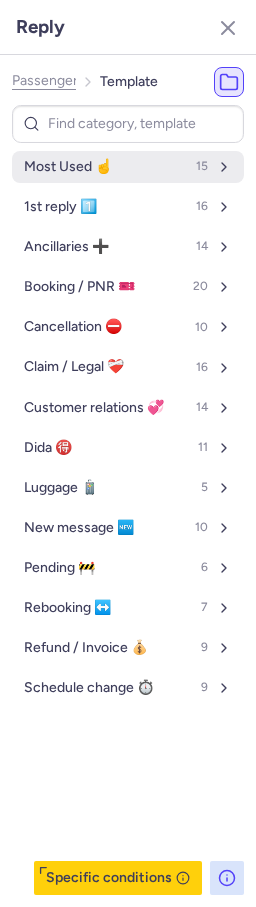 click on "Most Used ☝️" at bounding box center [68, 167] 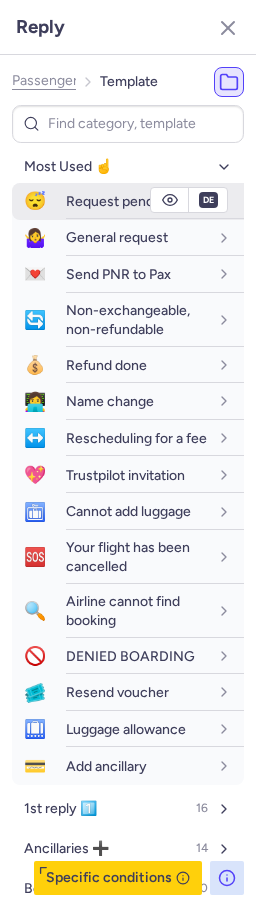 click on "Request pending" at bounding box center (155, 201) 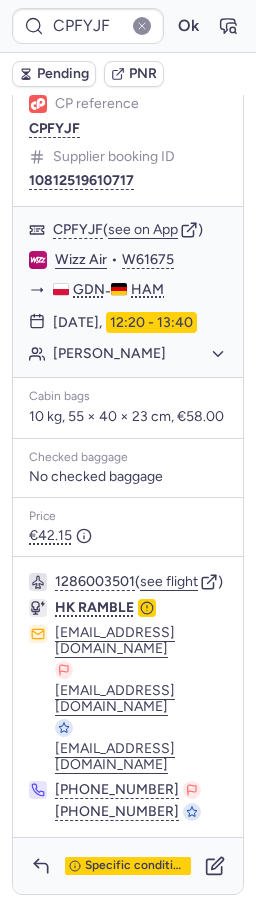 click on "Pending" at bounding box center (63, 74) 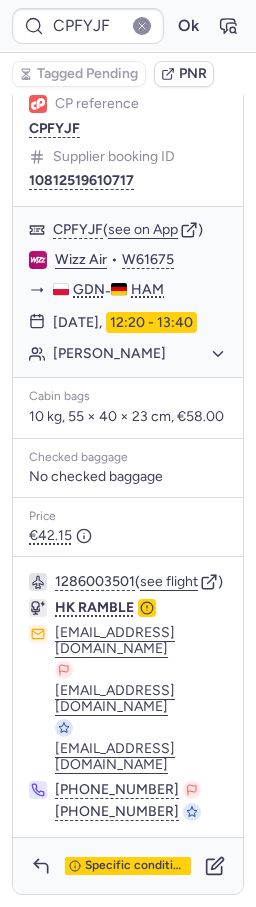 type on "CPLUCA" 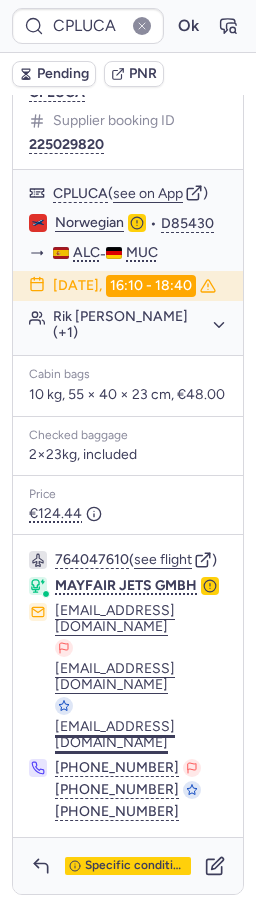 scroll, scrollTop: 383, scrollLeft: 0, axis: vertical 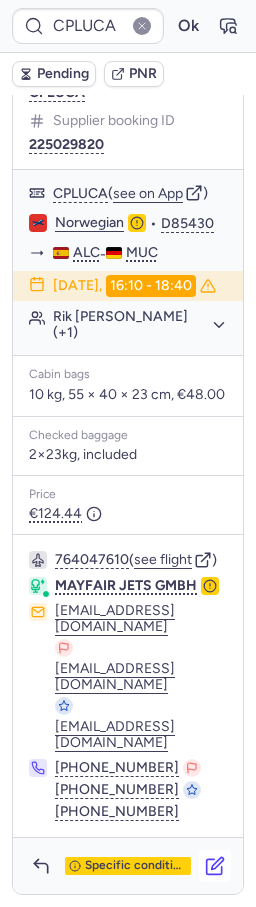 click 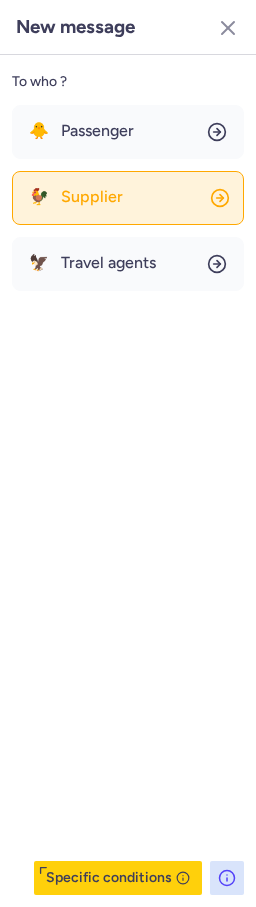 click on "🐓 Supplier" 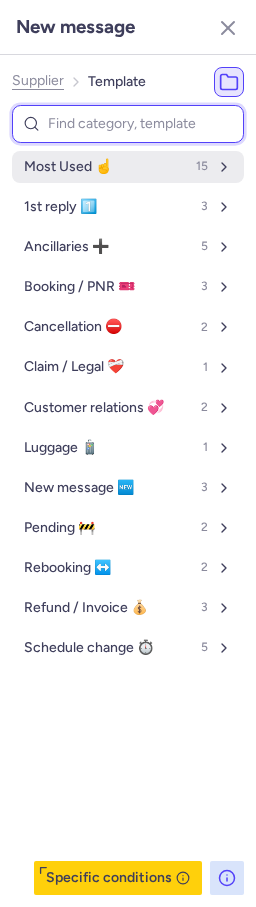 click on "Most Used ☝️ 15" at bounding box center [128, 167] 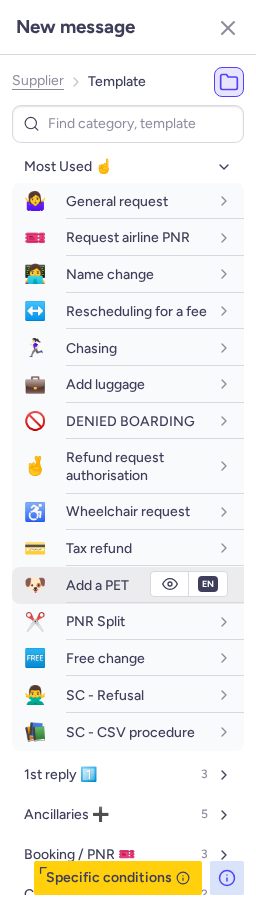 click on "Add a PET" at bounding box center (97, 585) 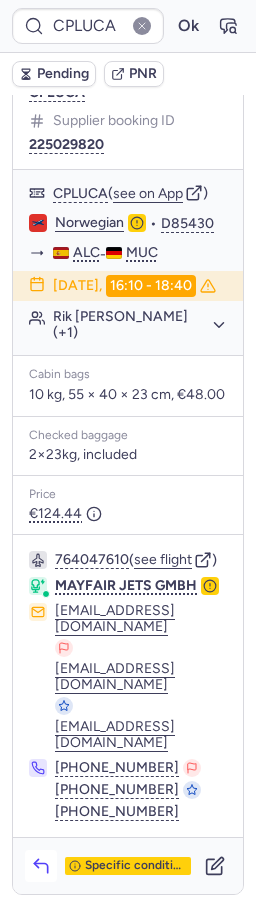 click at bounding box center (41, 866) 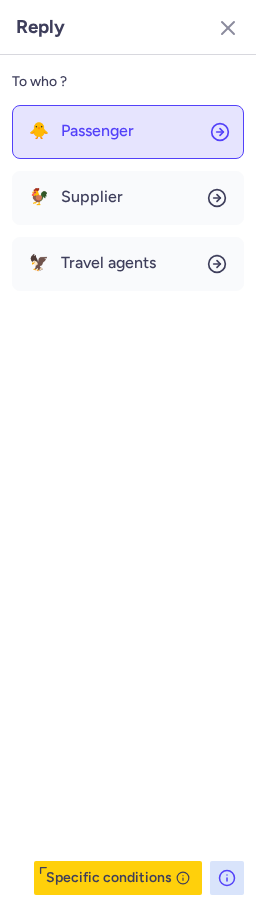 click on "🐥 Passenger" 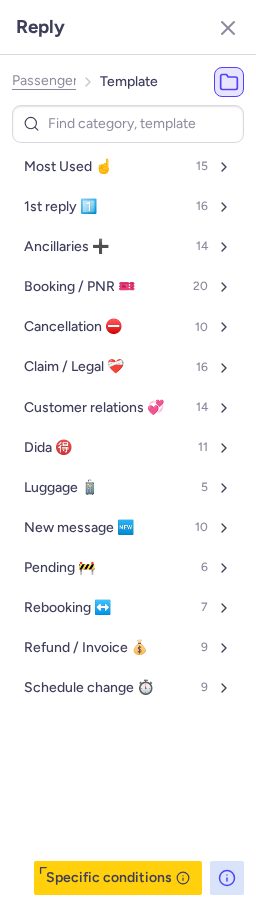 click on "Most Used ☝️" at bounding box center [68, 167] 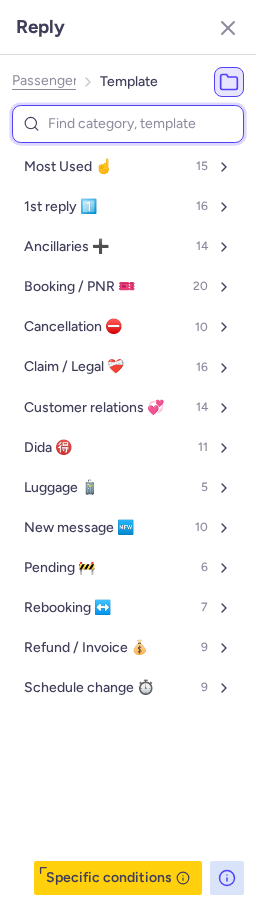 select on "en" 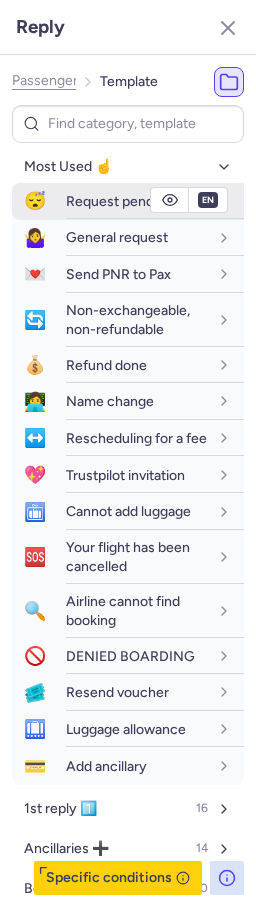 click on "Request pending" at bounding box center (119, 201) 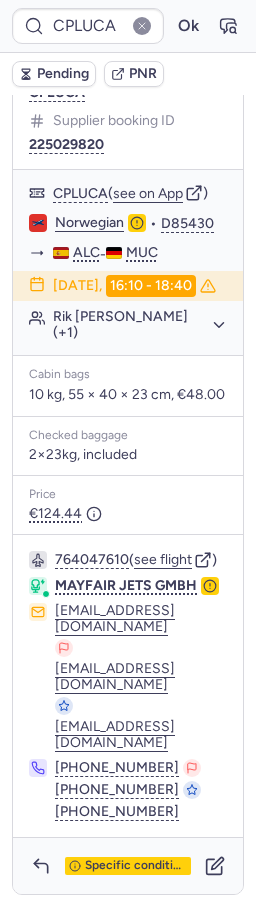 click on "Pending" at bounding box center [54, 74] 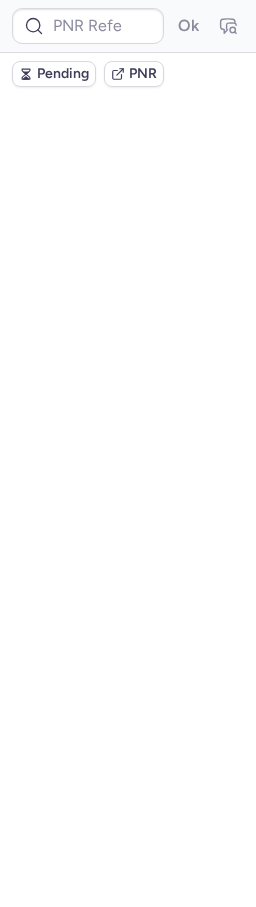 scroll, scrollTop: 0, scrollLeft: 0, axis: both 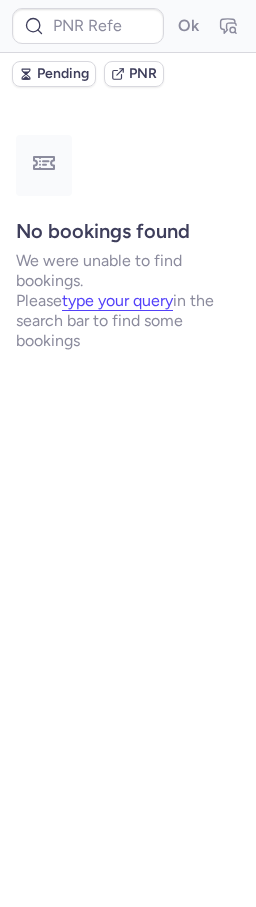 type on "CPPRKI" 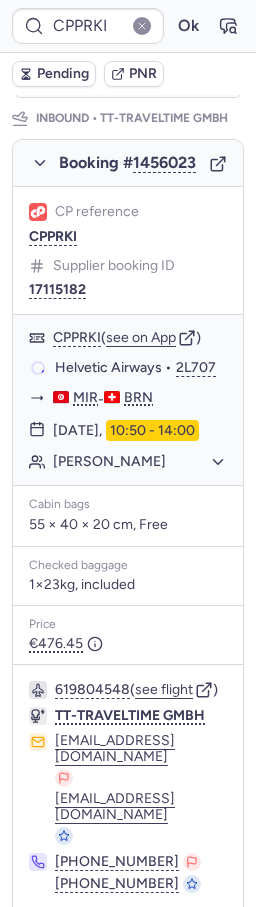 scroll, scrollTop: 1402, scrollLeft: 0, axis: vertical 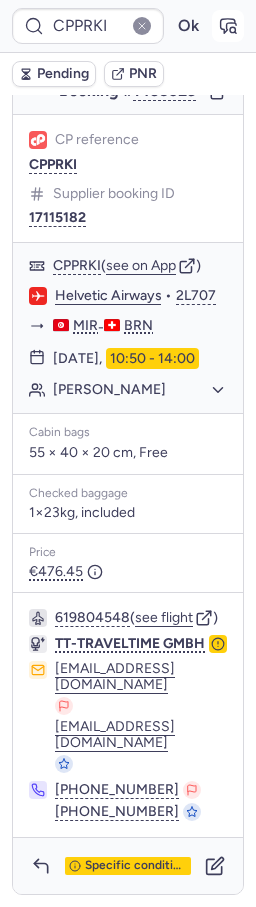 click at bounding box center [228, 26] 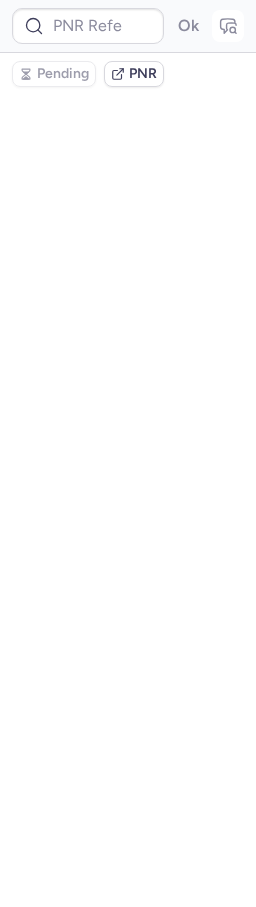 type on "CPPRKI" 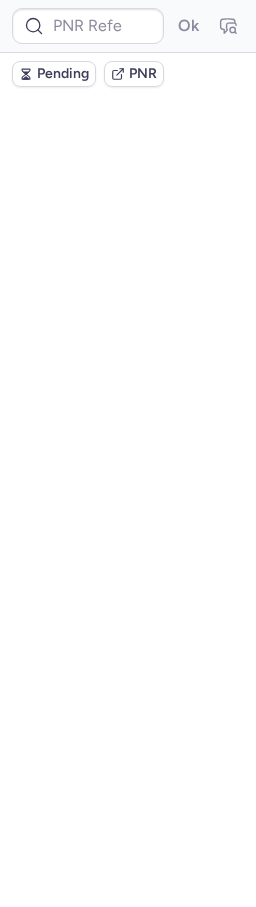 scroll, scrollTop: 0, scrollLeft: 0, axis: both 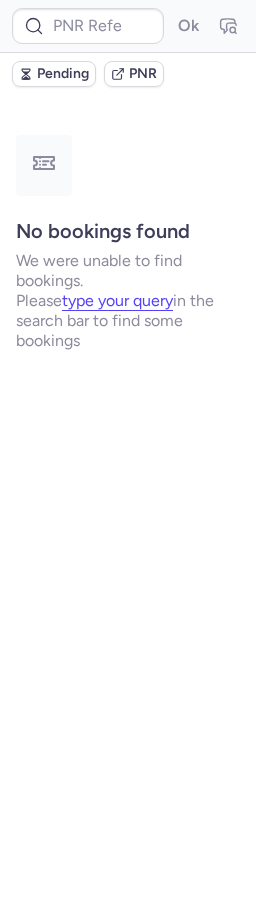 type on "CPXKQ7" 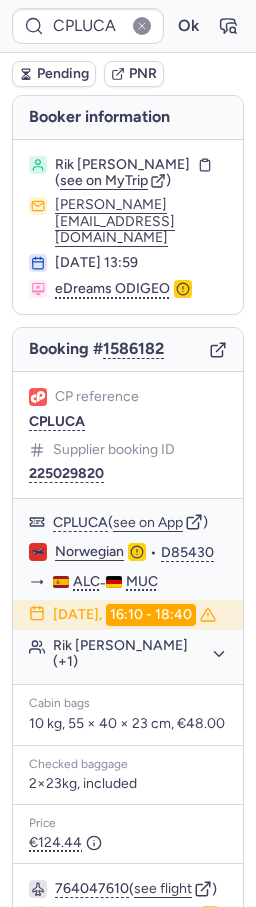type on "CPP6MT" 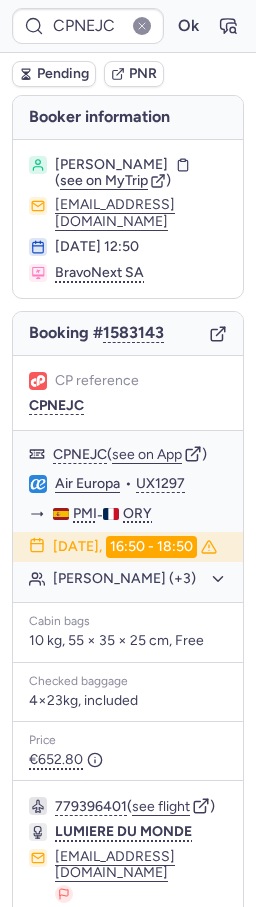 type on "CPGR9O" 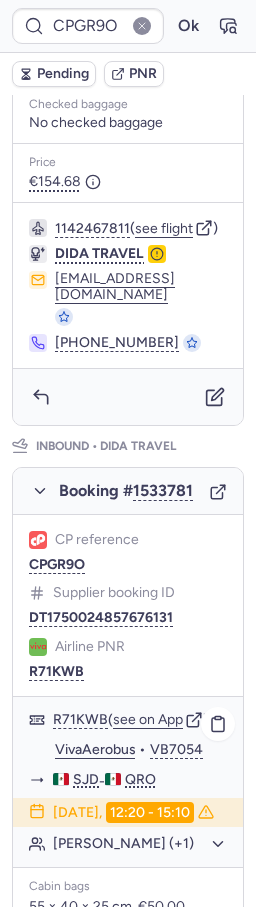 scroll, scrollTop: 1344, scrollLeft: 0, axis: vertical 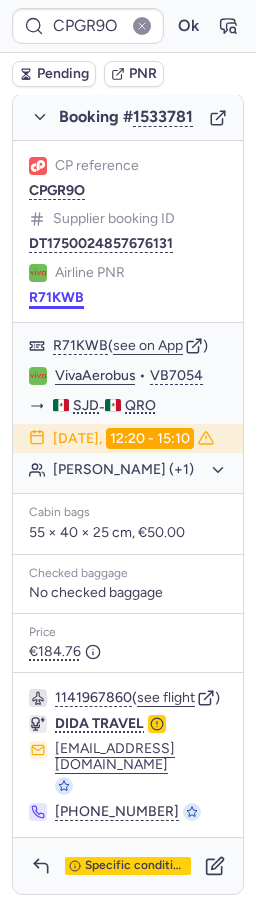 click on "R71KWB" at bounding box center [56, 298] 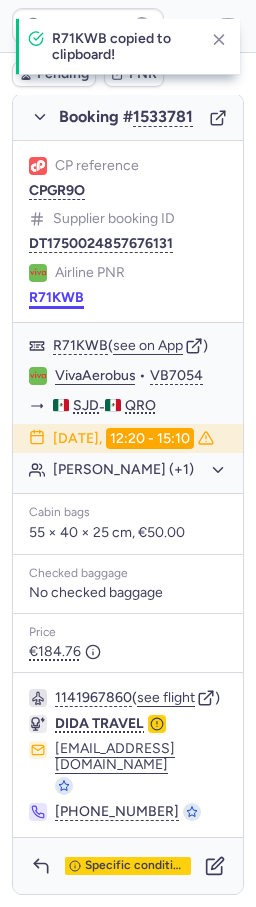 click on "R71KWB" at bounding box center [56, 298] 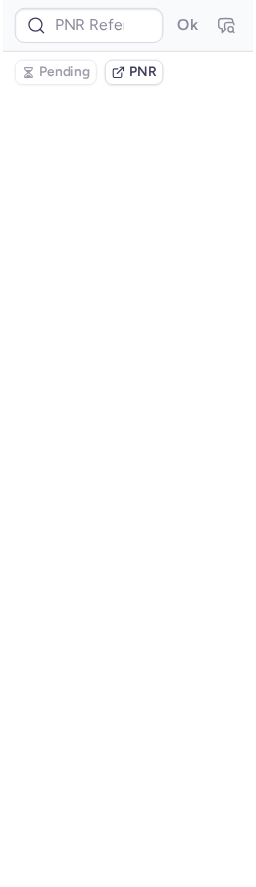 scroll, scrollTop: 0, scrollLeft: 0, axis: both 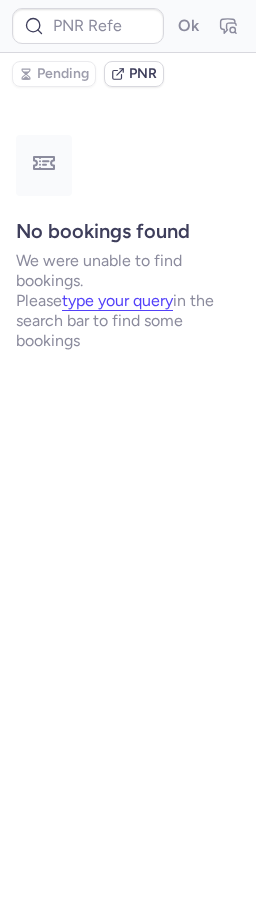 type on "CPOZEW" 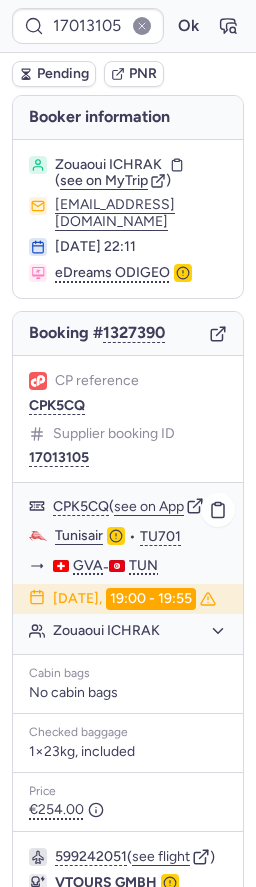 scroll, scrollTop: 205, scrollLeft: 0, axis: vertical 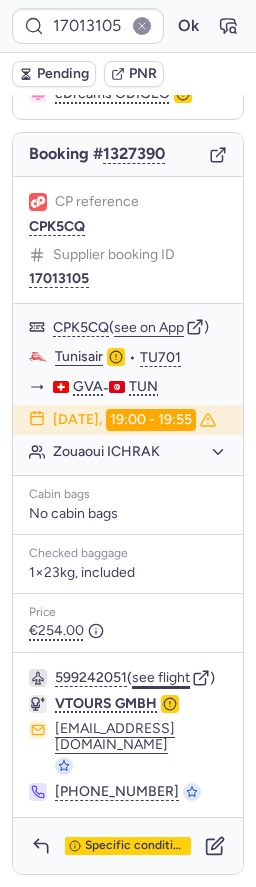 click on "see flight" 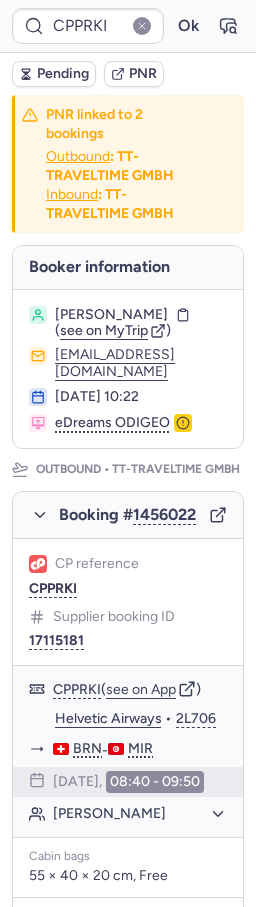 scroll, scrollTop: 0, scrollLeft: 0, axis: both 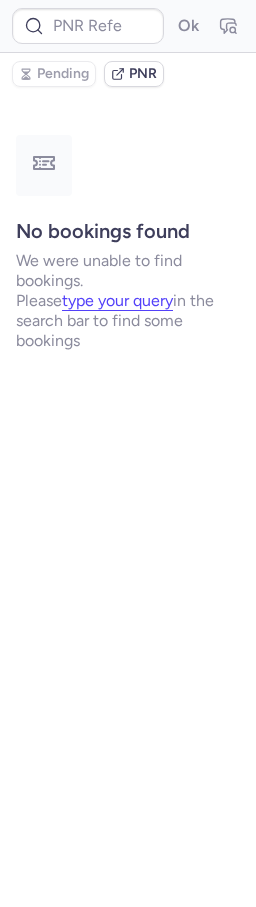 type on "CPGR9O" 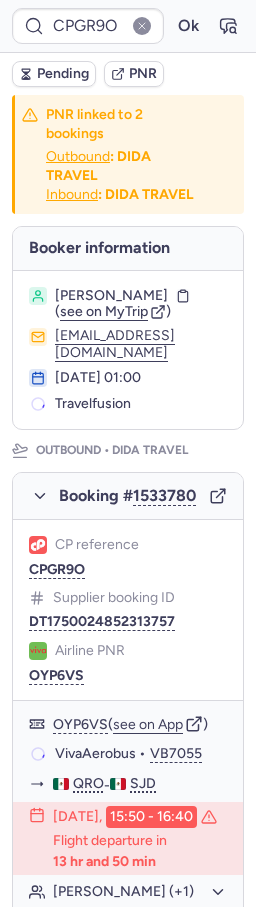 type 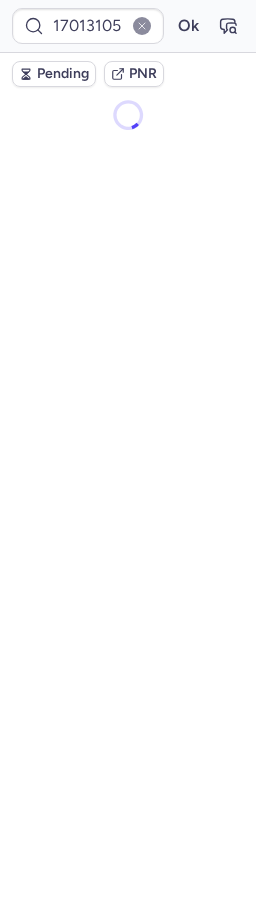 scroll, scrollTop: 0, scrollLeft: 0, axis: both 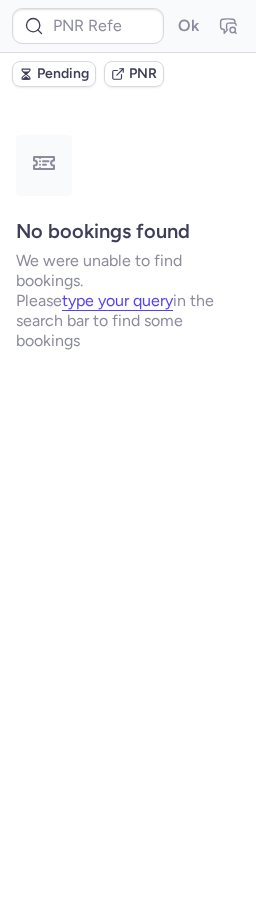 type on "CPY8FP" 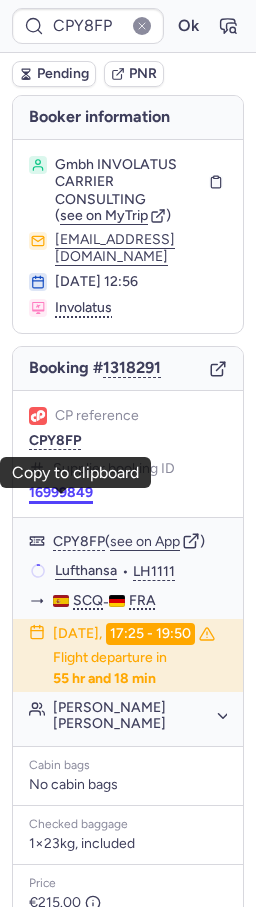 click on "16999849" at bounding box center [61, 493] 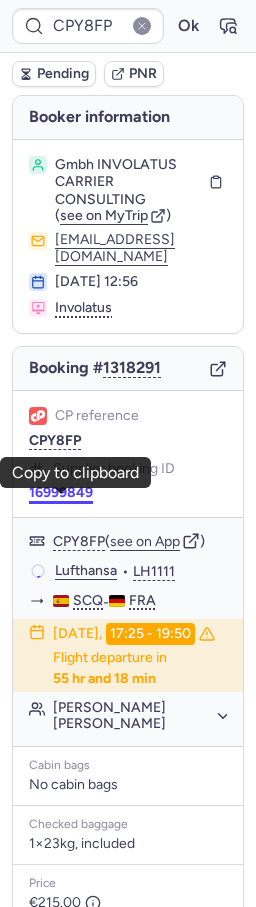 click on "16999849" at bounding box center [61, 493] 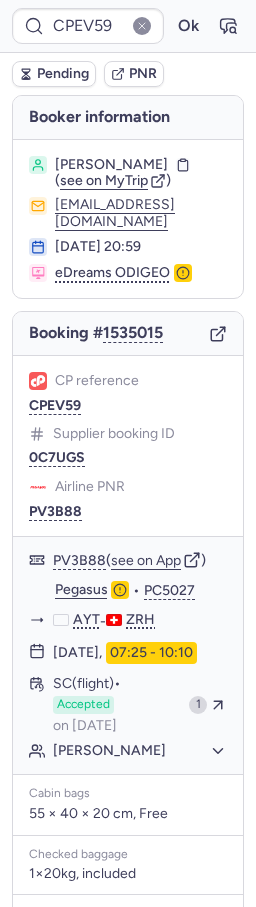 type on "CPEFTI" 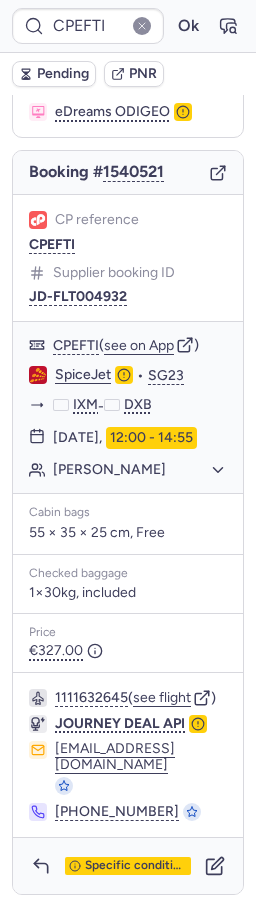 scroll, scrollTop: 221, scrollLeft: 0, axis: vertical 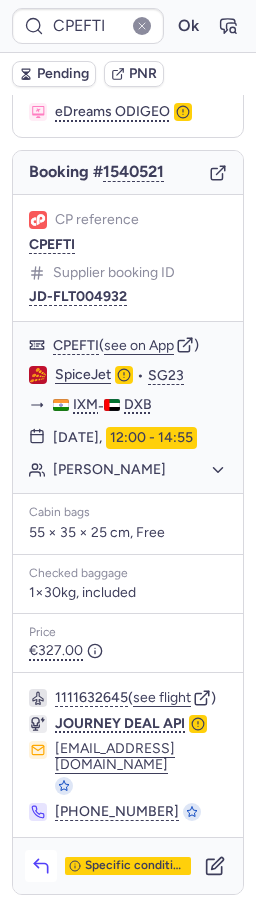 click 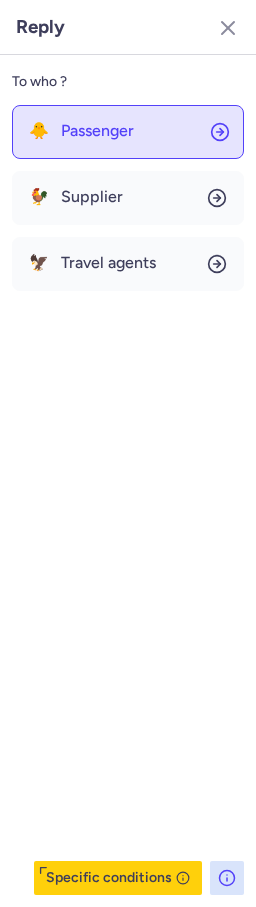 click on "🐥 Passenger" 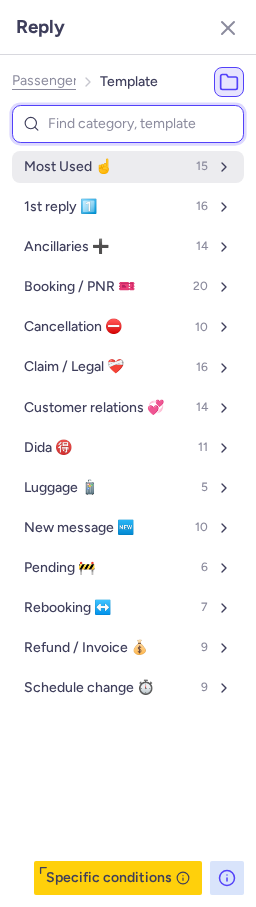 click on "Most Used ☝️ 15" at bounding box center [128, 167] 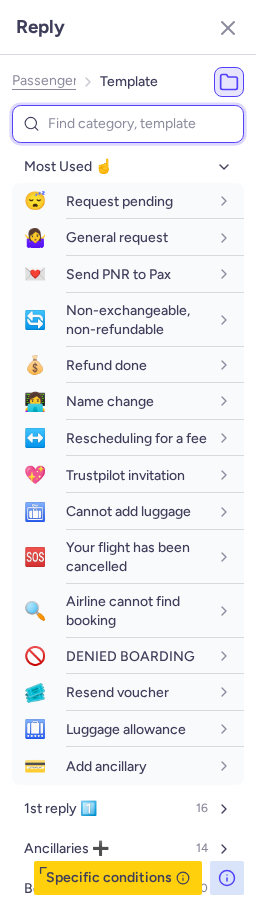 click at bounding box center (128, 124) 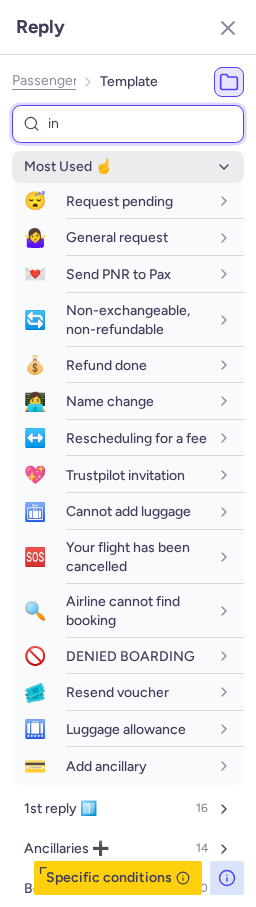 type on "inv" 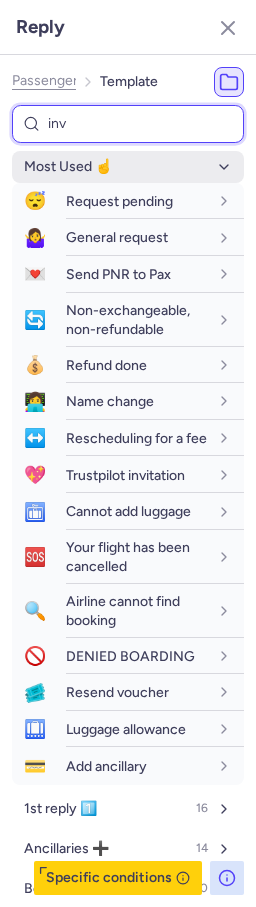 select on "en" 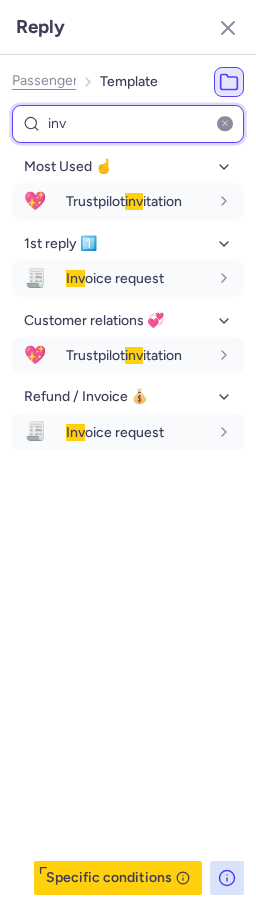 type on "inv" 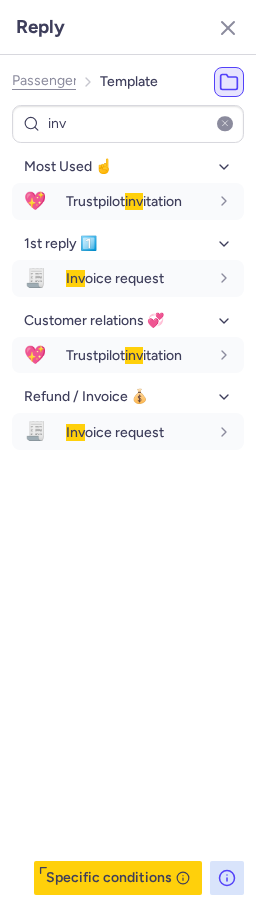 click on "Most Used ☝️ 💖 Trustpilot  inv itation fr en de nl pt es it ru en 1st reply 1️⃣ 🧾 Inv oice request fr en de nl pt es it ru en Customer relations 💞 💖 Trustpilot  inv itation fr en de nl pt es it ru en Refund / Invoice 💰 🧾 Inv oice request fr en de nl pt es it ru en" at bounding box center (128, 523) 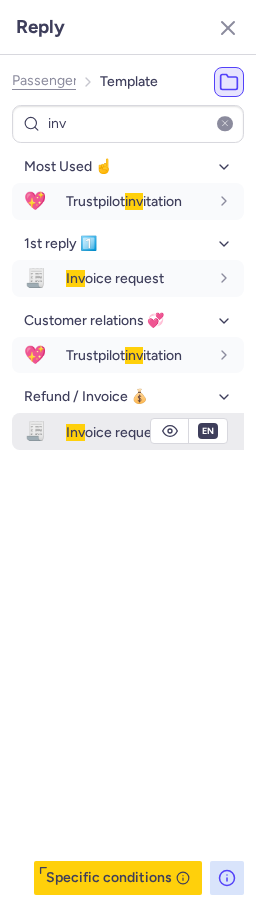 click on "Inv oice request" at bounding box center (115, 432) 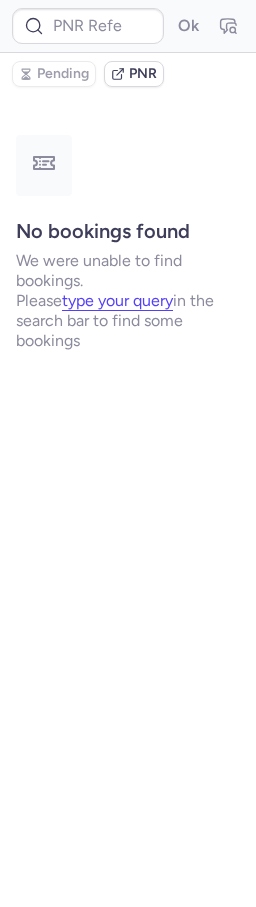 scroll, scrollTop: 0, scrollLeft: 0, axis: both 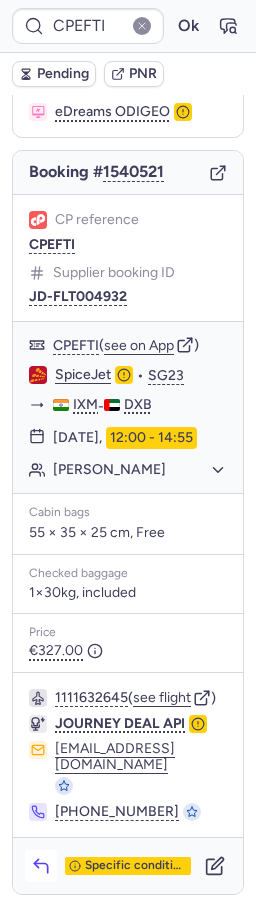 click 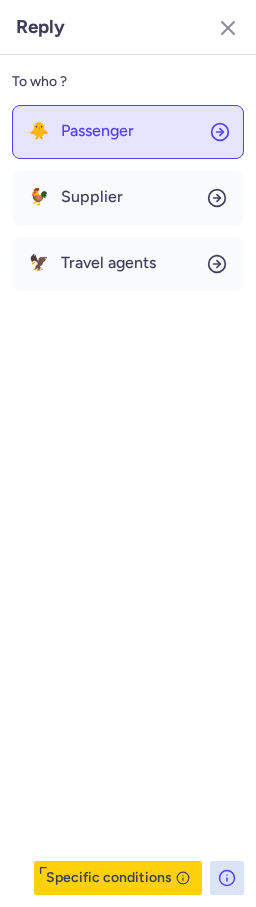 click on "🐥 Passenger" 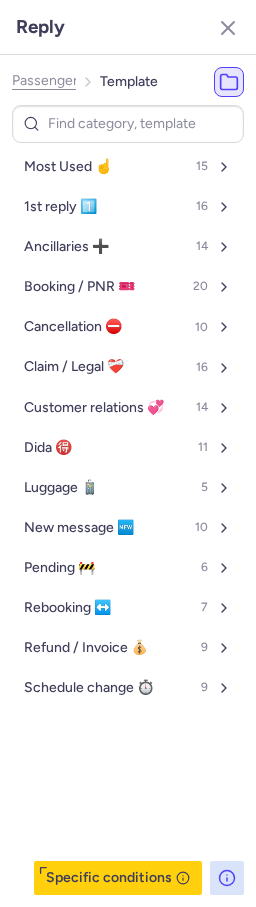 click on "Most Used ☝️" at bounding box center [68, 167] 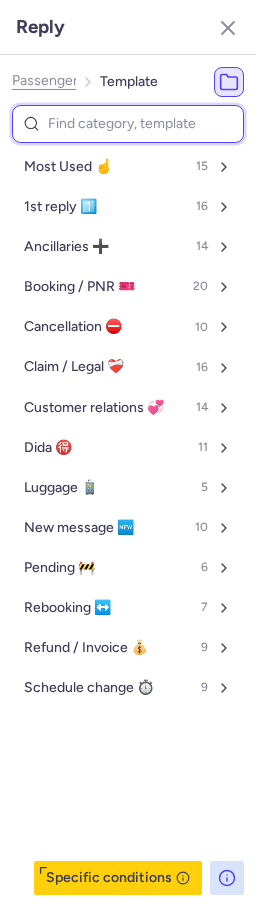 select on "en" 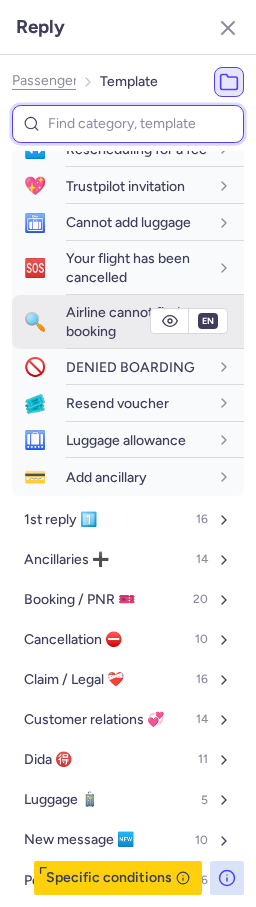 scroll, scrollTop: 350, scrollLeft: 0, axis: vertical 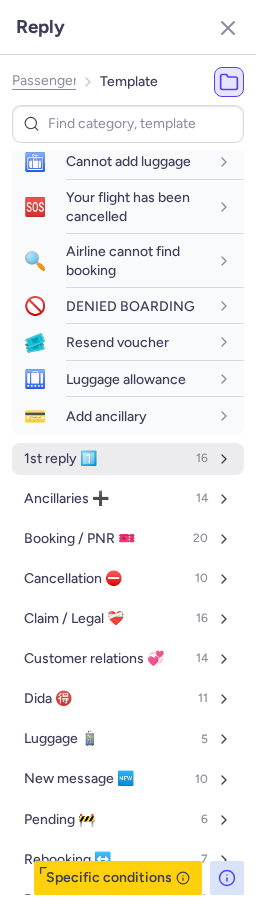 click on "1st reply 1️⃣" at bounding box center (60, 459) 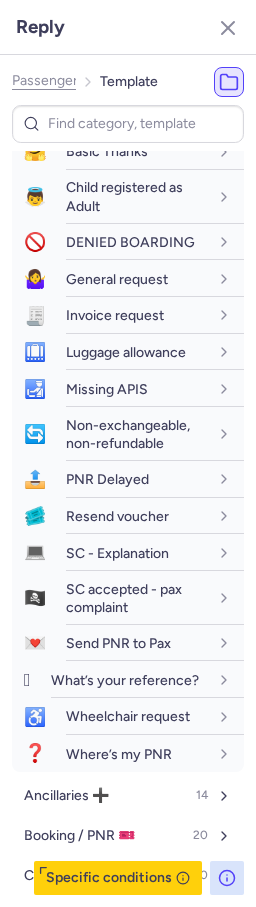 scroll, scrollTop: 745, scrollLeft: 0, axis: vertical 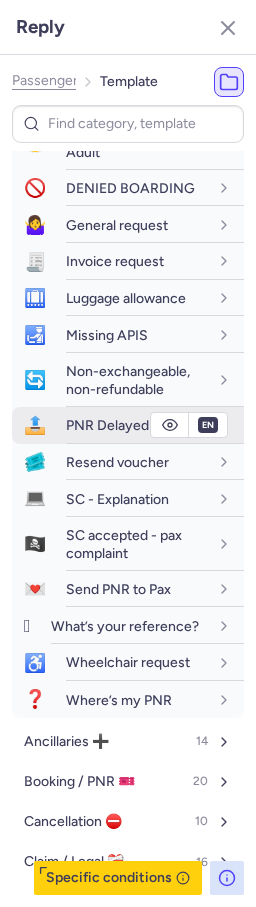 click on "PNR Delayed" at bounding box center [107, 425] 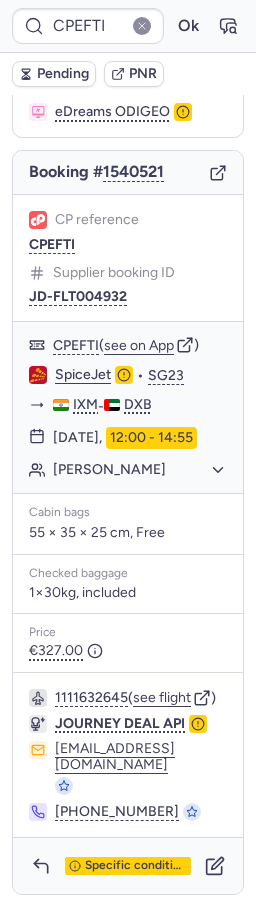 drag, startPoint x: 25, startPoint y: 64, endPoint x: 6, endPoint y: 69, distance: 19.646883 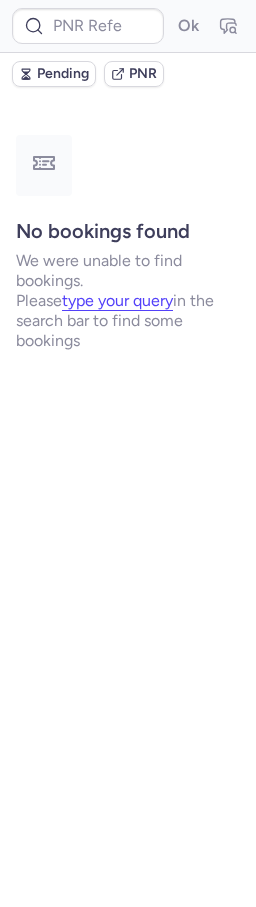 scroll, scrollTop: 0, scrollLeft: 0, axis: both 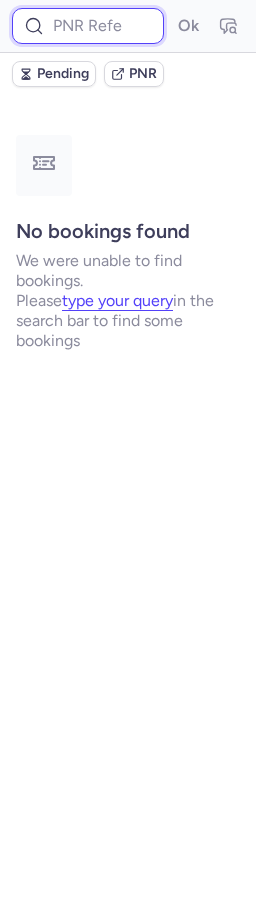 click at bounding box center (88, 26) 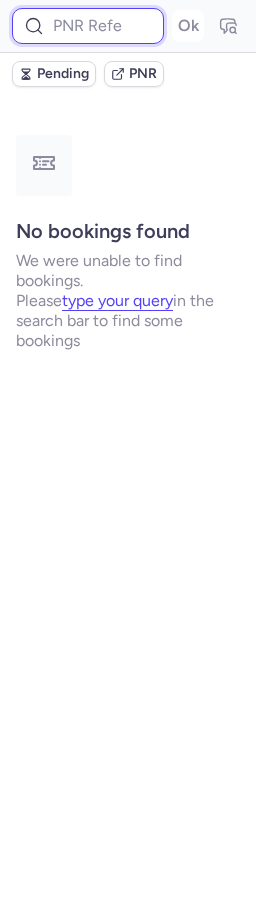 paste on "3739136" 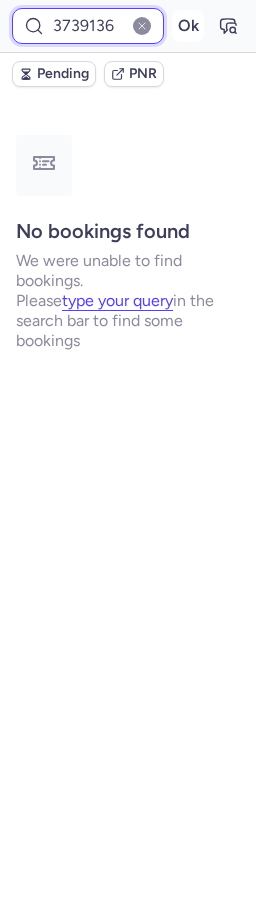 type on "3739136" 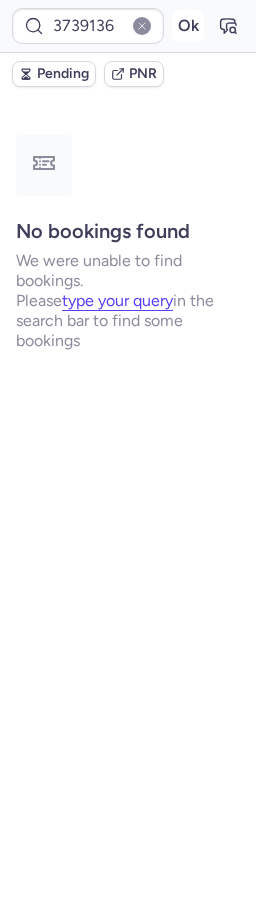 click on "Ok" at bounding box center (188, 26) 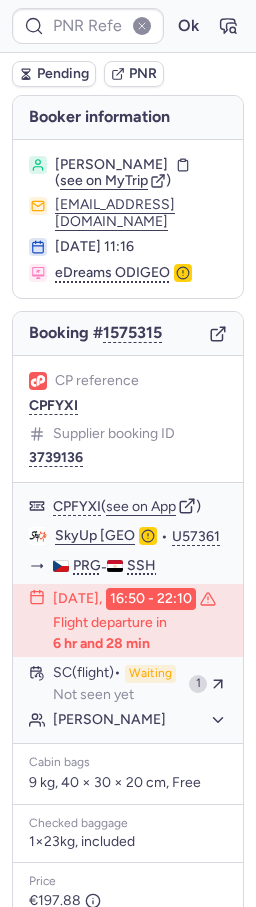 type on "CPFYJF" 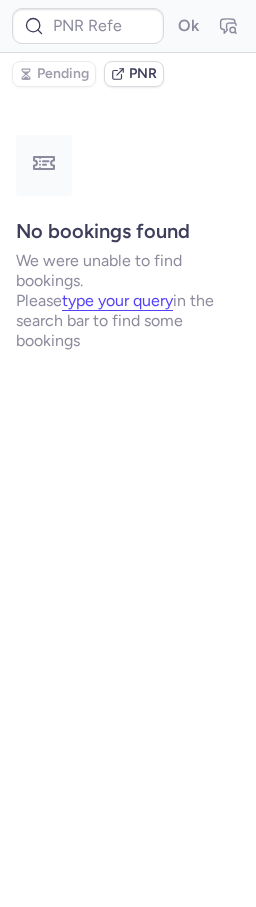 type on "CPNEJC" 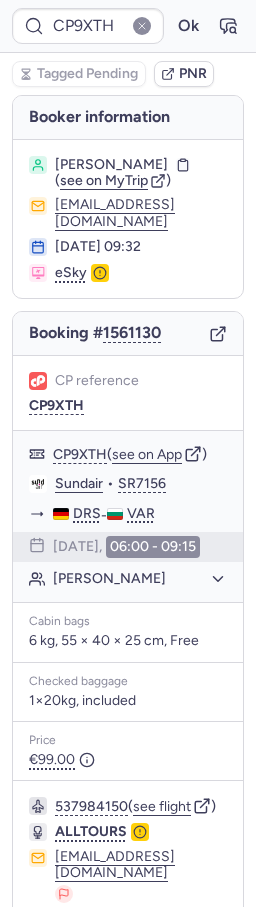 type on "CPNIWR" 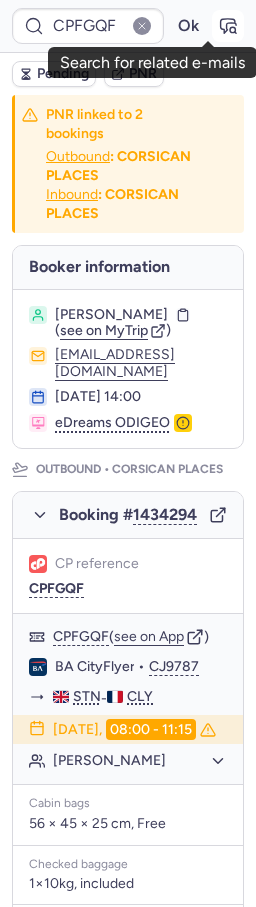 click 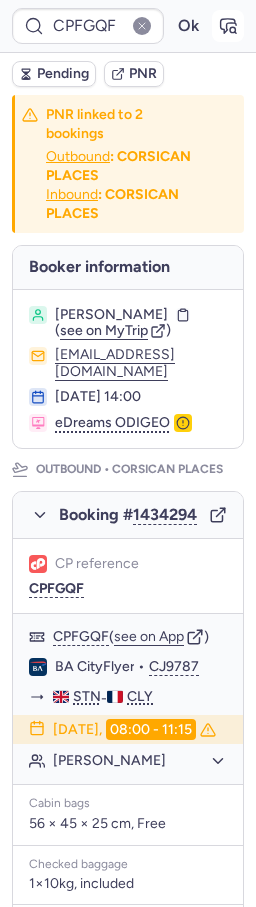 click 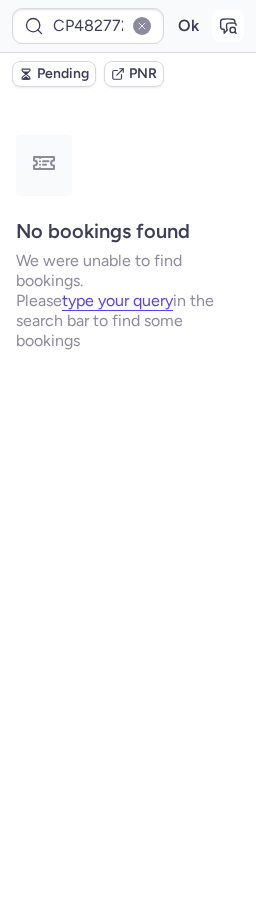 type on "CPFGQF" 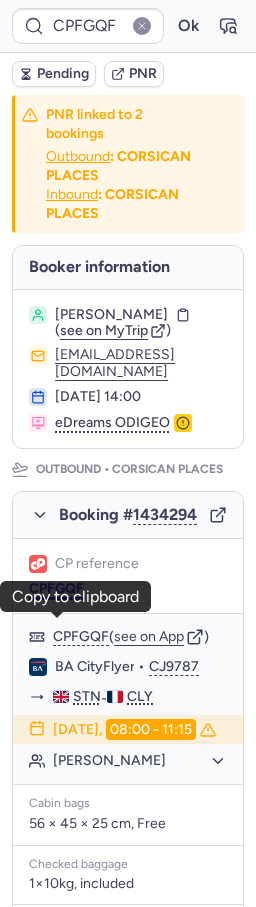 click on "CPFGQF" at bounding box center (56, 589) 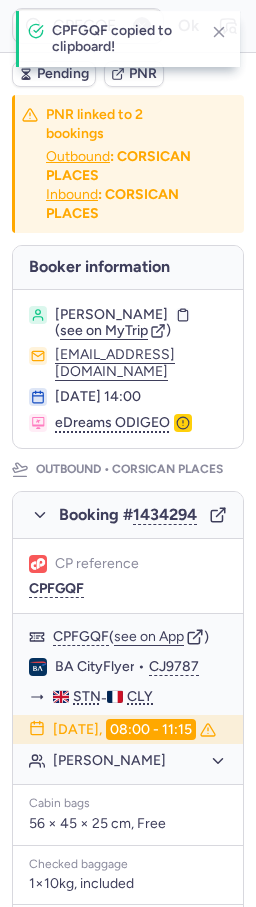 drag, startPoint x: 74, startPoint y: 620, endPoint x: 62, endPoint y: 609, distance: 16.27882 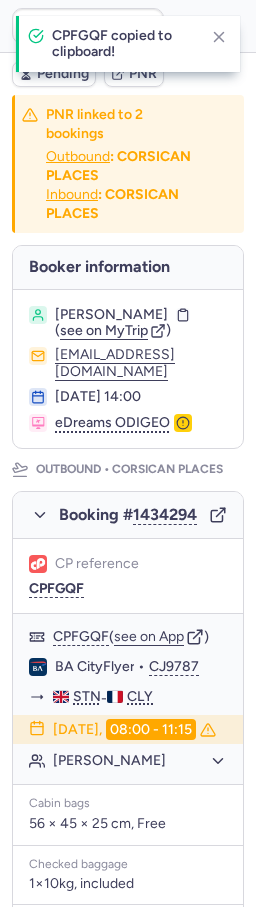 type 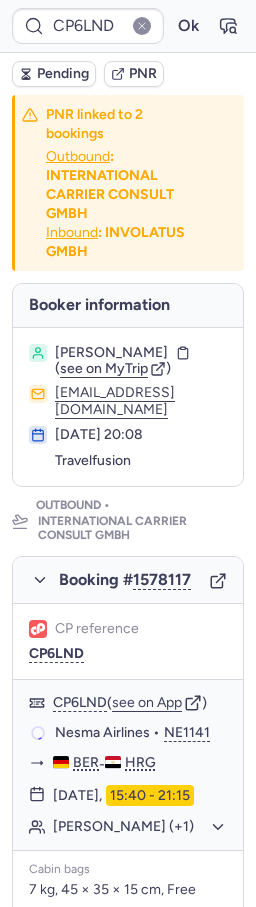 type on "CPT755" 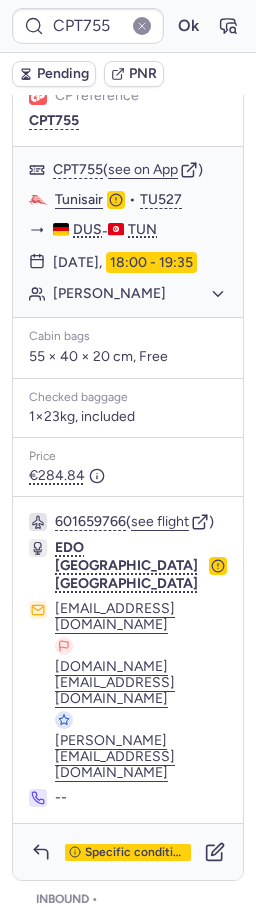 scroll, scrollTop: 578, scrollLeft: 0, axis: vertical 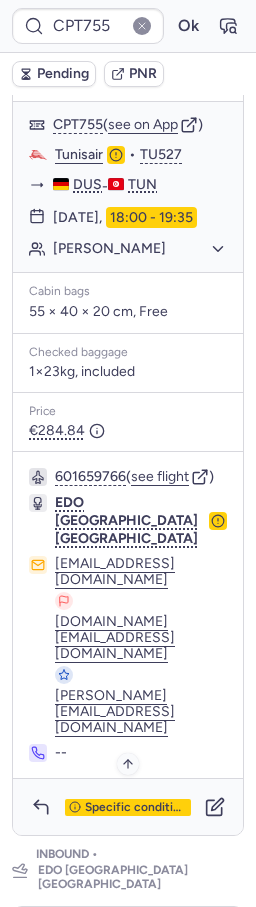 click on "Specific conditions" at bounding box center [136, 808] 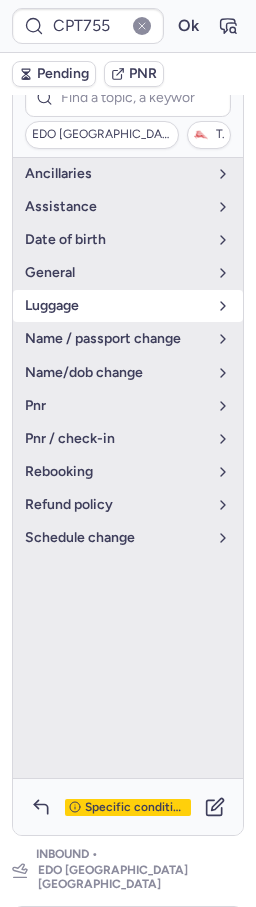 click on "luggage" at bounding box center (116, 306) 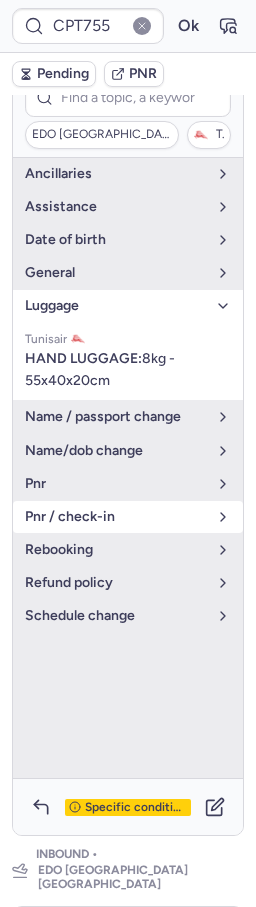 click on "pnr / check-in" at bounding box center [116, 517] 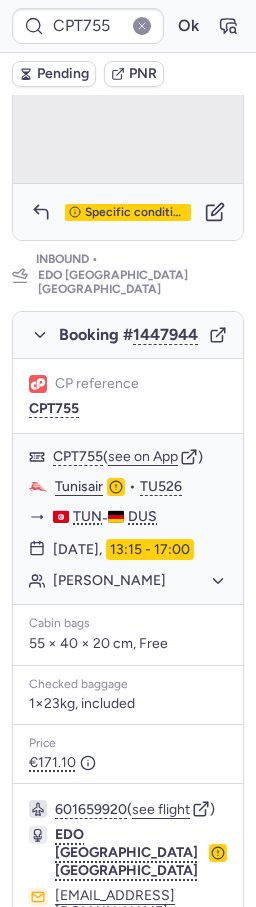scroll, scrollTop: 1344, scrollLeft: 0, axis: vertical 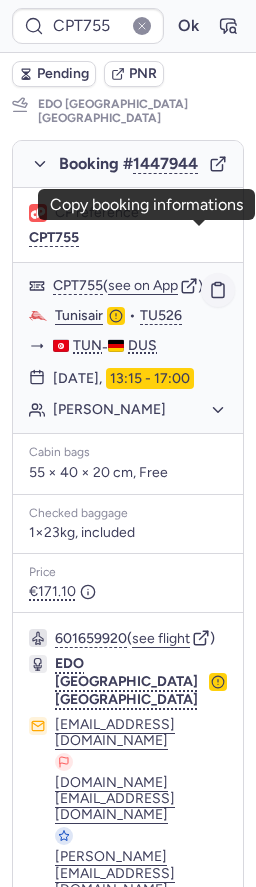 click 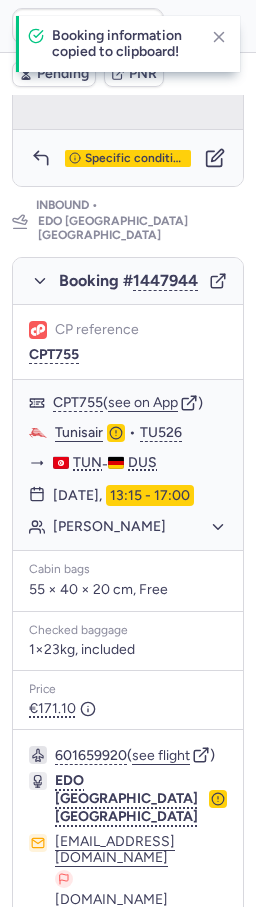 scroll, scrollTop: 1191, scrollLeft: 0, axis: vertical 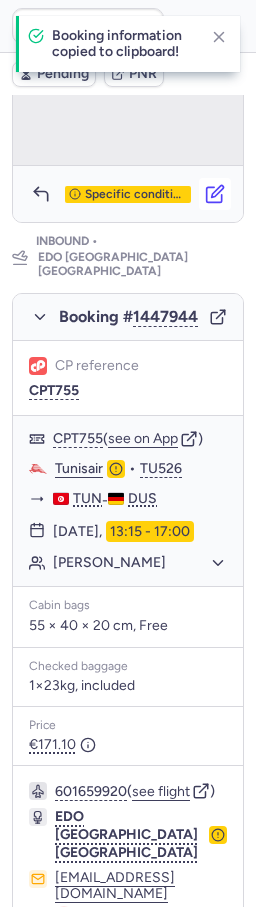 click 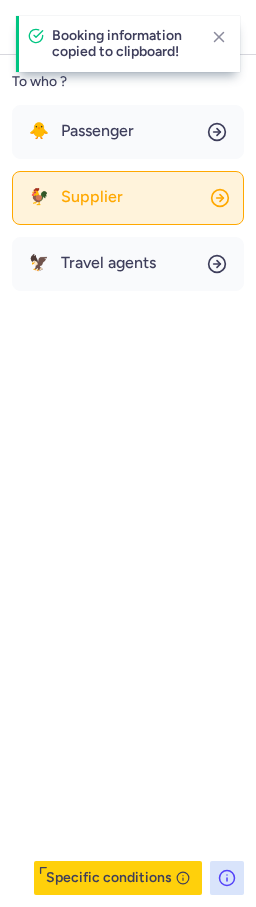 click on "Supplier" at bounding box center [92, 197] 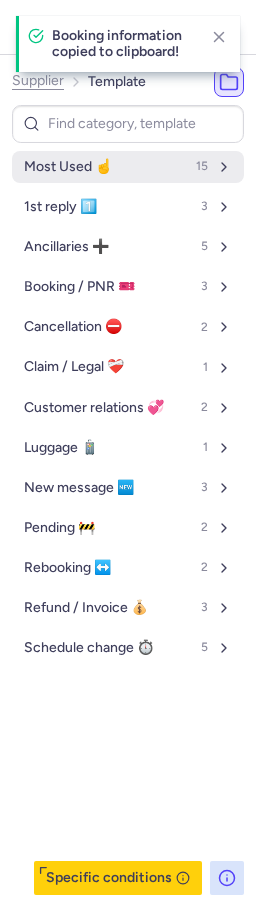 click on "Most Used ☝️" at bounding box center (68, 167) 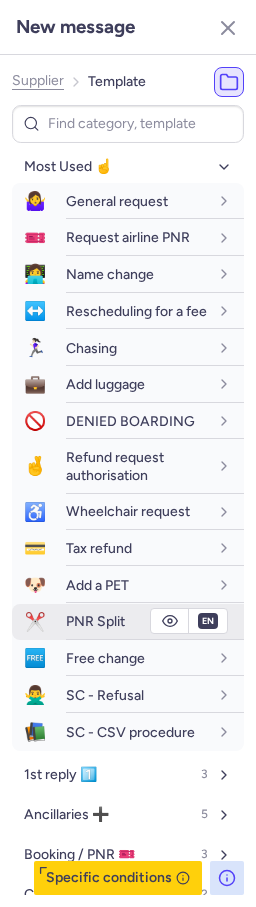 click on "PNR Split" at bounding box center (95, 621) 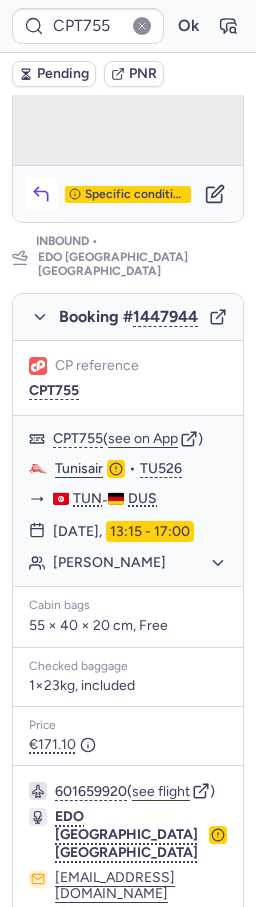 click 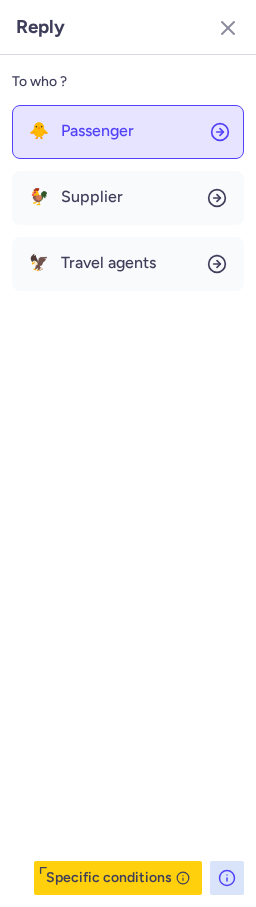 click on "🐥" at bounding box center (39, 131) 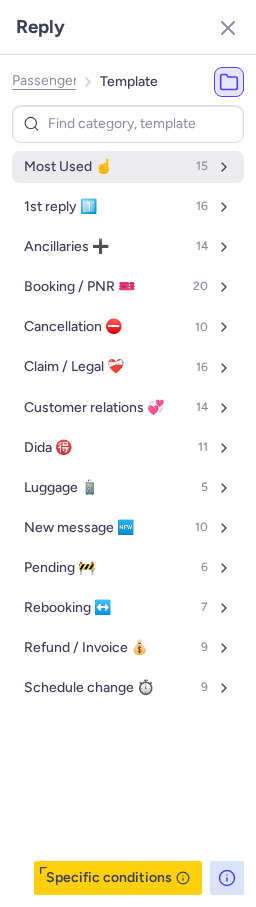 click on "Most Used ☝️ 15" at bounding box center (128, 167) 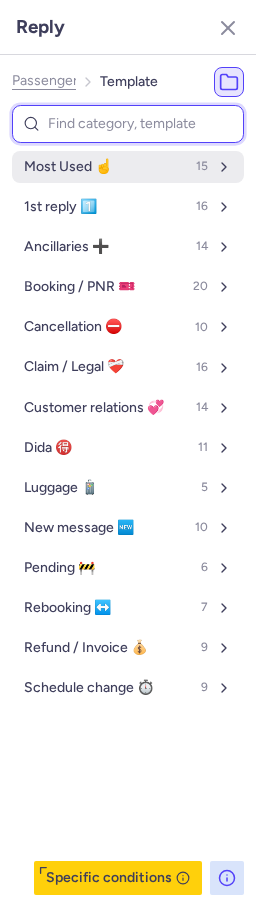 select on "en" 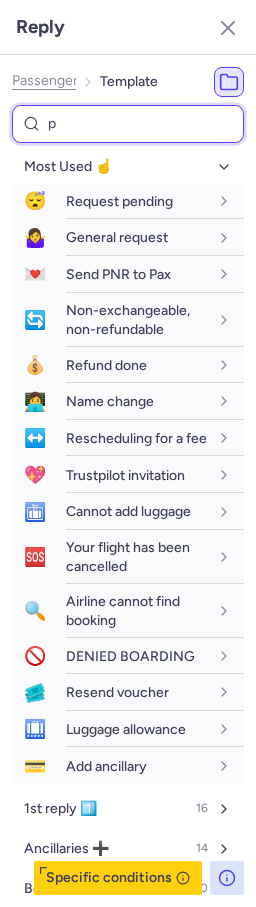 type on "pn" 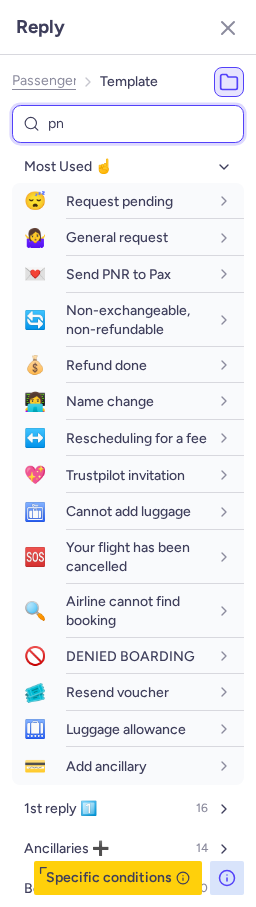 select on "en" 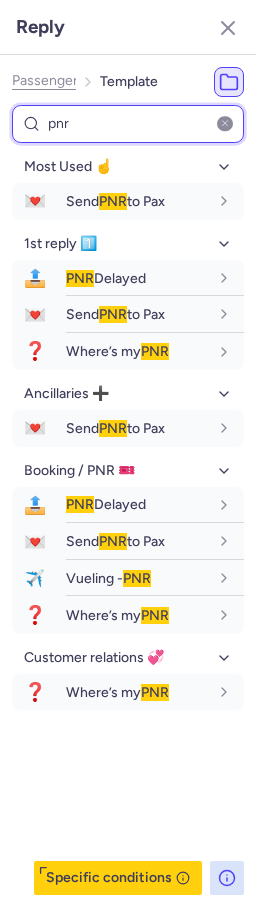 type on "pnr" 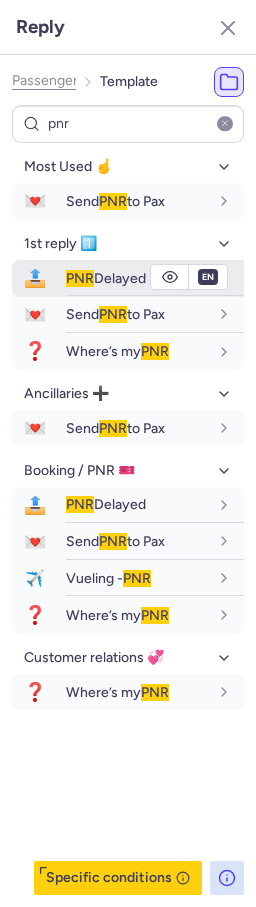 click on "PNR  Delayed" at bounding box center (106, 278) 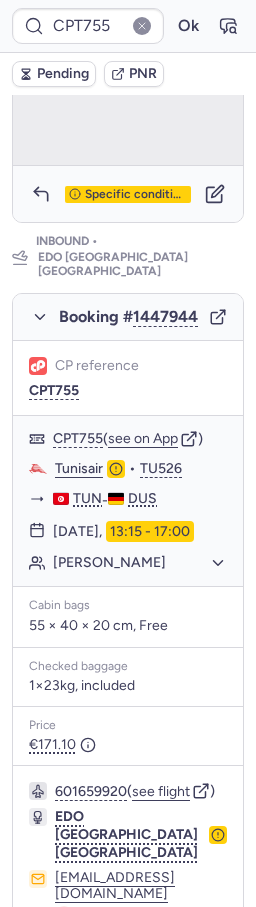 click on "Pending" at bounding box center (63, 74) 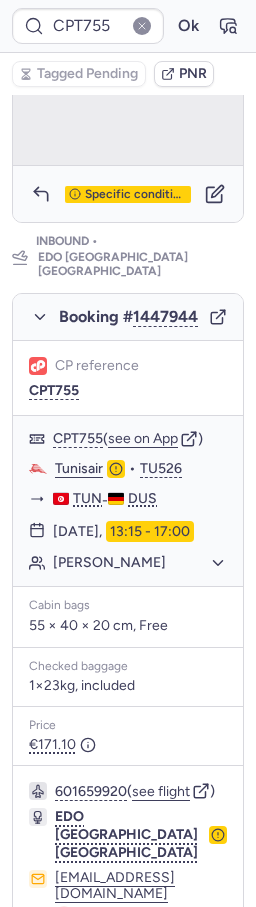 click on "Specific conditions" at bounding box center [136, 195] 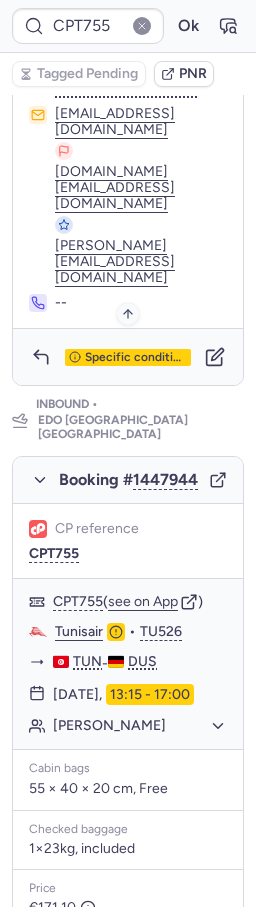 click on "Specific conditions" at bounding box center (136, 358) 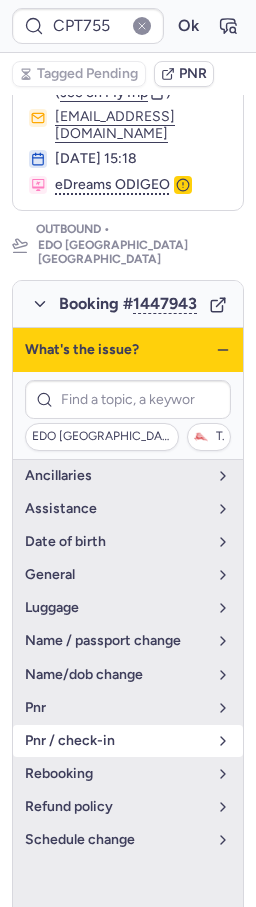 click on "pnr / check-in" at bounding box center (128, 741) 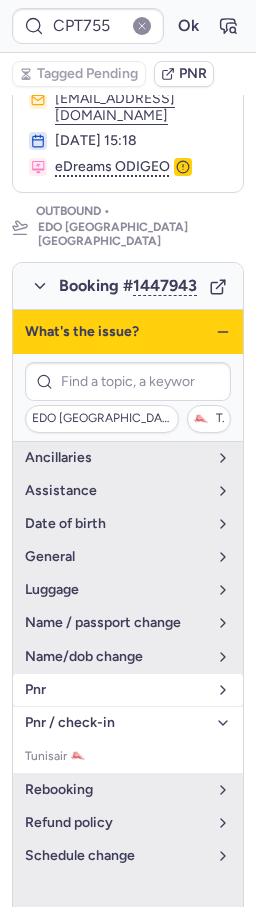 scroll, scrollTop: 313, scrollLeft: 0, axis: vertical 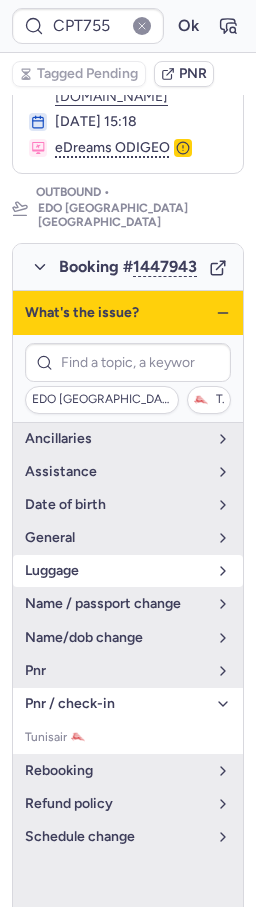 click on "luggage" at bounding box center (116, 571) 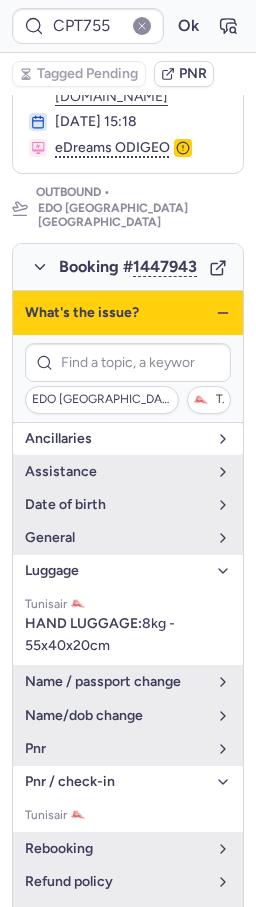 click on "Ancillaries" at bounding box center [128, 439] 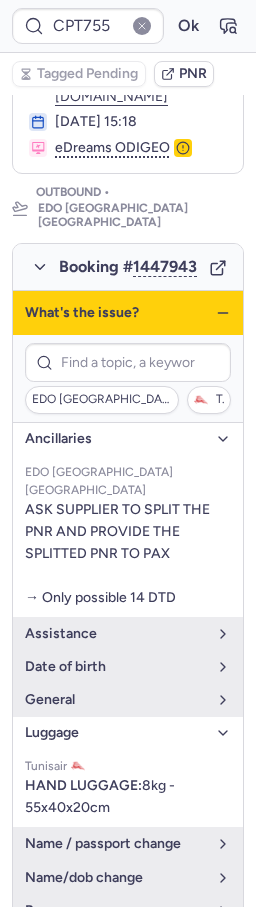 click 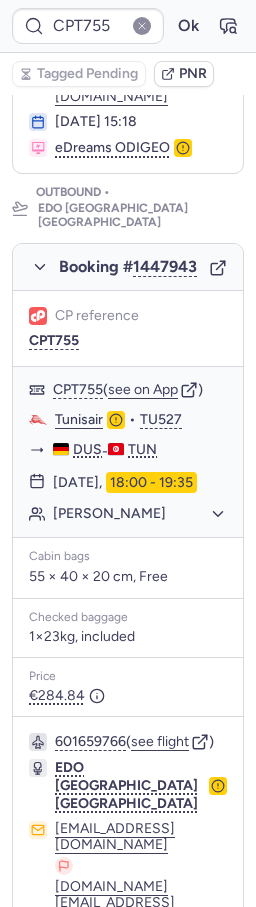 type on "CP6LND" 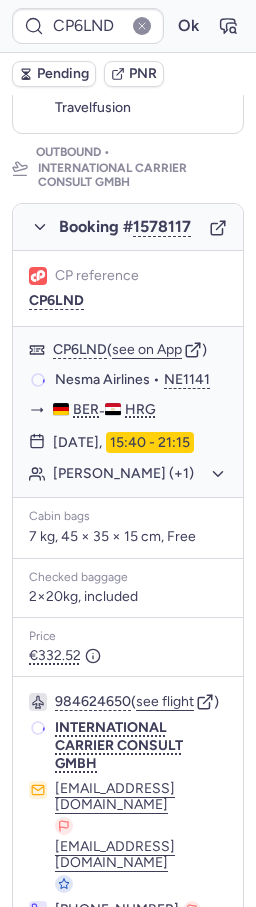 scroll, scrollTop: 313, scrollLeft: 0, axis: vertical 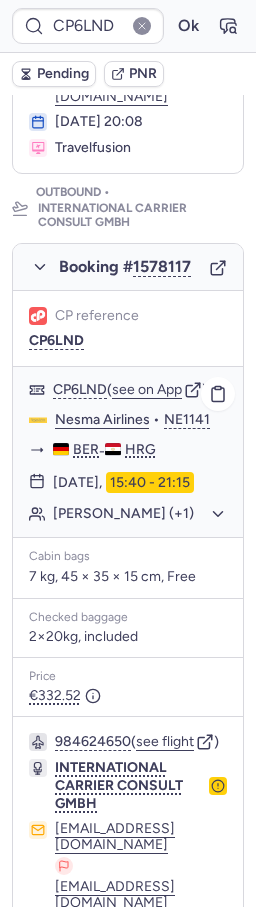 click on "Margot WALDT (+1)" 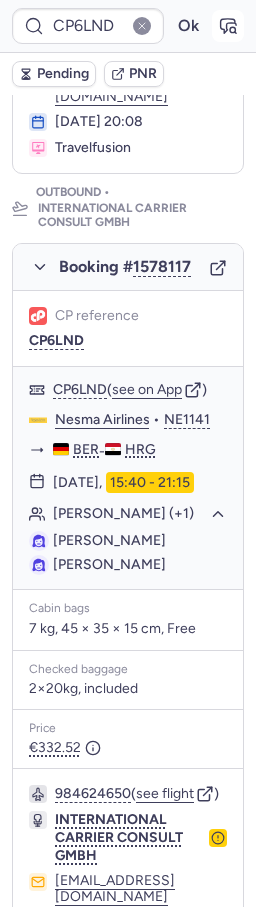 click 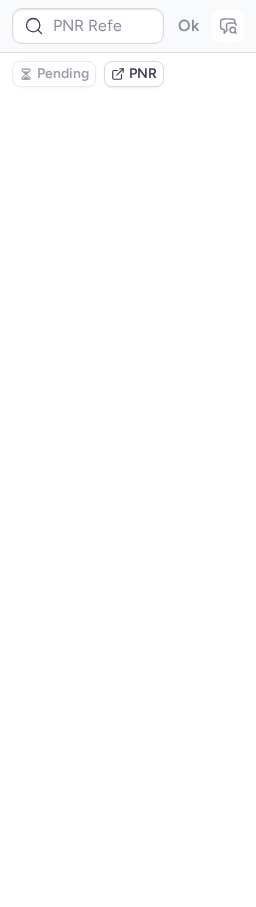 scroll, scrollTop: 0, scrollLeft: 0, axis: both 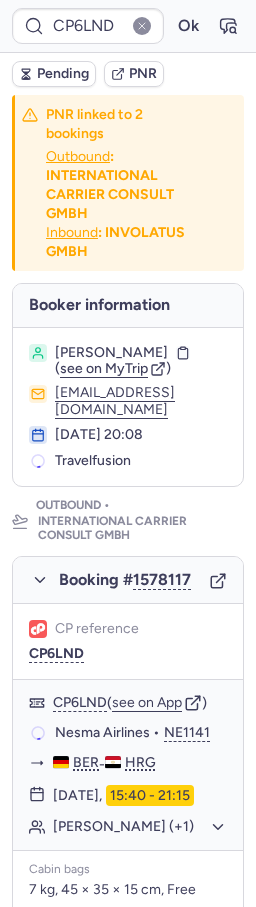 click on "PNR" at bounding box center (134, 74) 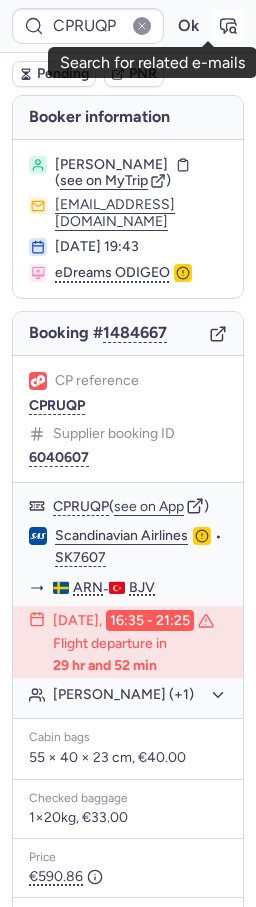 click 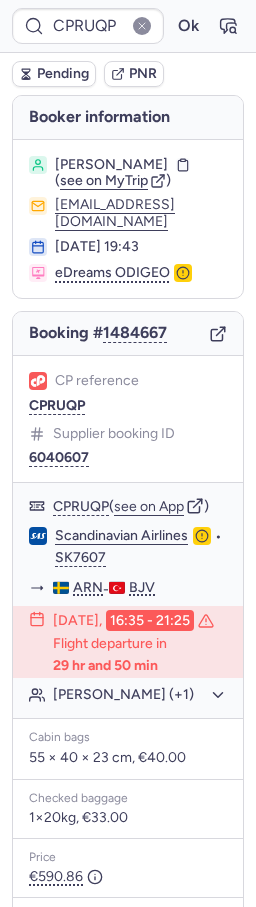 type on "CPGT2J" 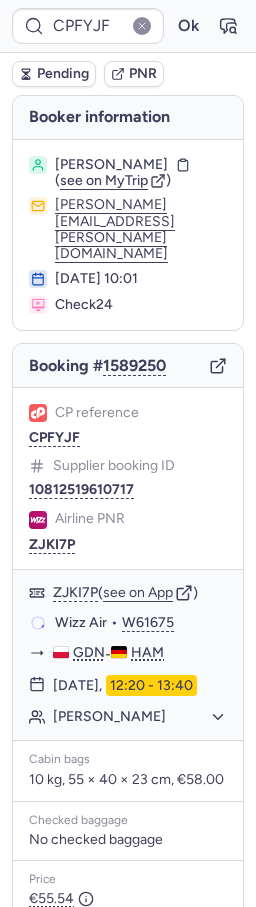 type on "CPVQUN" 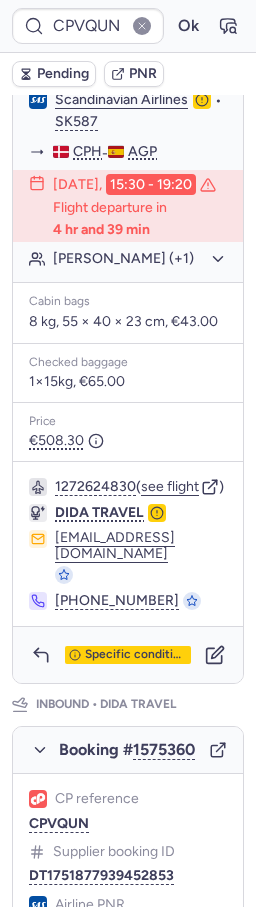 scroll, scrollTop: 670, scrollLeft: 0, axis: vertical 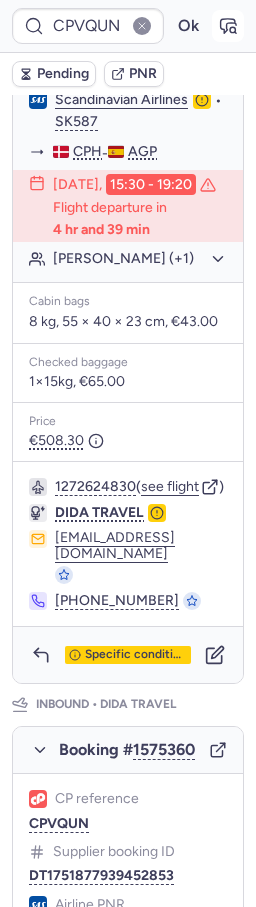 click 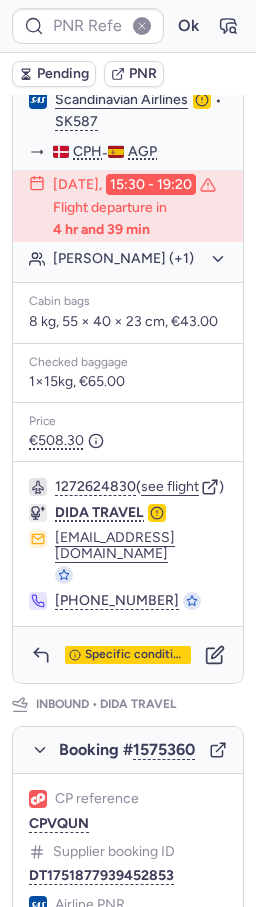 type on "CPVQUN" 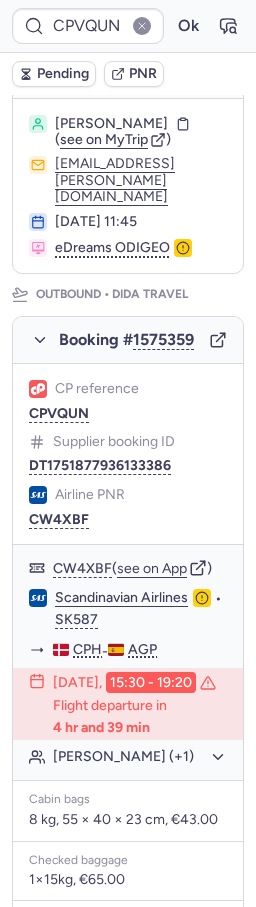 scroll, scrollTop: 1411, scrollLeft: 0, axis: vertical 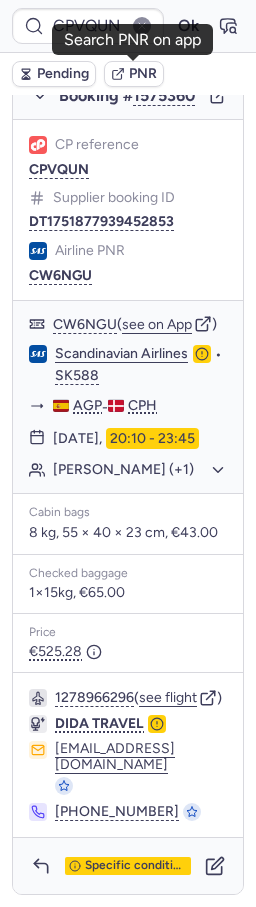 click on "PNR" at bounding box center (143, 74) 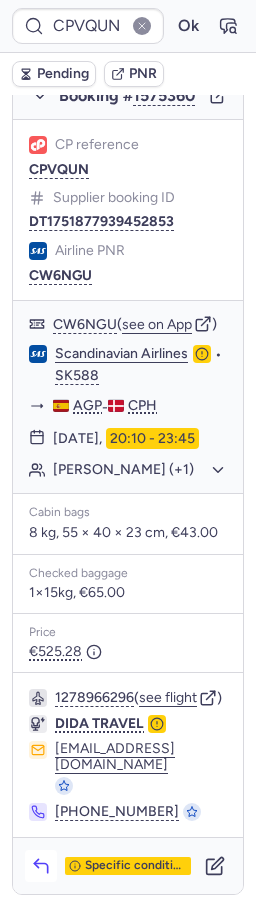 click 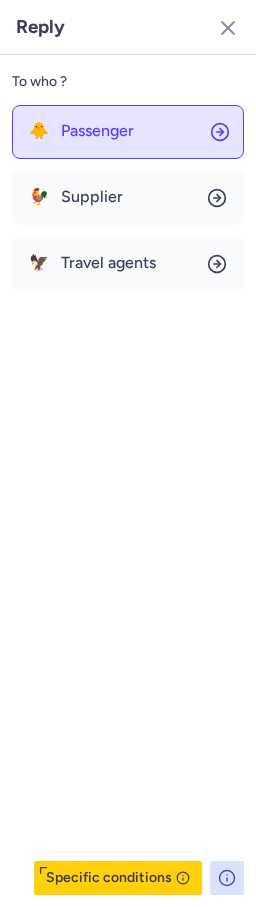 click on "🐥 Passenger" 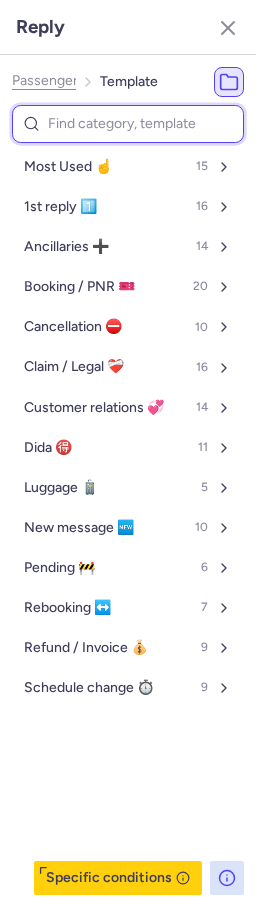 drag, startPoint x: 130, startPoint y: 132, endPoint x: 130, endPoint y: 143, distance: 11 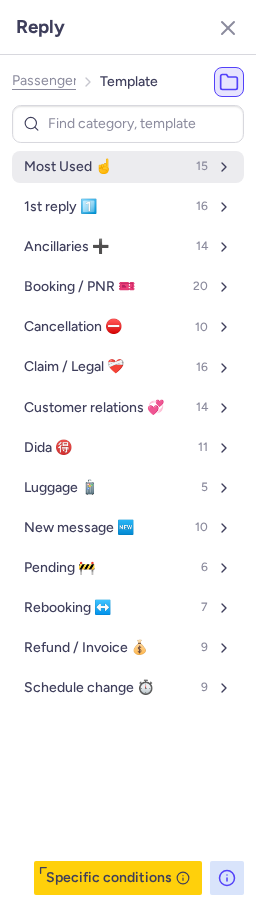 click on "Most Used ☝️ 15" at bounding box center [128, 167] 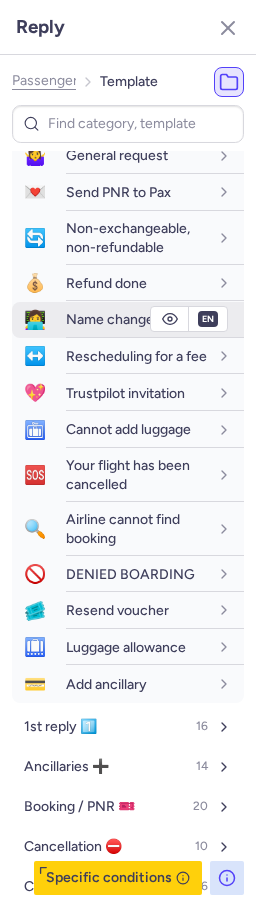 scroll, scrollTop: 386, scrollLeft: 0, axis: vertical 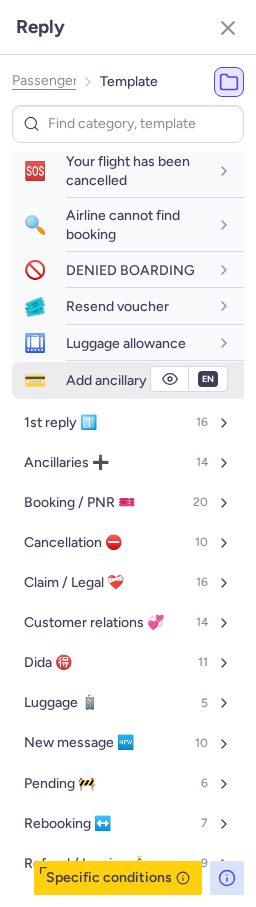 click on "💳 Add ancillary" at bounding box center (128, 380) 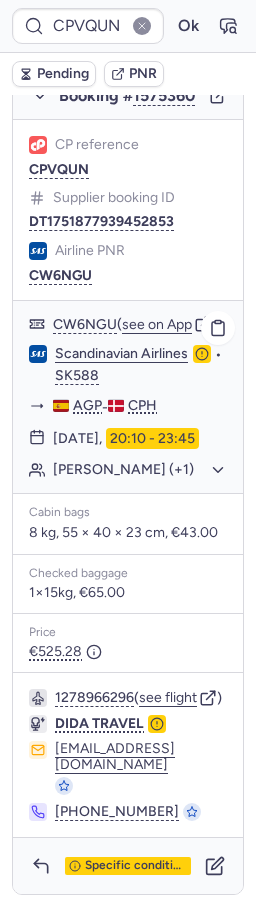 type on "CP2XQ9" 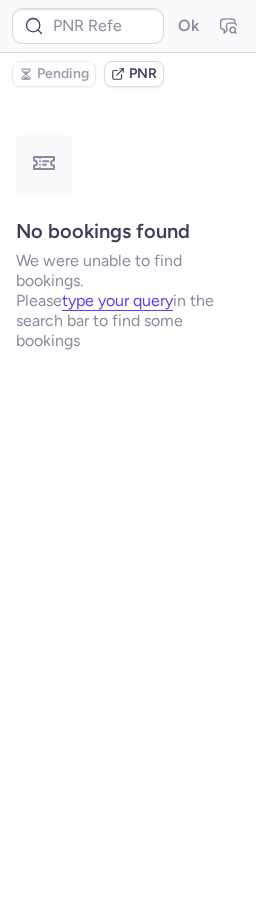 scroll, scrollTop: 0, scrollLeft: 0, axis: both 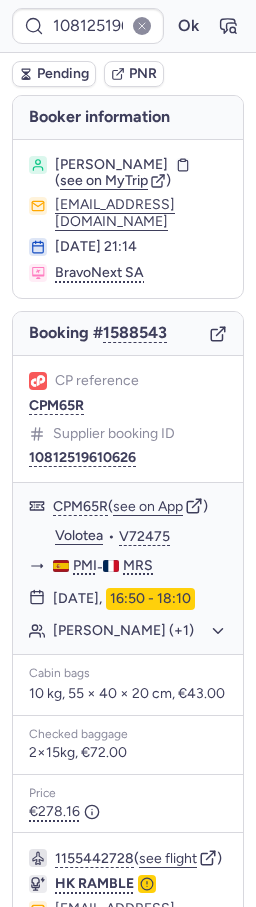 click 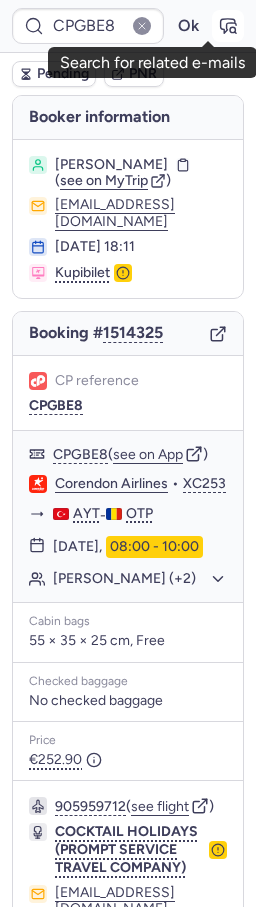 click 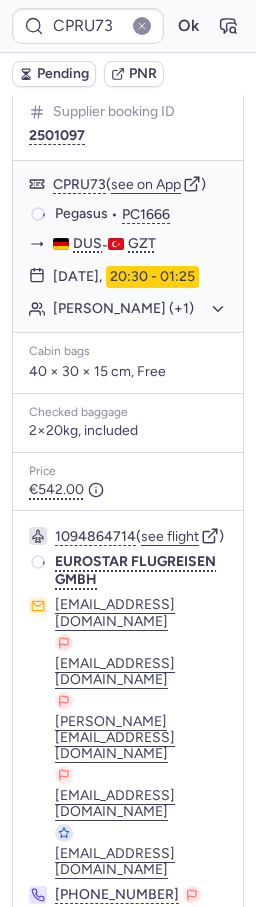 scroll, scrollTop: 282, scrollLeft: 0, axis: vertical 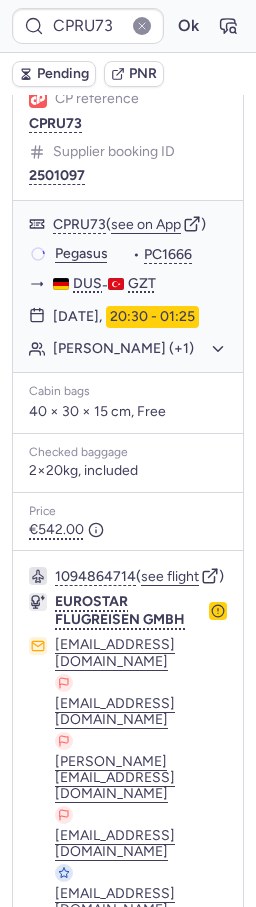 type on "CPNIWR" 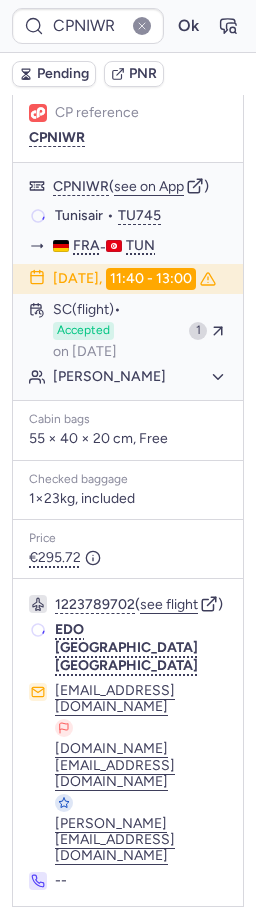 scroll, scrollTop: 239, scrollLeft: 0, axis: vertical 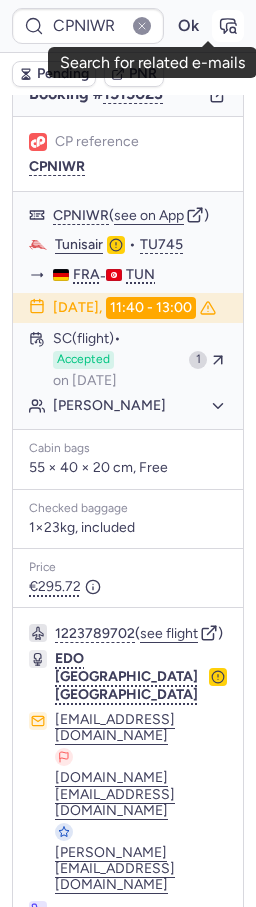 click 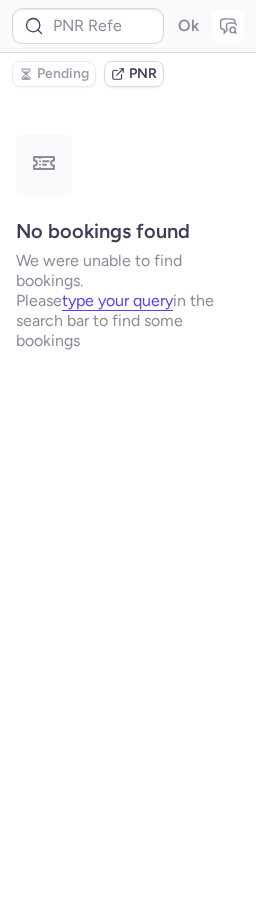 scroll, scrollTop: 0, scrollLeft: 0, axis: both 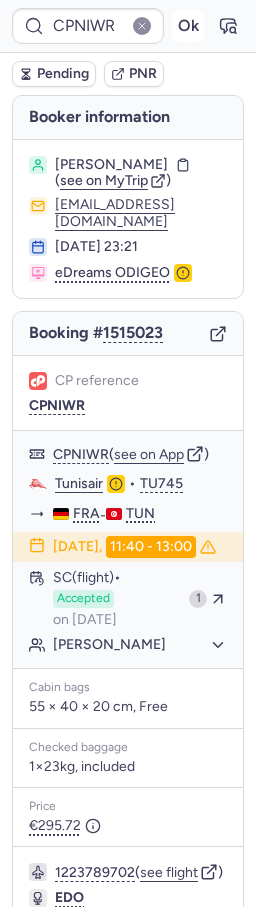 type on "CPRU73" 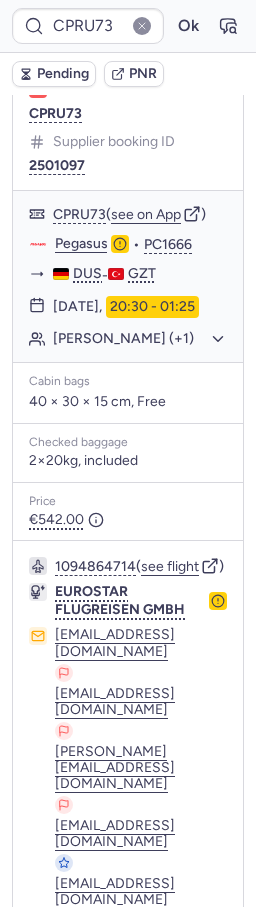 scroll, scrollTop: 437, scrollLeft: 0, axis: vertical 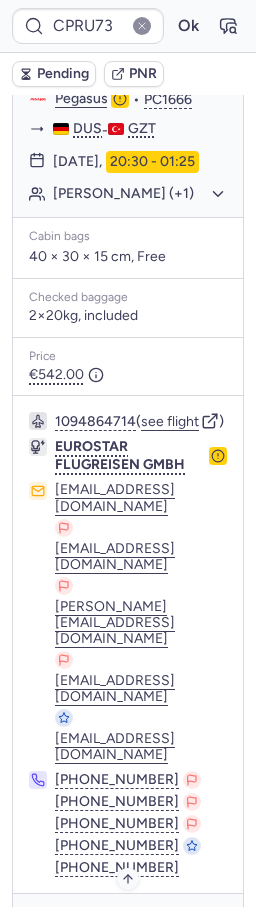 click on "Specific conditions" at bounding box center (136, 923) 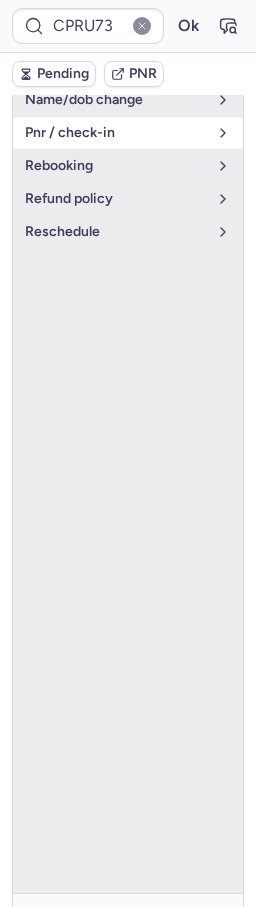 click on "pnr / check-in" at bounding box center [116, 133] 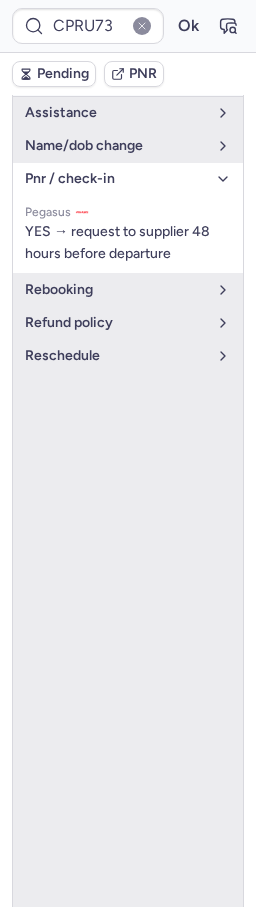 scroll, scrollTop: 437, scrollLeft: 0, axis: vertical 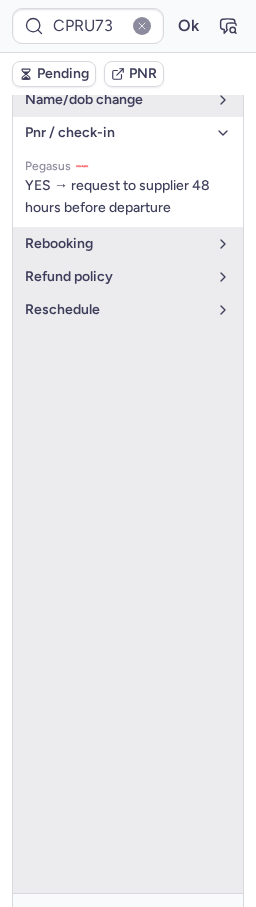 click on "Specific conditions" at bounding box center (136, 923) 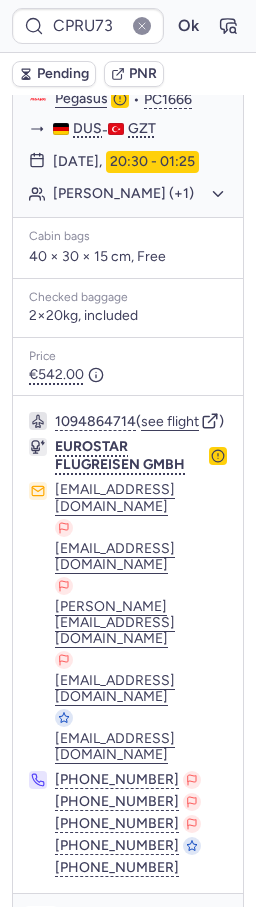 click 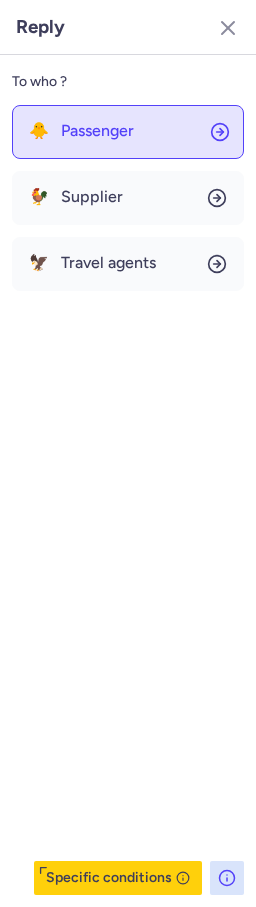 click on "Passenger" at bounding box center [97, 131] 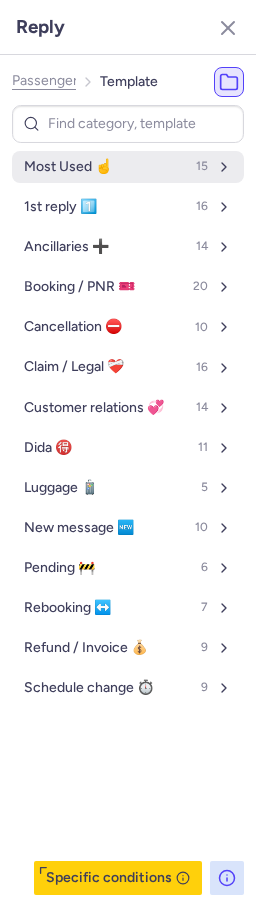 click on "Most Used ☝️" at bounding box center [68, 167] 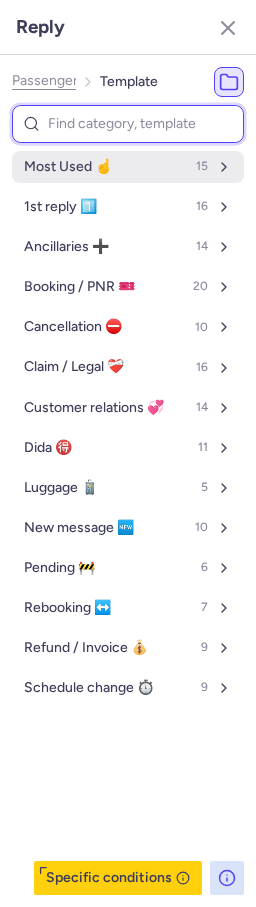 select on "en" 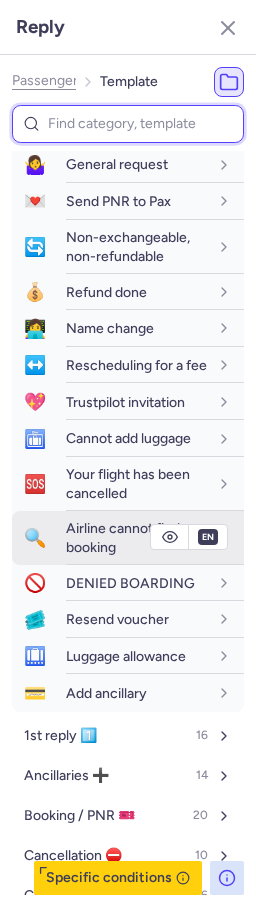 scroll, scrollTop: 218, scrollLeft: 0, axis: vertical 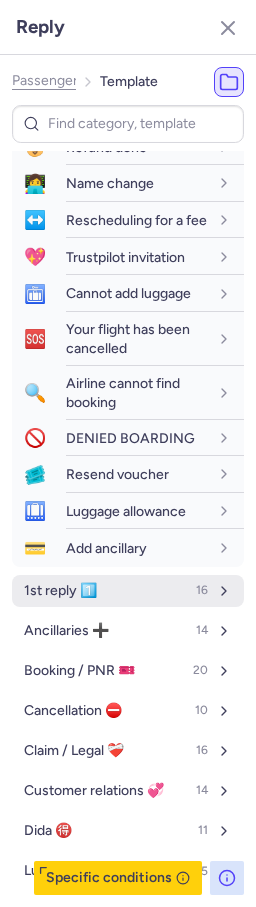 click on "1st reply 1️⃣" at bounding box center (60, 591) 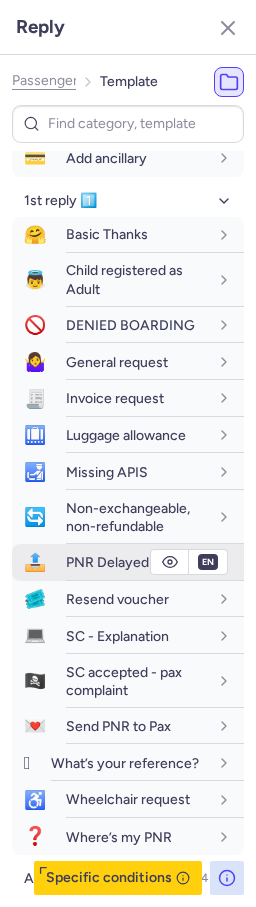 scroll, scrollTop: 611, scrollLeft: 0, axis: vertical 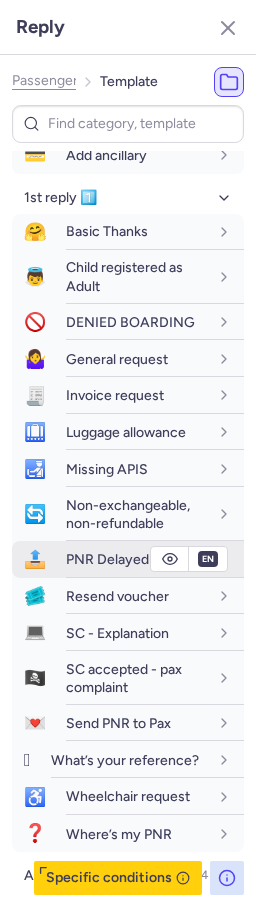 click on "PNR Delayed" at bounding box center (107, 559) 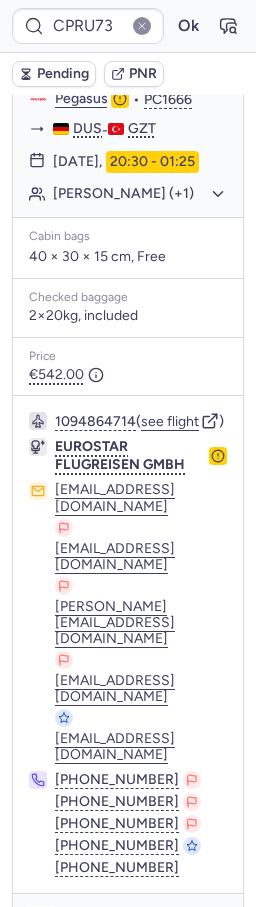click at bounding box center (41, 922) 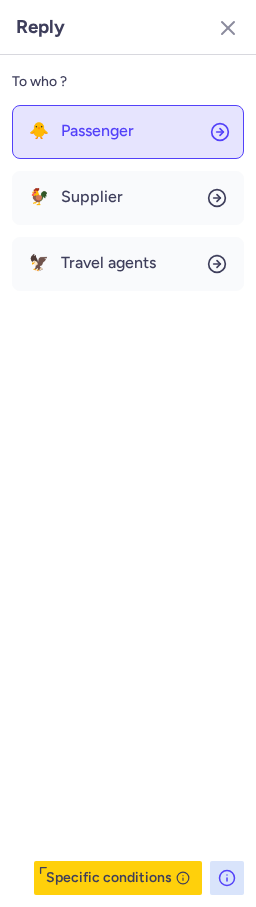 click on "Passenger" at bounding box center (97, 131) 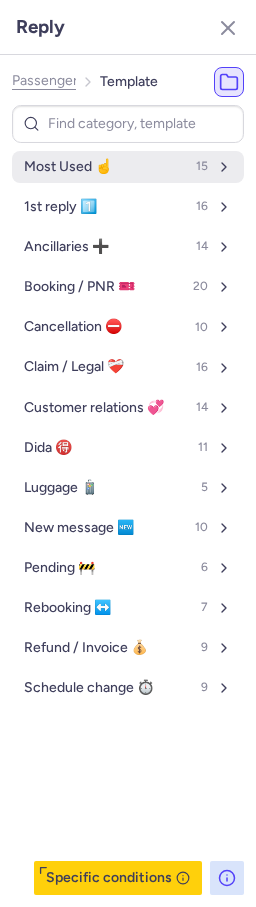 click on "Most Used ☝️ 15" at bounding box center (128, 167) 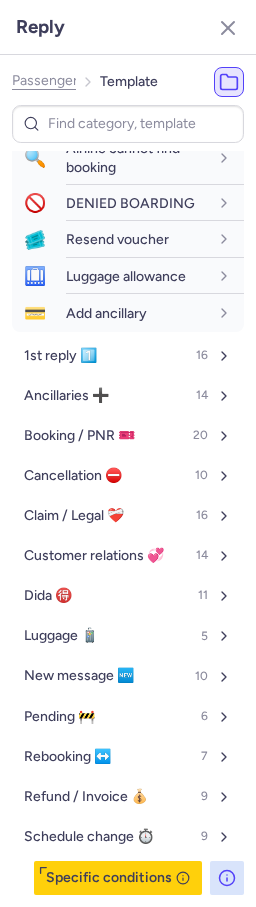 scroll, scrollTop: 502, scrollLeft: 0, axis: vertical 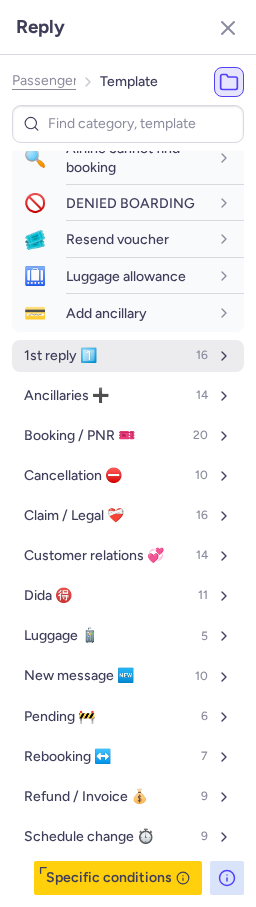 click on "1st reply 1️⃣" at bounding box center [60, 356] 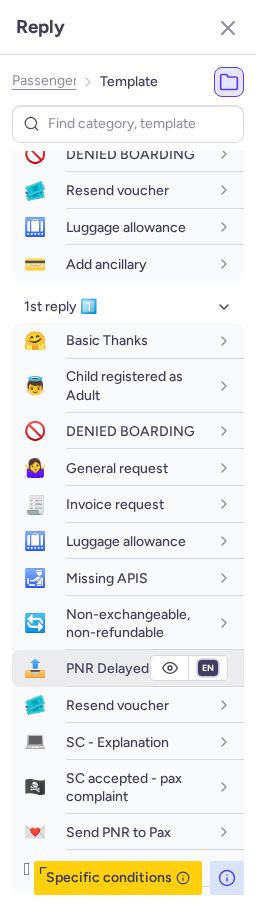 click on "fr en de nl pt es it ru" at bounding box center [208, 668] 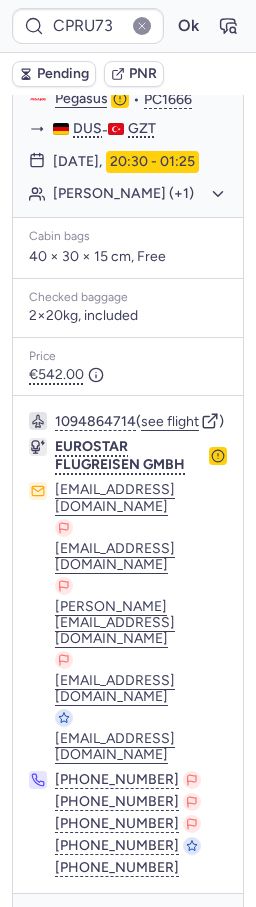 click on "Pending" at bounding box center [63, 74] 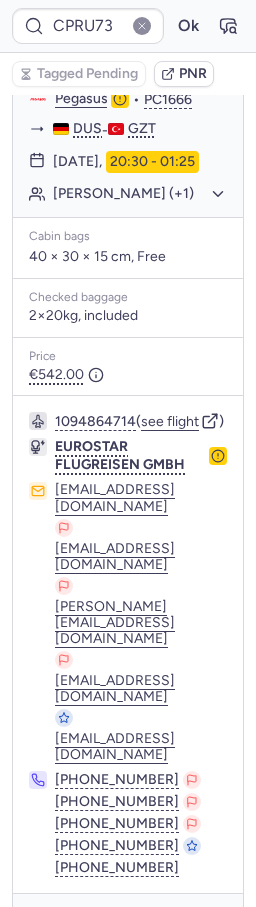 type on "CPNIWR" 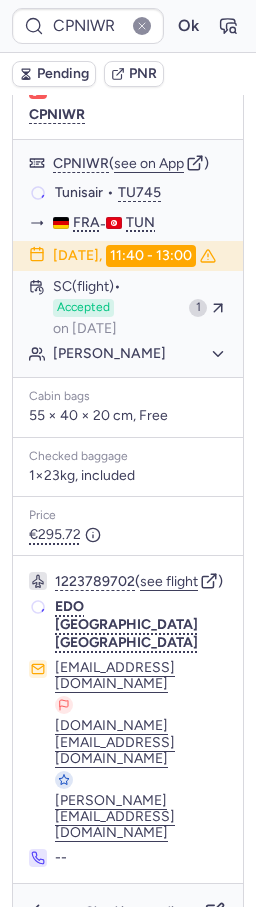 scroll, scrollTop: 282, scrollLeft: 0, axis: vertical 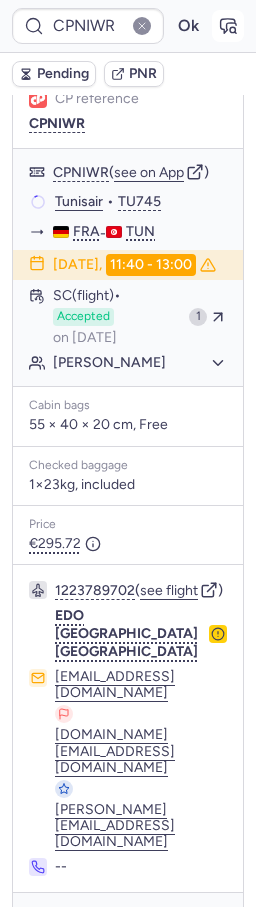click 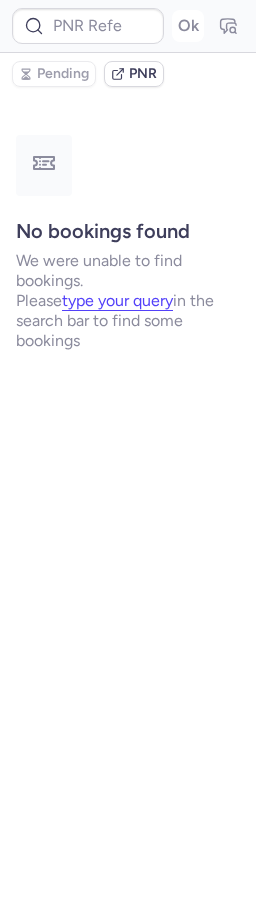 scroll, scrollTop: 0, scrollLeft: 0, axis: both 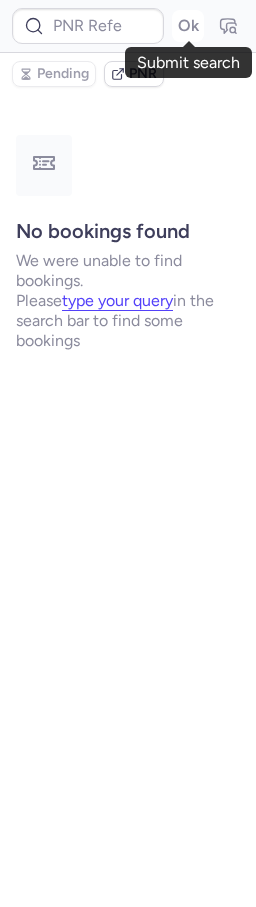 type on "CPNIWR" 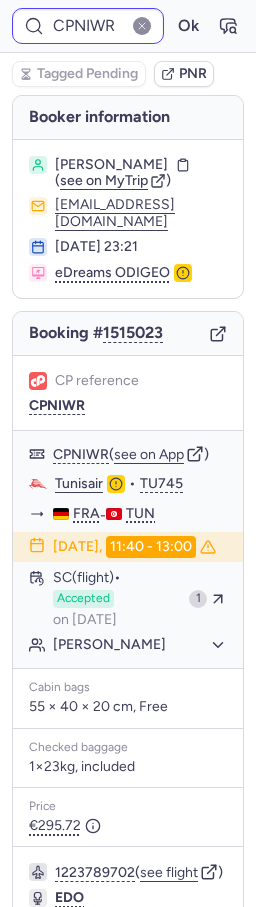 type on "16JUL2025" 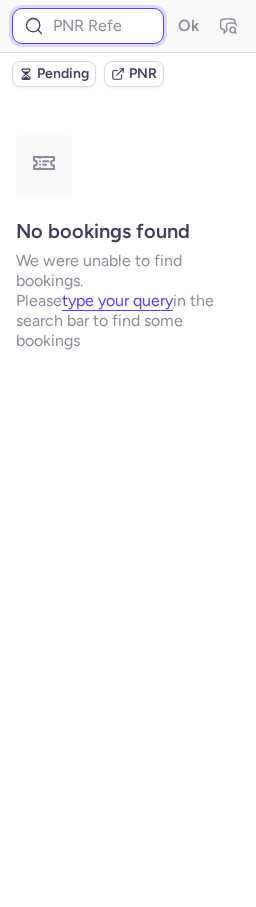 click at bounding box center [88, 26] 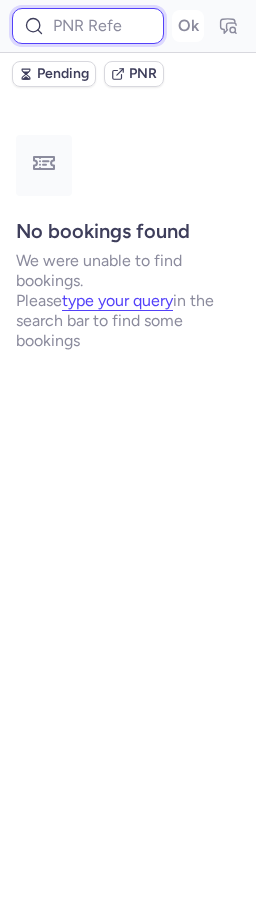 paste on "CPRGYA" 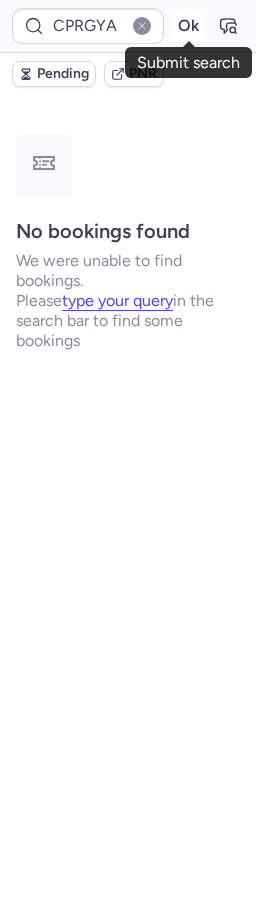 click on "Ok" at bounding box center (188, 26) 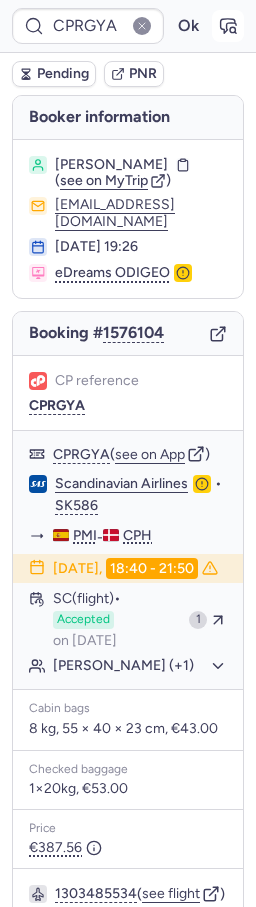 click 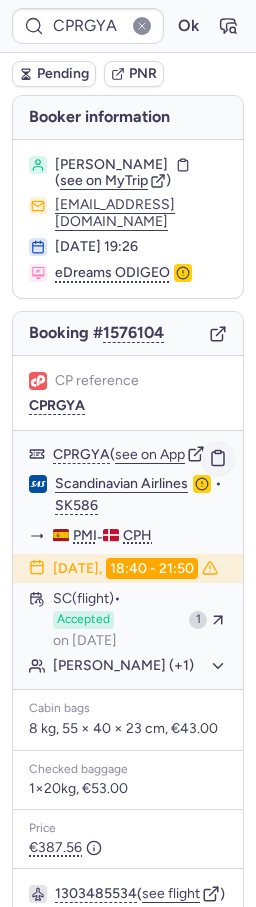 click 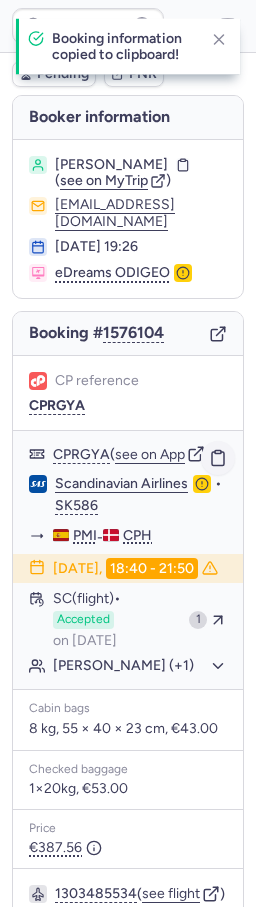 click 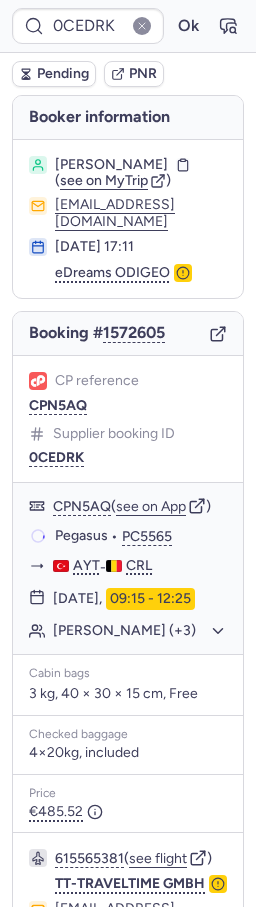 type on "CPSVYY" 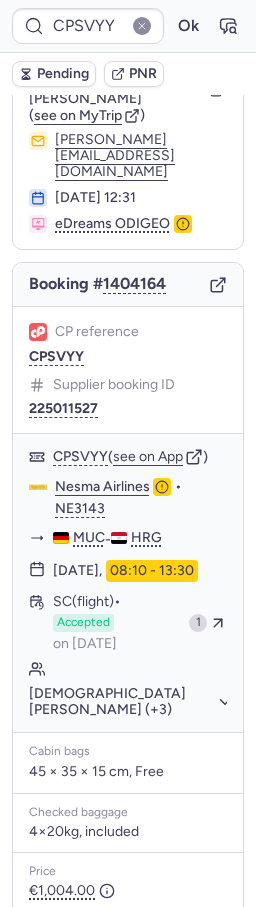 scroll, scrollTop: 431, scrollLeft: 0, axis: vertical 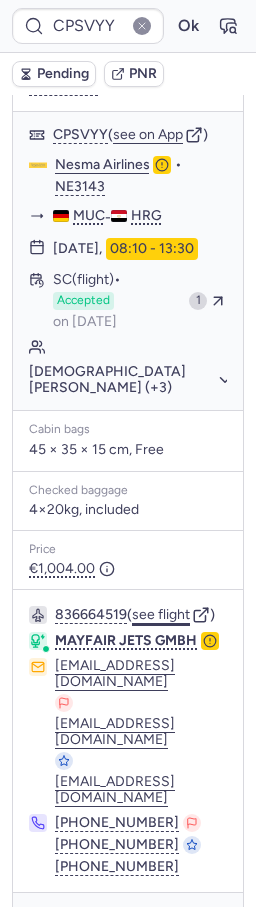 click on "see flight" 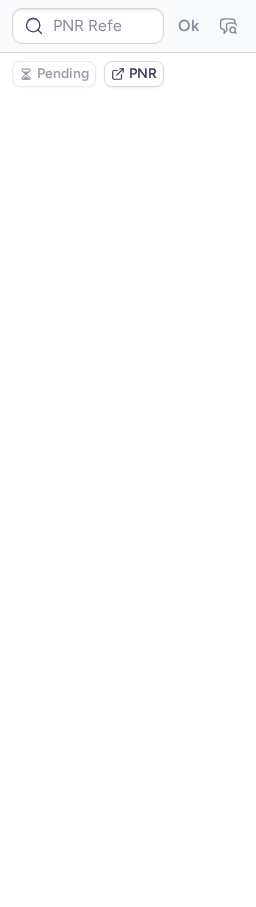 scroll, scrollTop: 0, scrollLeft: 0, axis: both 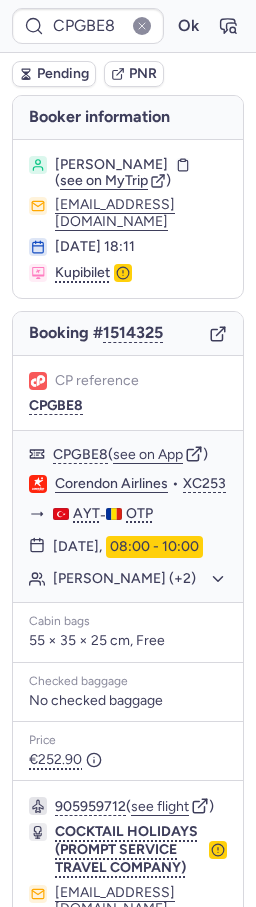 type on "CPRGYA" 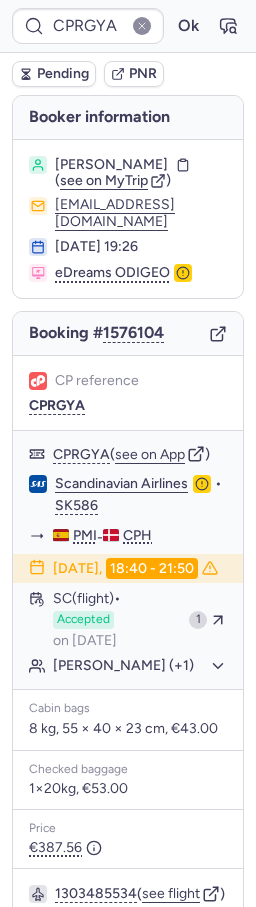 type on "10812519610626" 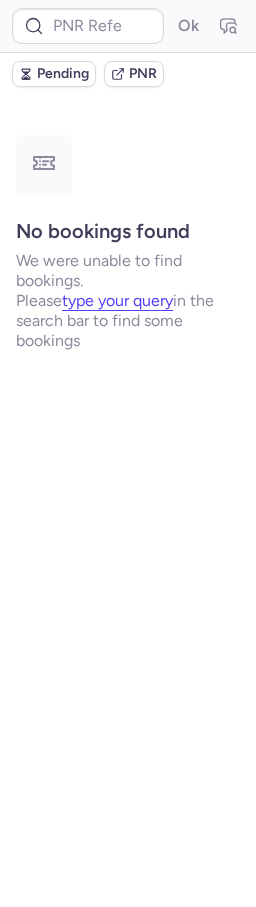 type on "CPRGYA" 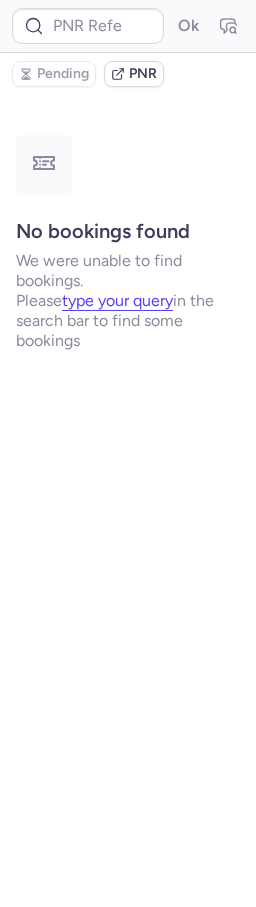 type on "CPYMJP" 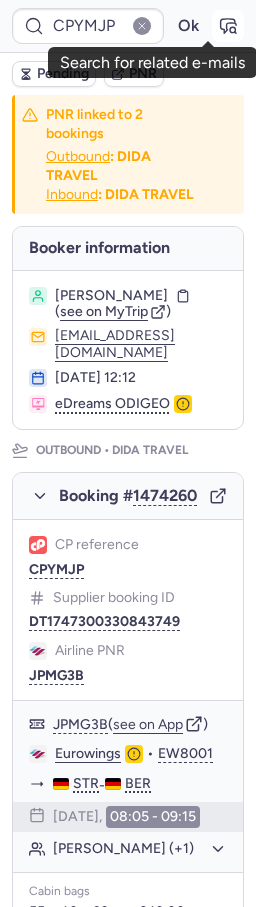 click 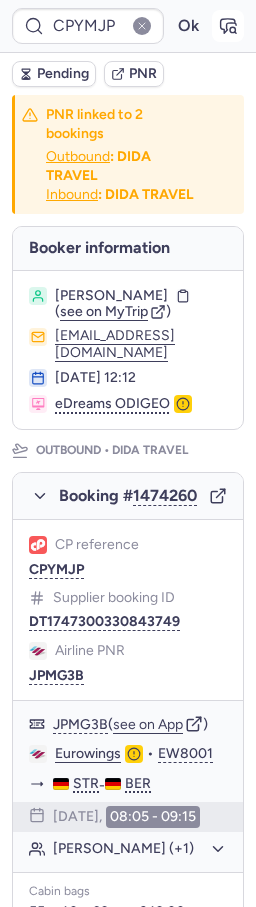 click 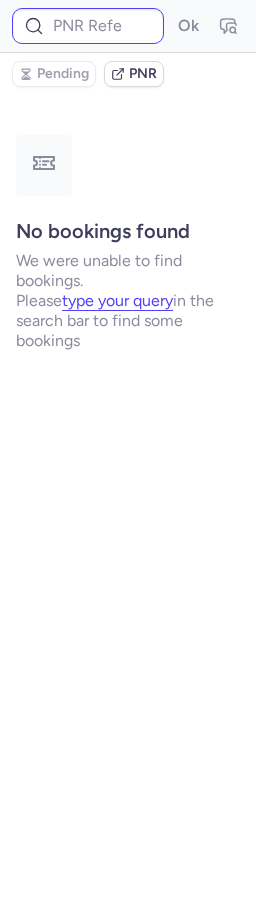 type on "CPYMJP" 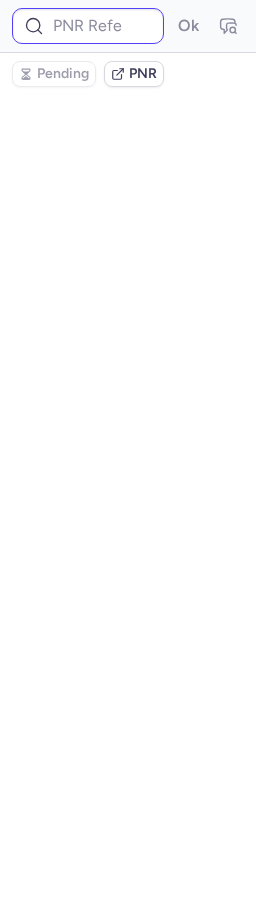 type on "CPYMJP" 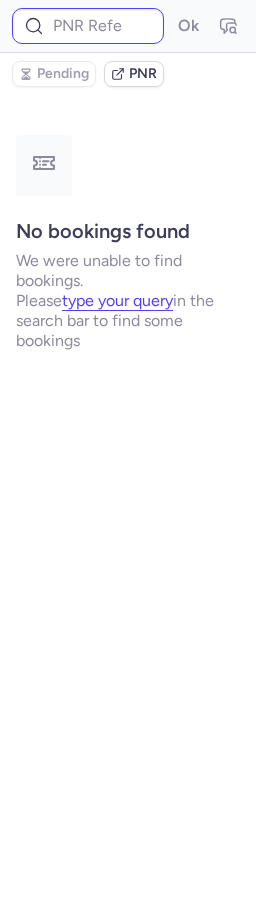 type on "CPMRHA" 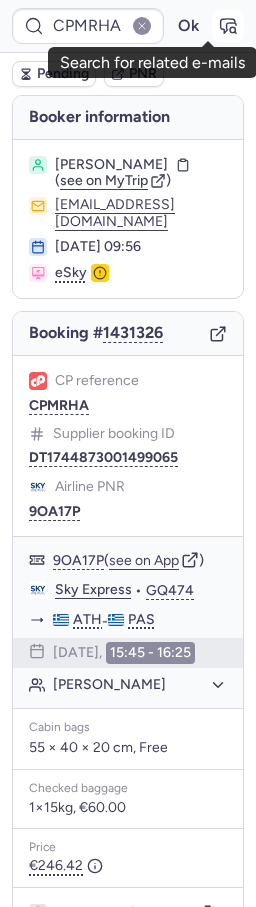 click 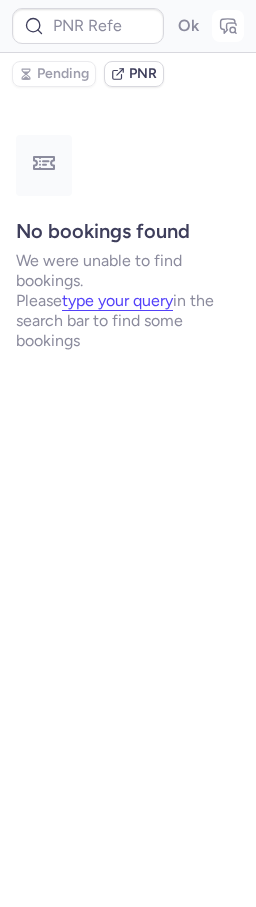 type on "CPMRHA" 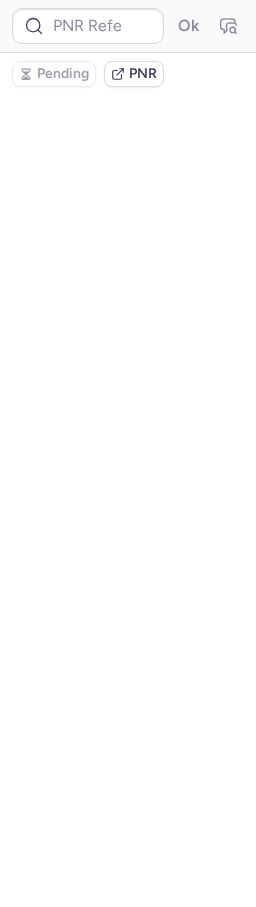 type on "CPMRHA" 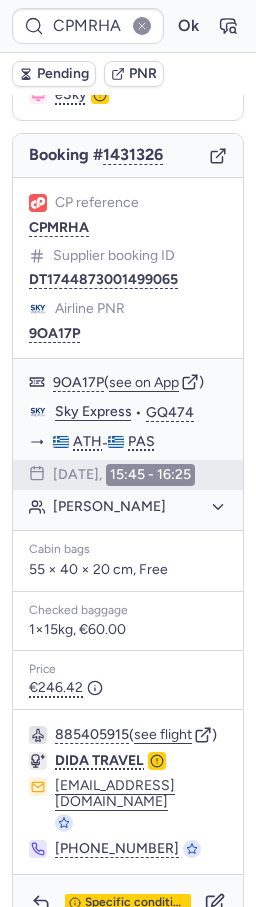 scroll, scrollTop: 230, scrollLeft: 0, axis: vertical 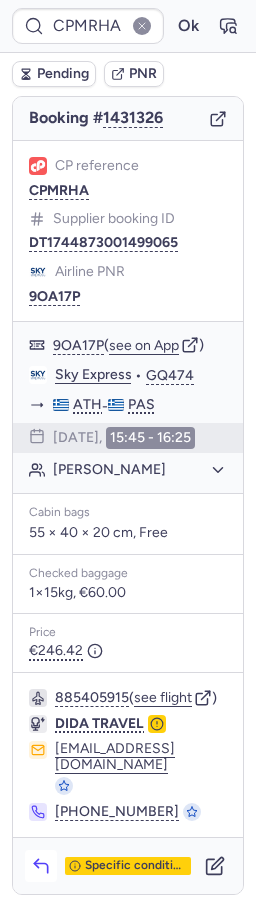 click 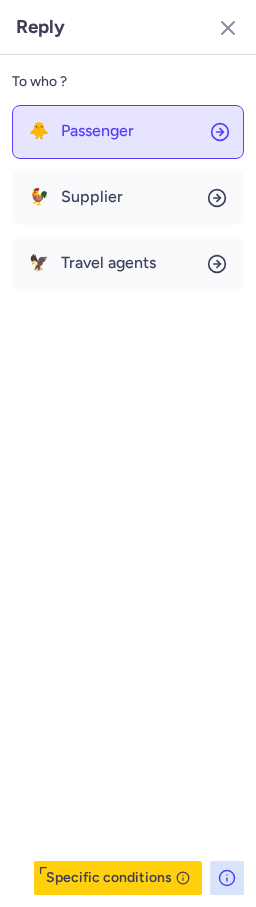 click on "Passenger" at bounding box center (97, 131) 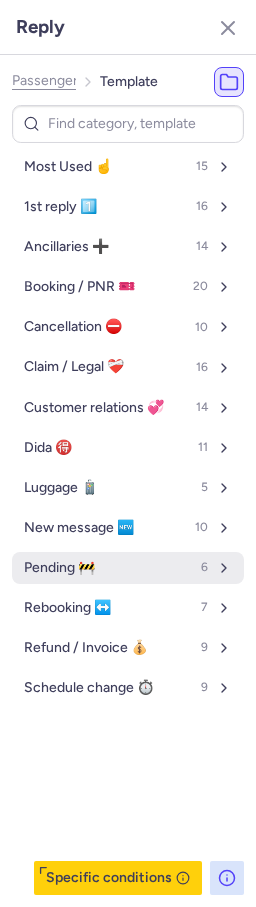 click on "Pending 🚧" at bounding box center [59, 568] 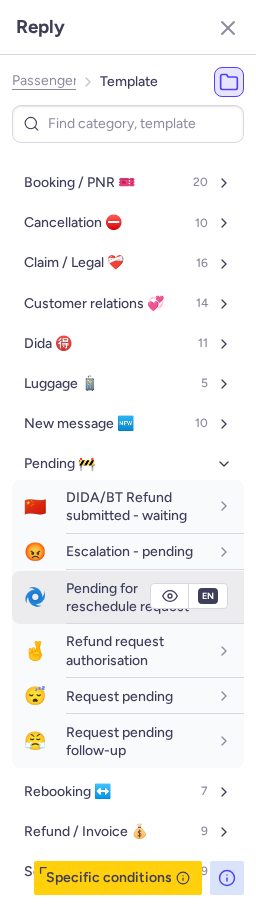scroll, scrollTop: 154, scrollLeft: 0, axis: vertical 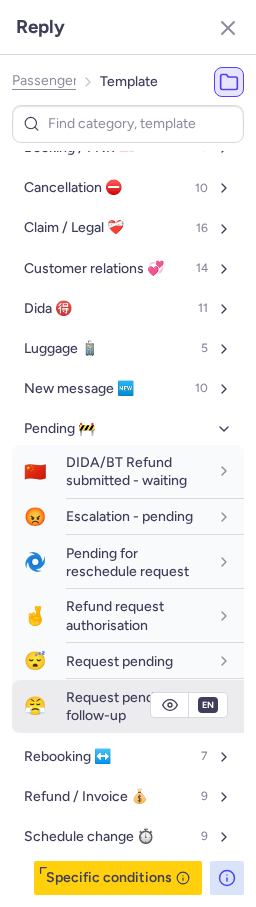 click on "Request pending  follow-up" at bounding box center [119, 706] 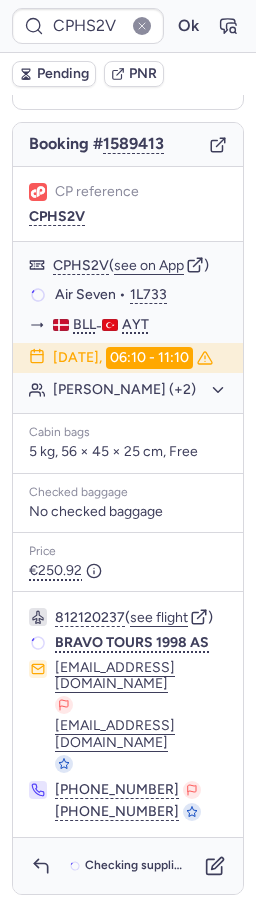 scroll, scrollTop: 212, scrollLeft: 0, axis: vertical 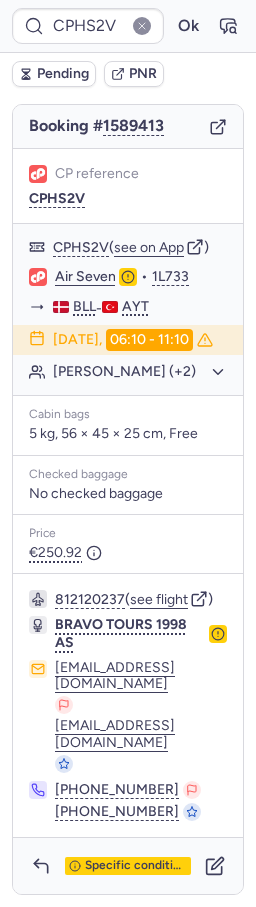 type on "CPMRHA" 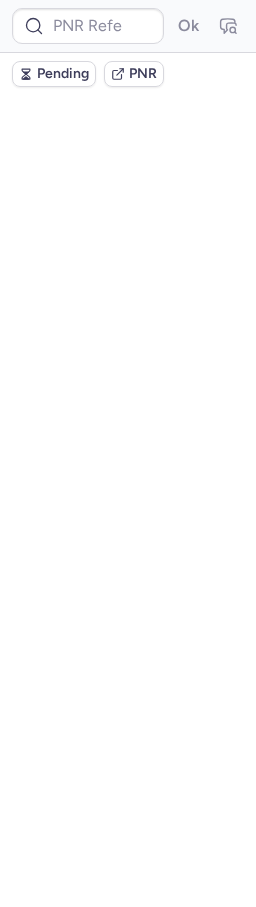 scroll, scrollTop: 0, scrollLeft: 0, axis: both 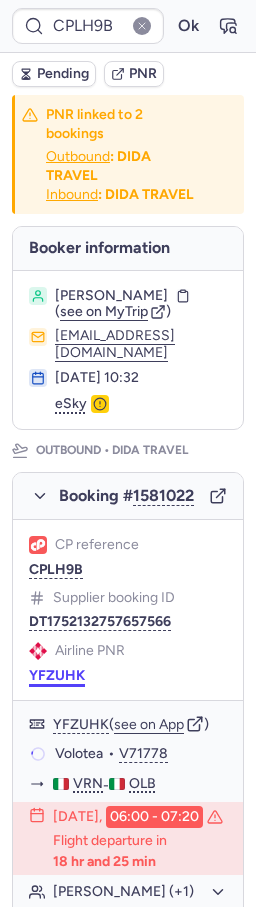 click on "YFZUHK" at bounding box center (57, 676) 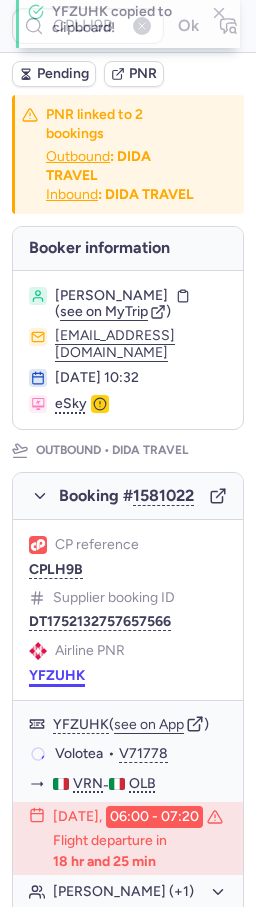 click on "YFZUHK" at bounding box center [57, 676] 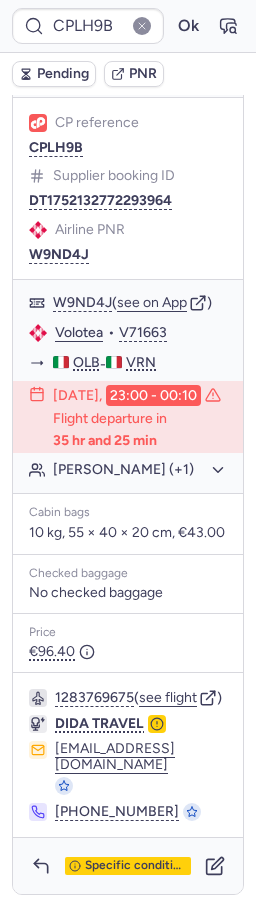 scroll, scrollTop: 1436, scrollLeft: 0, axis: vertical 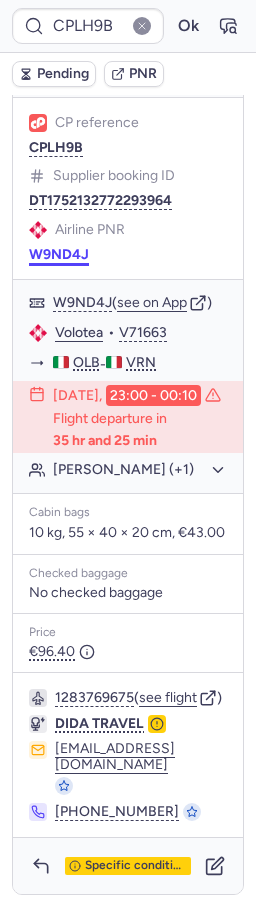 click on "W9ND4J" at bounding box center (59, 255) 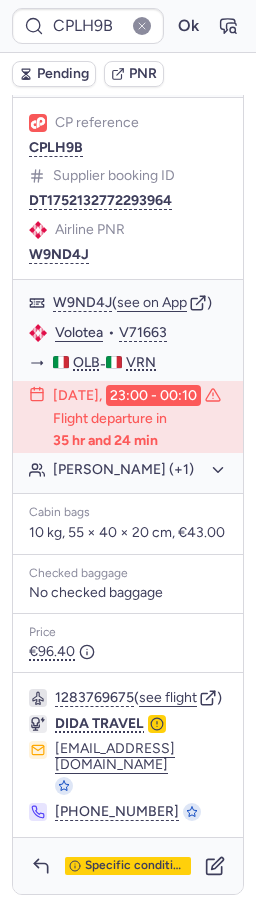 type on "CPHS2V" 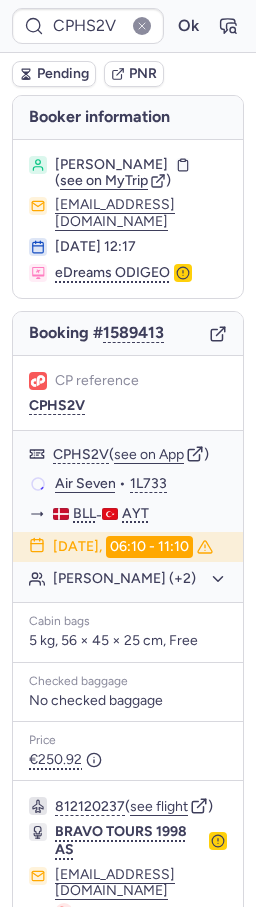 scroll, scrollTop: 232, scrollLeft: 0, axis: vertical 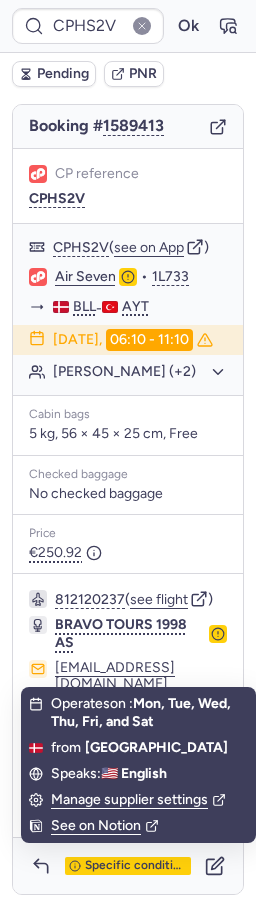 click on "Specific conditions" at bounding box center [136, 866] 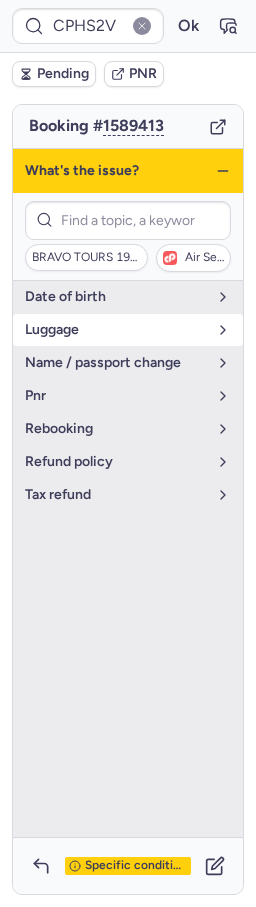 click on "luggage" at bounding box center (128, 330) 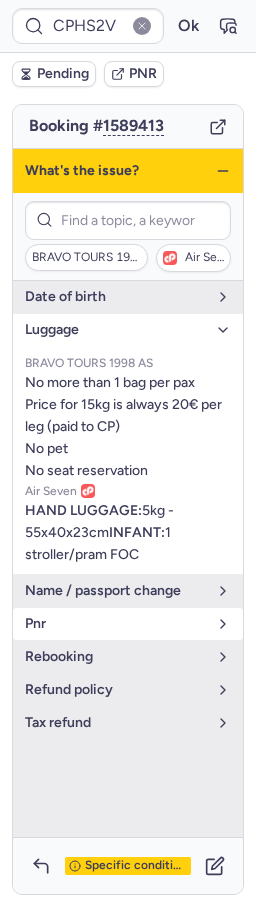 click on "pnr" at bounding box center [128, 624] 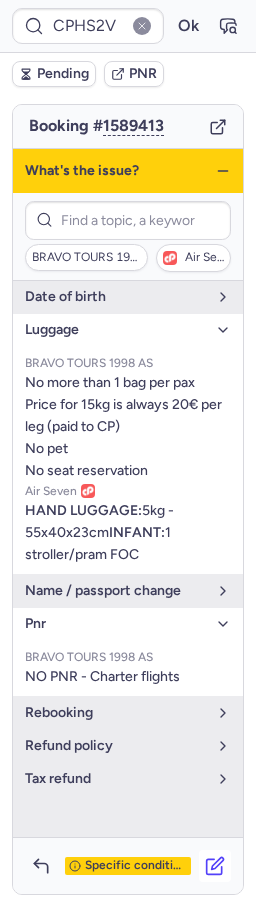 click 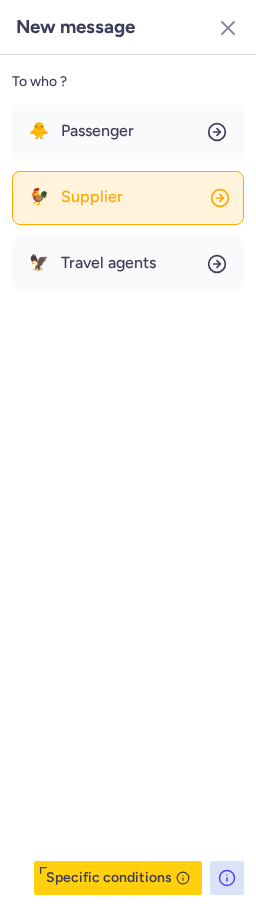 click on "Supplier" at bounding box center (92, 197) 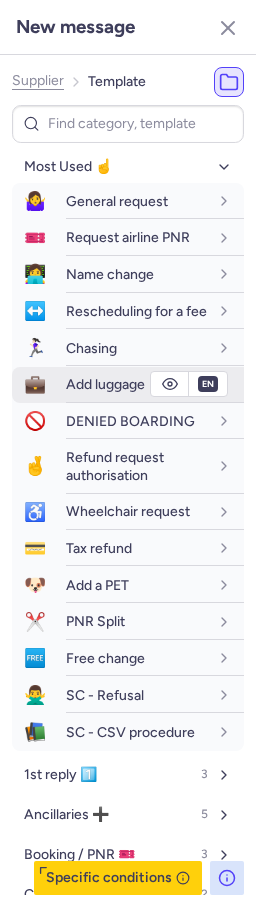 click on "💼 Add luggage" at bounding box center [128, 385] 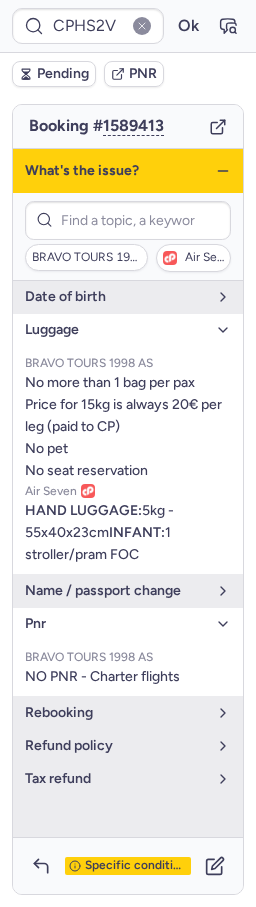 click on "PNR" at bounding box center (143, 74) 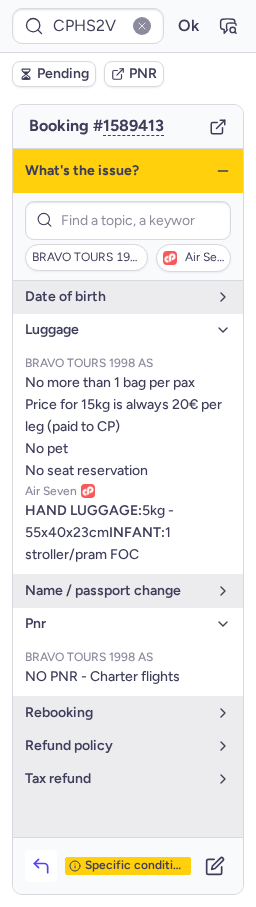click 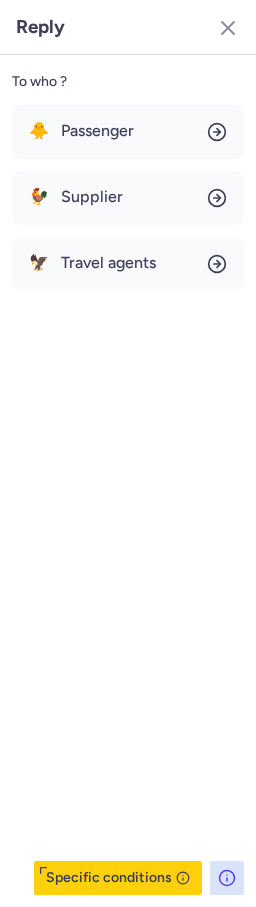 click on "🐥 Passenger 🐓 Supplier 🦅 Travel agents" at bounding box center (128, 198) 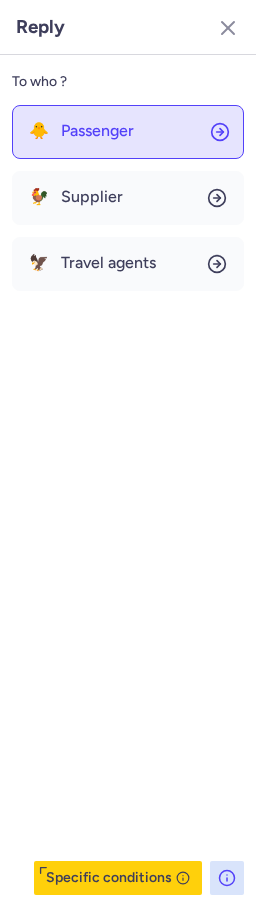 click on "🐥 Passenger" 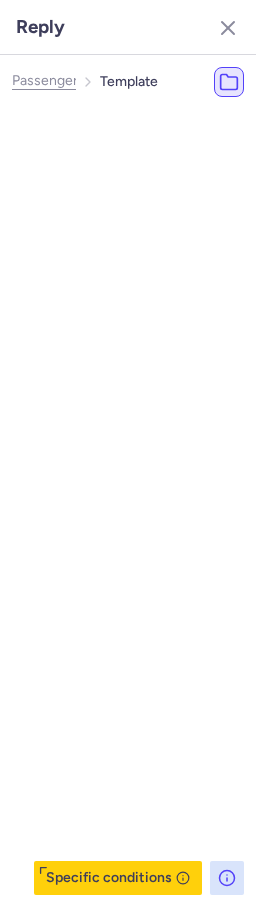 select on "en" 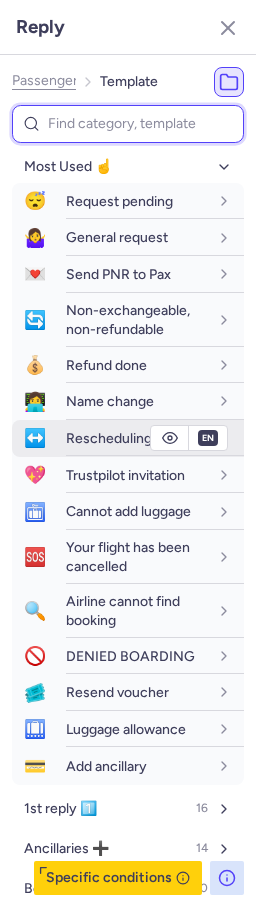 scroll, scrollTop: 186, scrollLeft: 0, axis: vertical 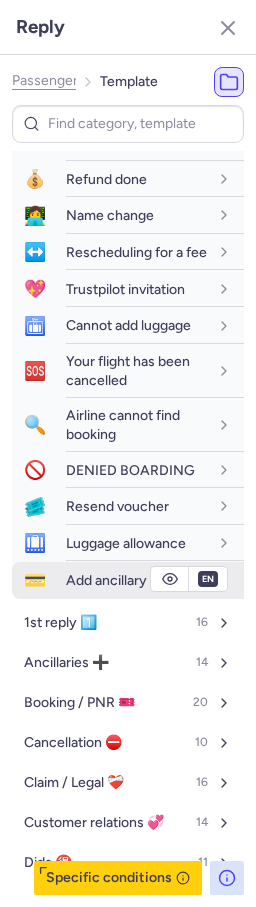 click on "Add ancillary" at bounding box center [106, 580] 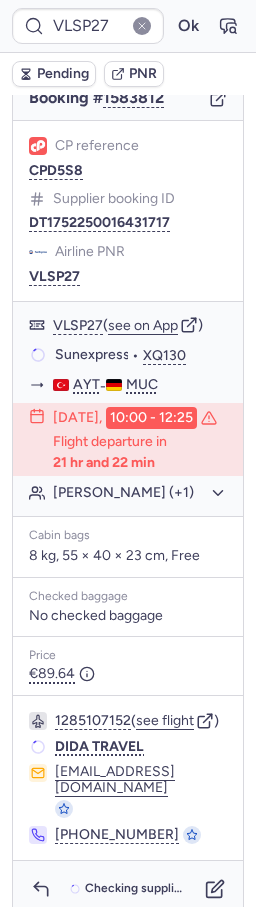scroll, scrollTop: 235, scrollLeft: 0, axis: vertical 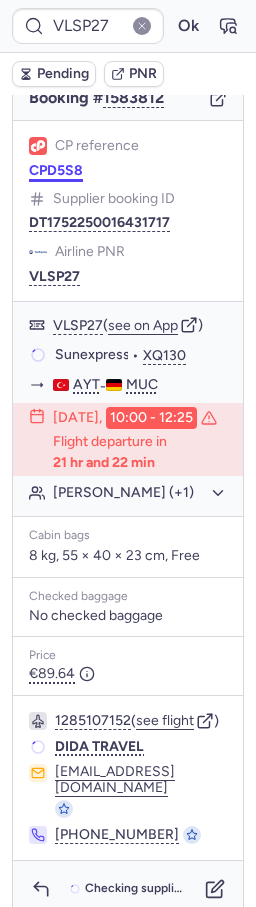 click on "CP reference CPD5S8" 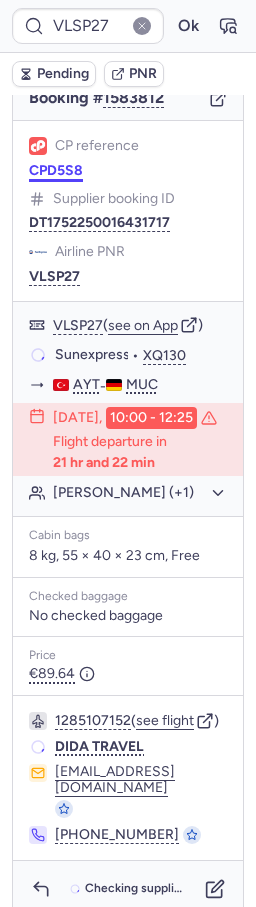 click on "CPD5S8" at bounding box center (56, 171) 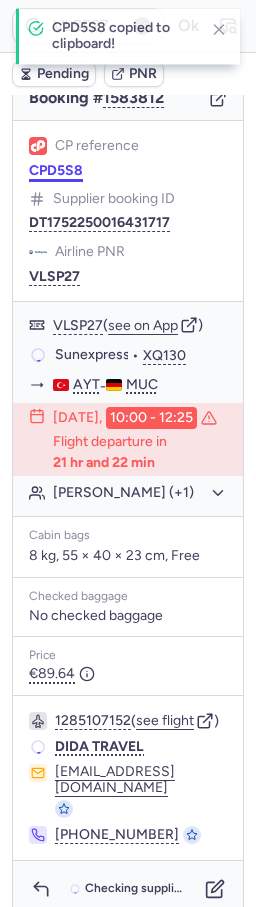 click on "CPD5S8" at bounding box center [56, 171] 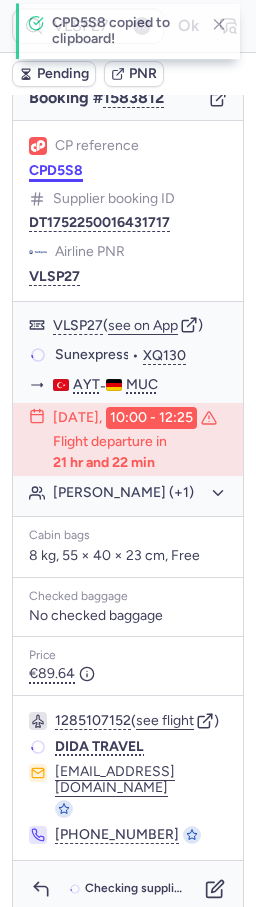 click on "CPD5S8" at bounding box center (56, 171) 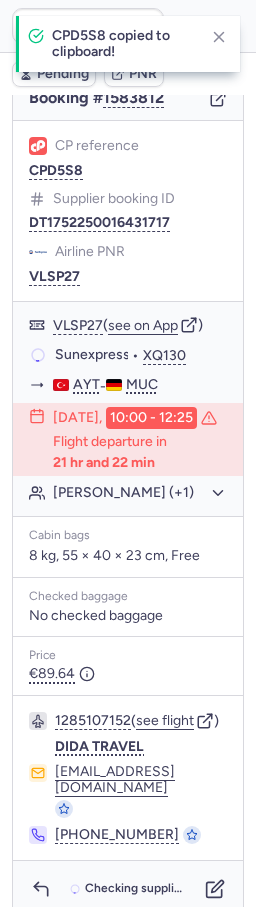 scroll, scrollTop: 235, scrollLeft: 0, axis: vertical 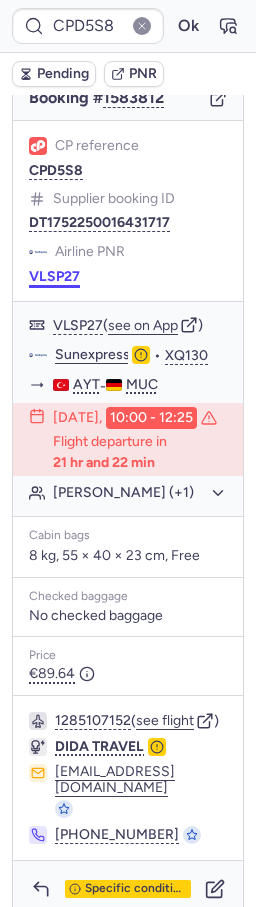 click on "VLSP27" at bounding box center (54, 277) 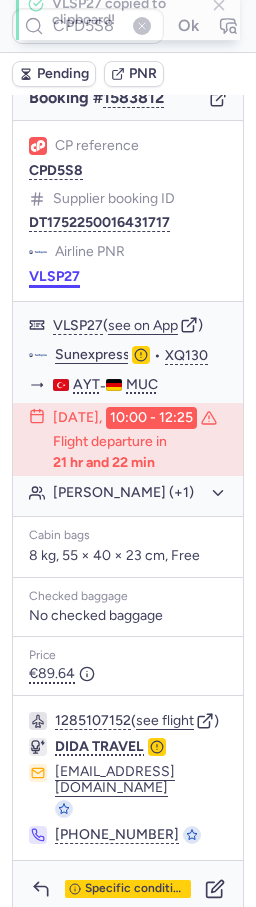 click on "VLSP27" at bounding box center (54, 277) 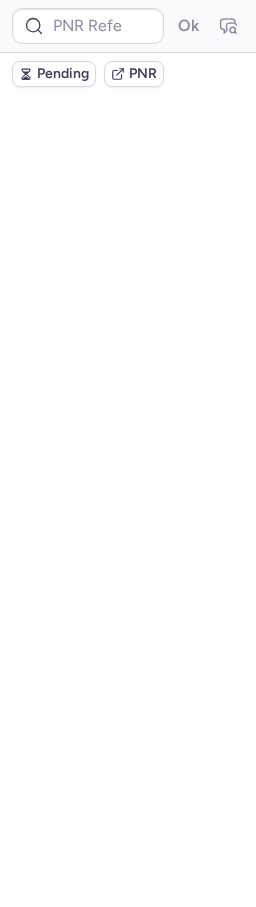 scroll, scrollTop: 0, scrollLeft: 0, axis: both 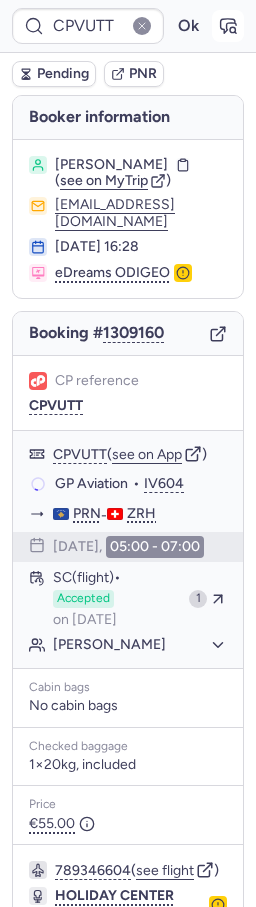click at bounding box center [228, 26] 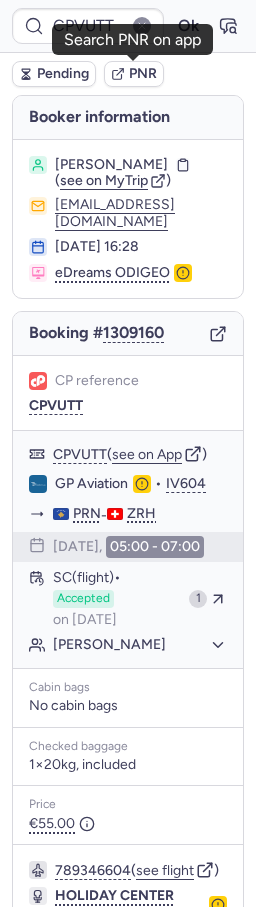 click on "PNR" at bounding box center [143, 74] 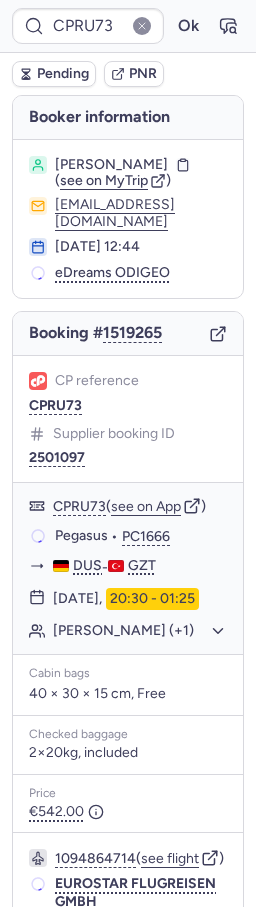 click on "Pending" at bounding box center (63, 74) 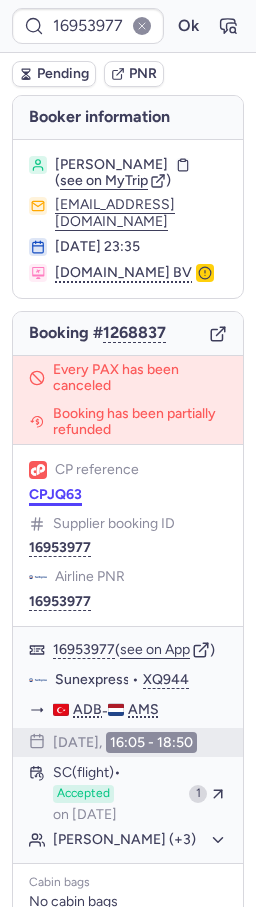 click on "CPJQ63" at bounding box center (55, 495) 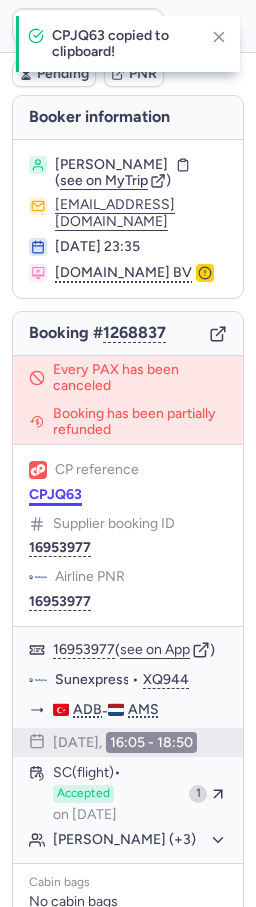 click on "CPJQ63" at bounding box center [55, 495] 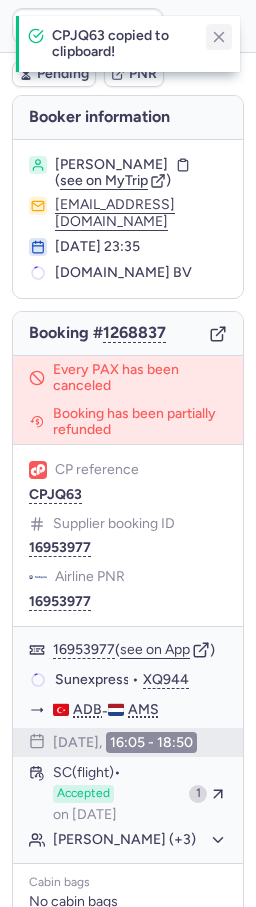 click 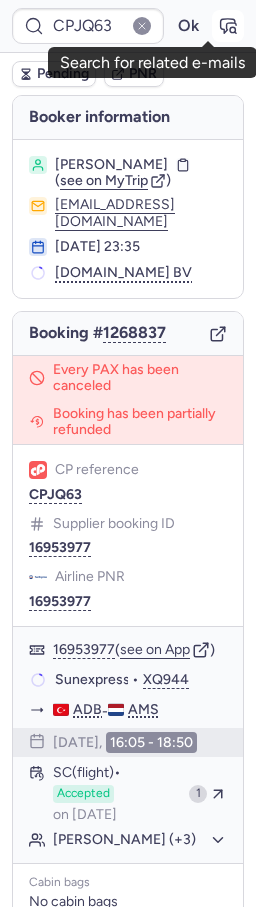 click at bounding box center (228, 26) 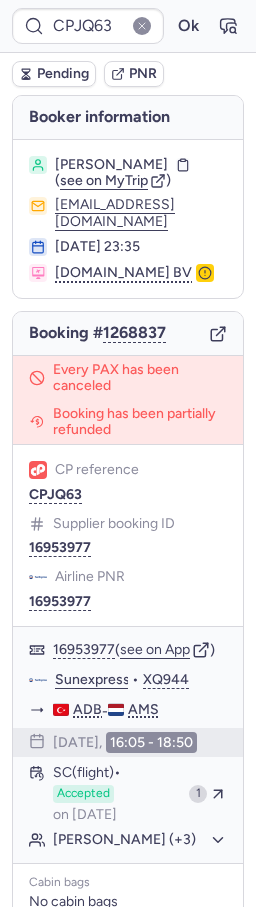 click on "PNR" at bounding box center (143, 74) 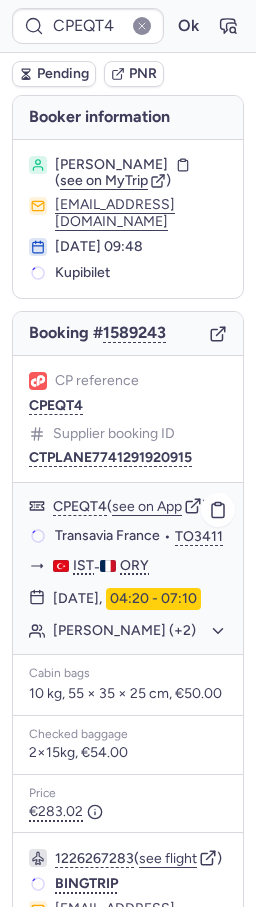 click on "Svetlana GEIDAROVA (+2)" 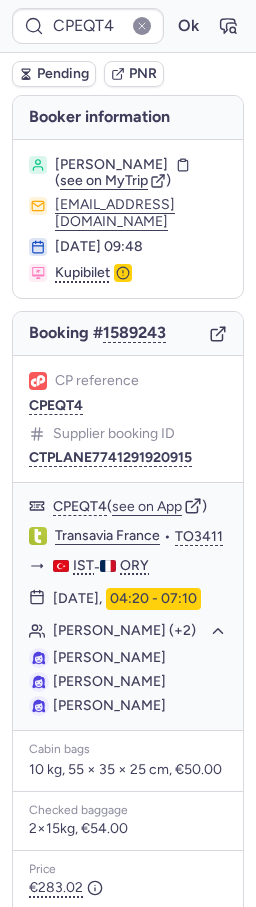 click on "PNR" at bounding box center (143, 74) 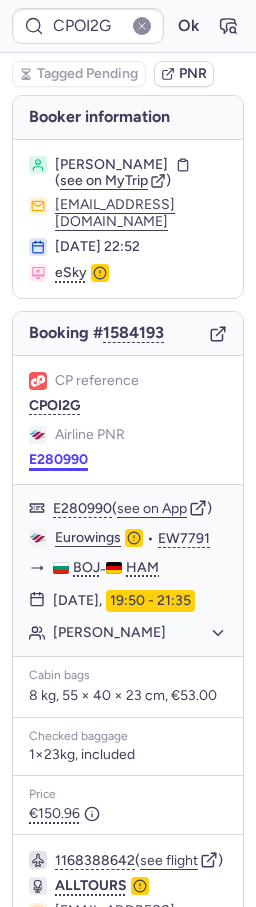 click on "E280990" at bounding box center (58, 460) 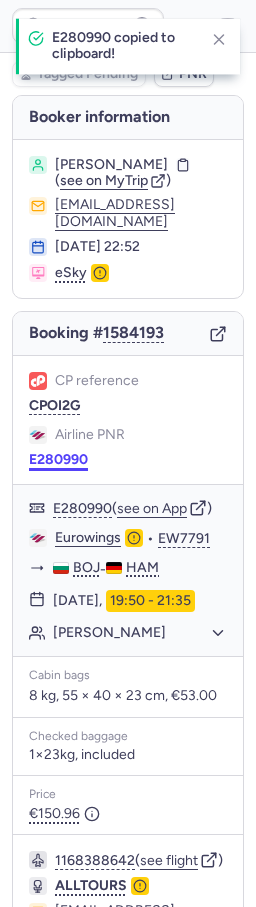click on "E280990" at bounding box center [58, 460] 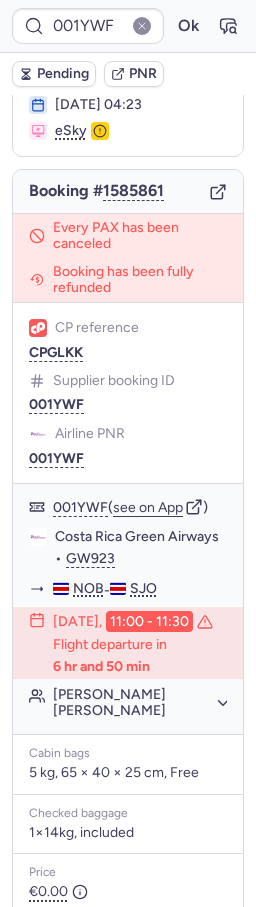 scroll, scrollTop: 556, scrollLeft: 0, axis: vertical 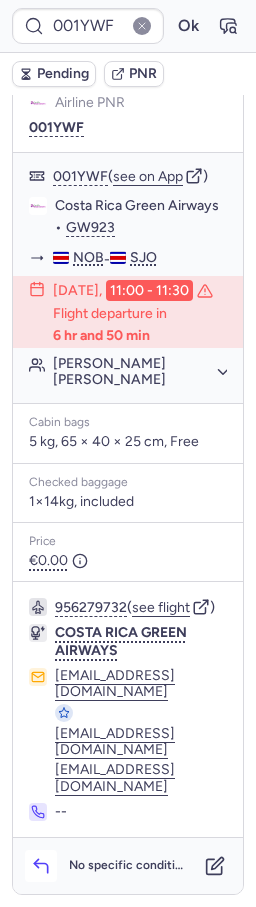 click 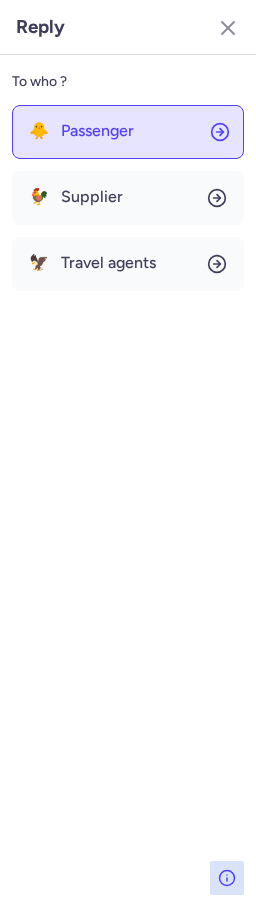 click on "🐥 Passenger" 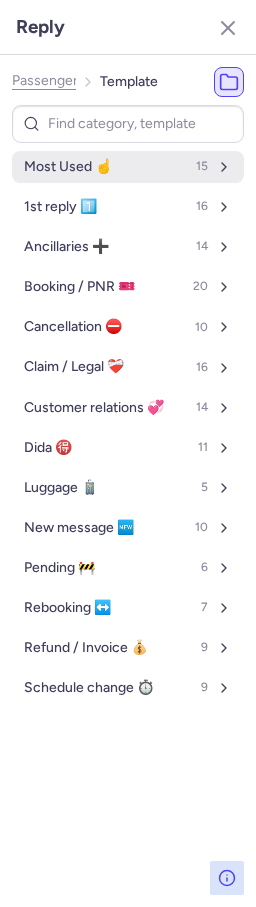 click on "Most Used ☝️" at bounding box center [68, 167] 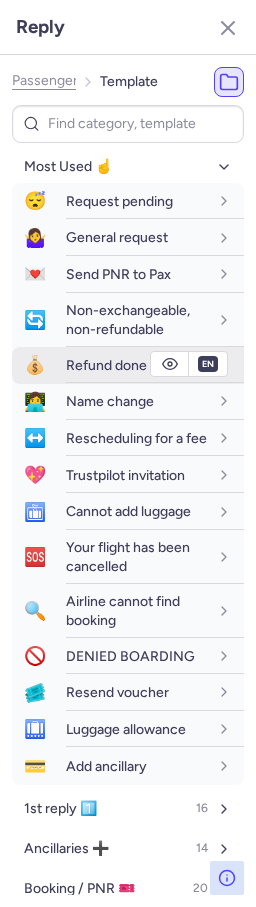 click on "Refund done" at bounding box center [106, 365] 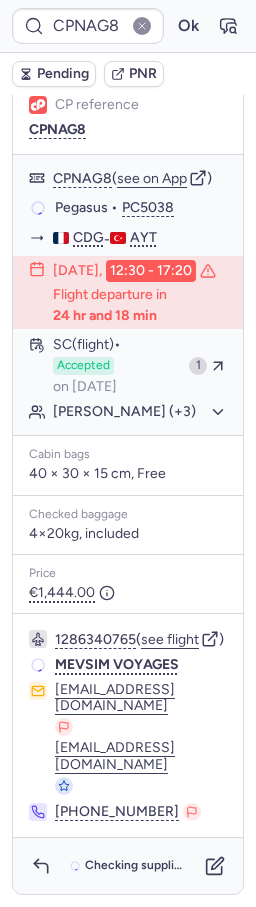 scroll, scrollTop: 283, scrollLeft: 0, axis: vertical 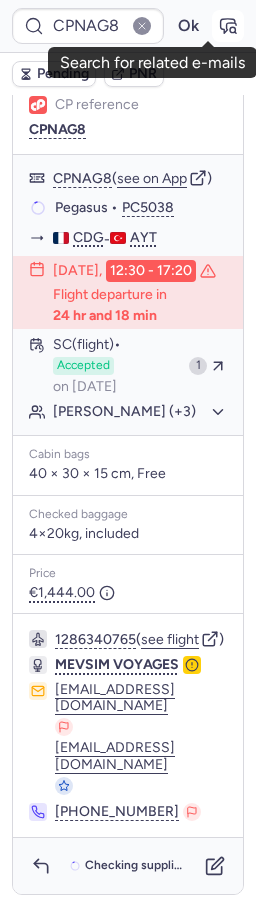 click 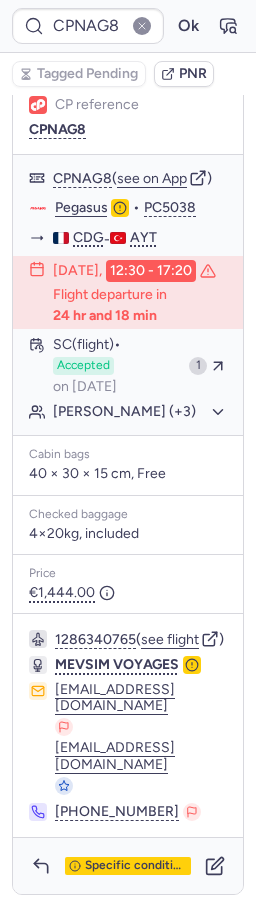 scroll, scrollTop: 314, scrollLeft: 0, axis: vertical 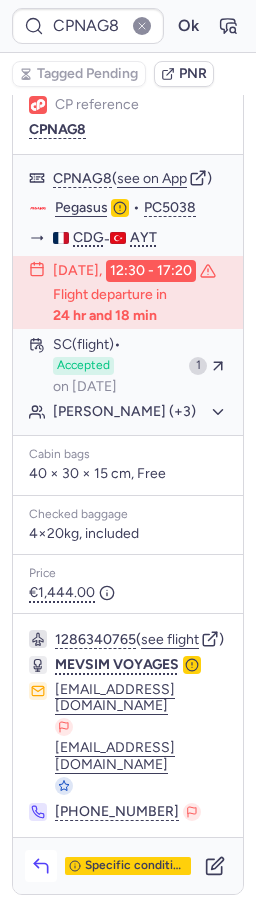 click at bounding box center [41, 866] 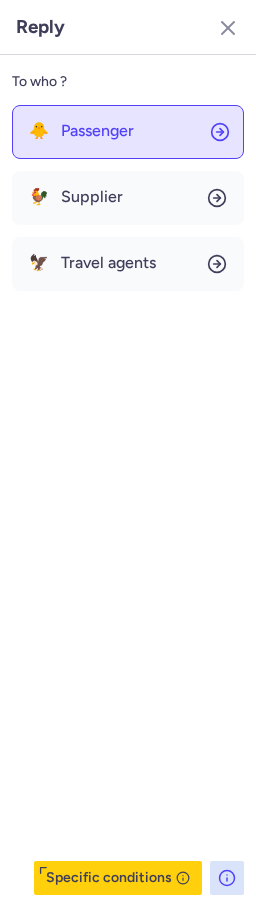 click on "Passenger" at bounding box center (97, 131) 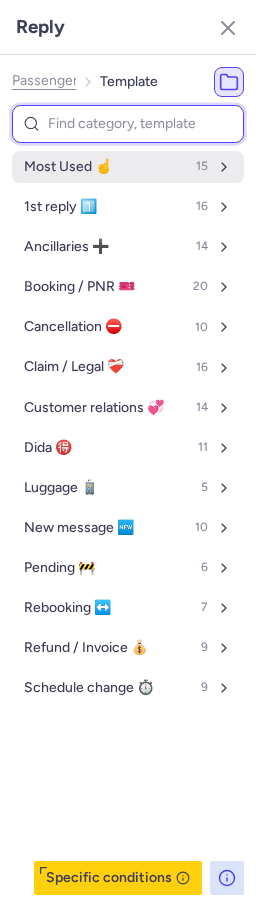 click on "Most Used ☝️" at bounding box center [68, 167] 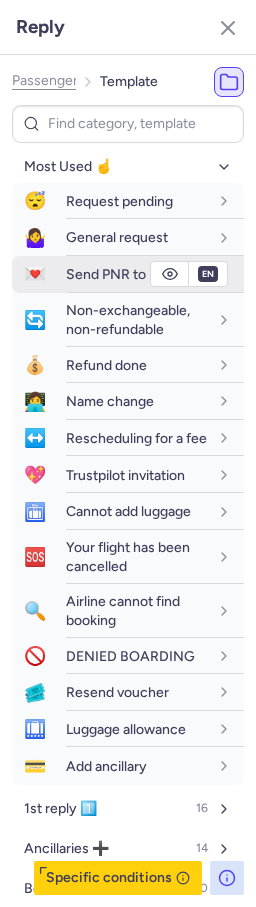 click on "Send PNR to Pax" at bounding box center [118, 274] 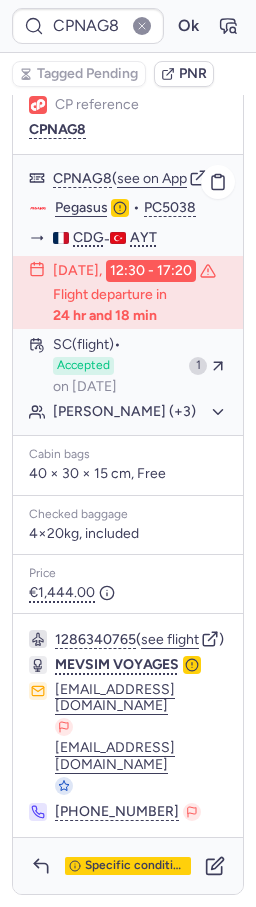 click on "Pegasus" 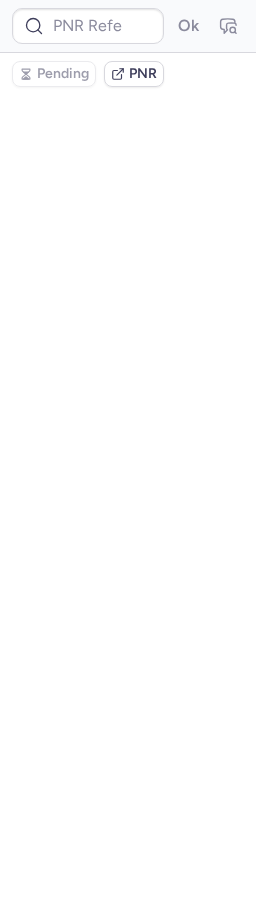 scroll, scrollTop: 0, scrollLeft: 0, axis: both 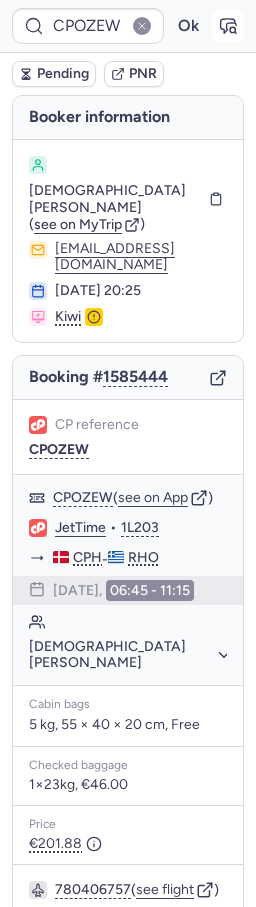 click 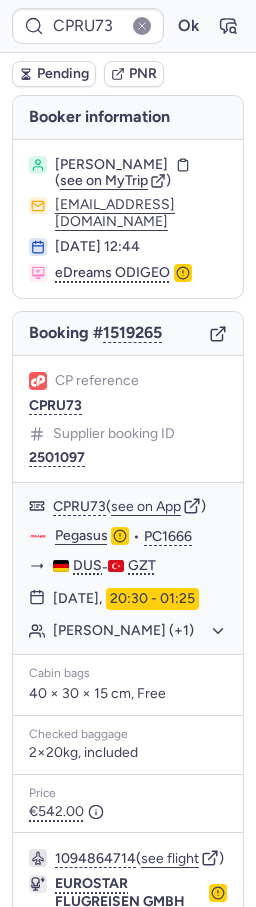 click on "Pending" at bounding box center (63, 74) 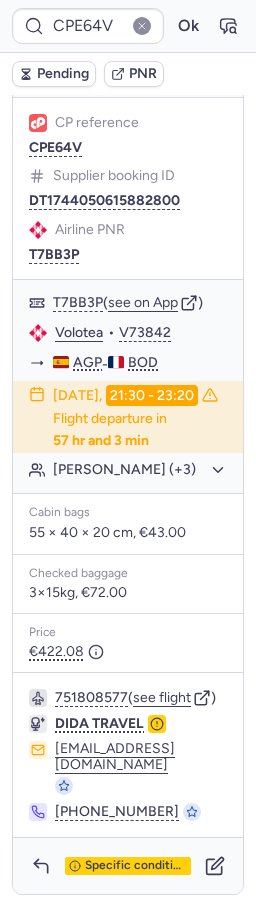 scroll, scrollTop: 1339, scrollLeft: 0, axis: vertical 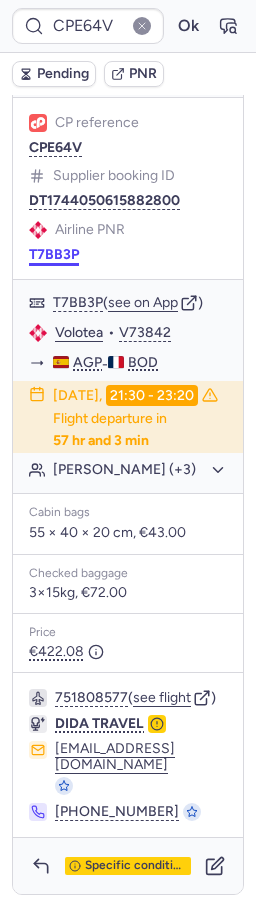 click on "T7BB3P" at bounding box center [54, 255] 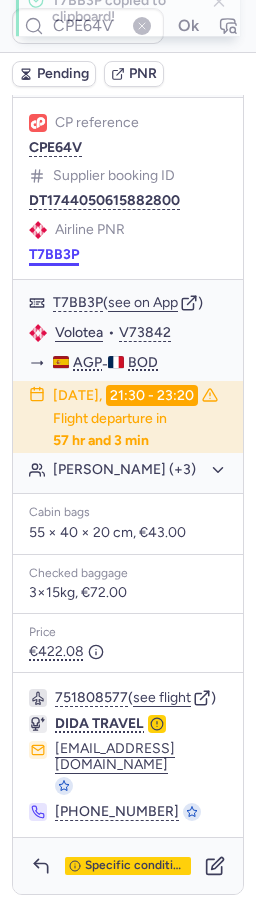 drag, startPoint x: 75, startPoint y: 257, endPoint x: 63, endPoint y: 254, distance: 12.369317 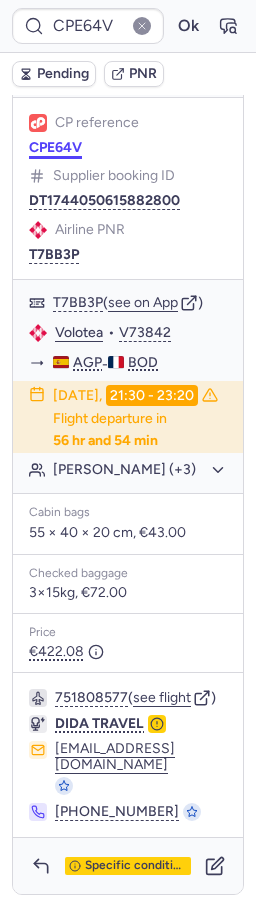 click on "CPE64V" at bounding box center (55, 148) 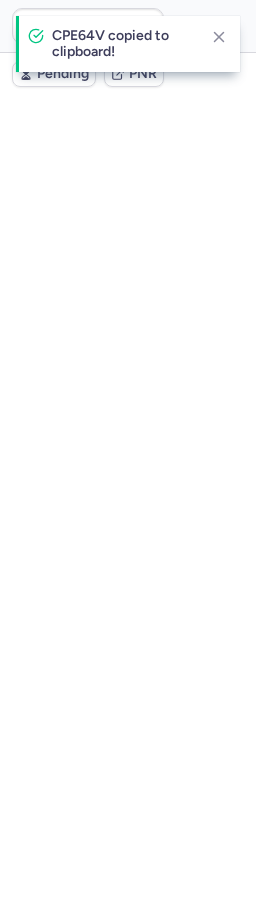 scroll, scrollTop: 0, scrollLeft: 0, axis: both 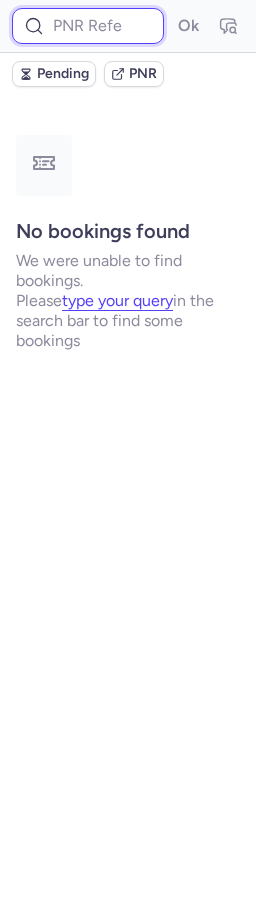 click at bounding box center [88, 26] 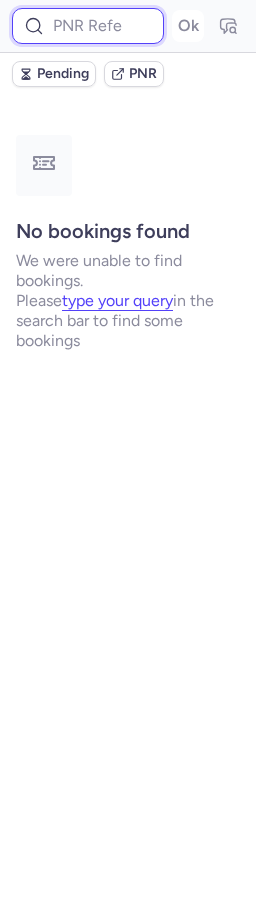 paste on "917525752824402701" 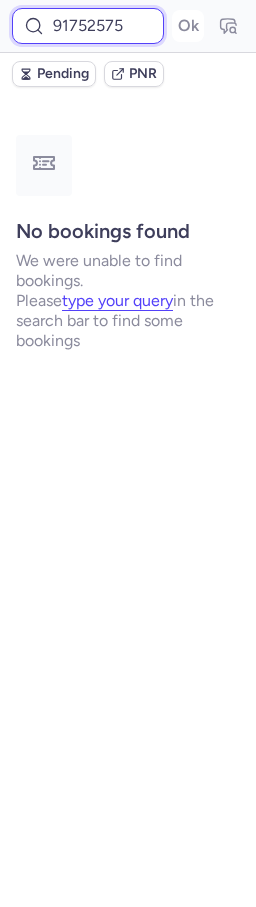 scroll, scrollTop: 0, scrollLeft: 90, axis: horizontal 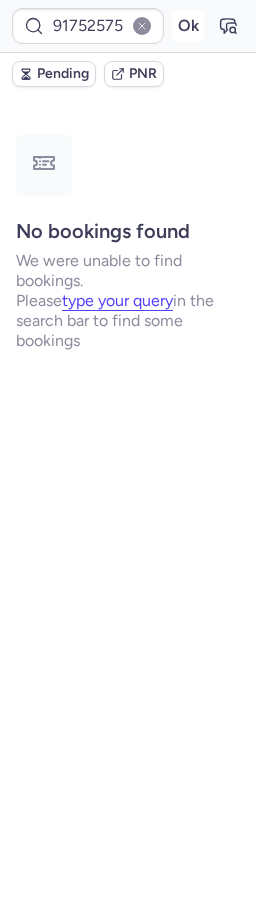 click on "Ok" at bounding box center [188, 26] 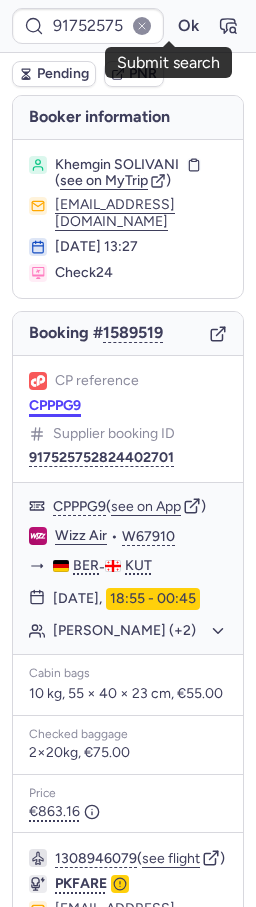 click on "CPPPG9" at bounding box center (55, 406) 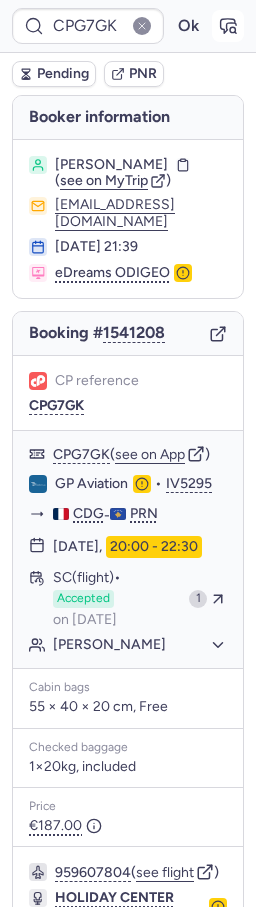 click 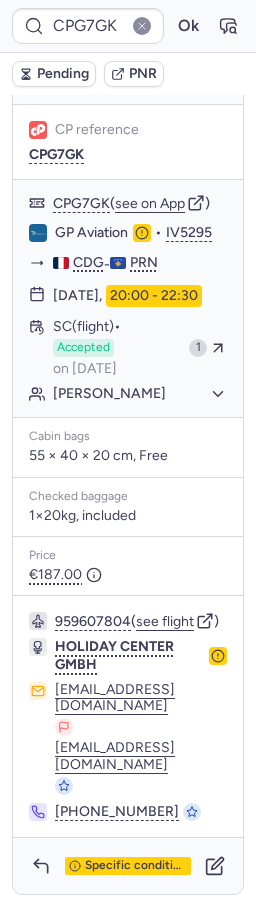 scroll, scrollTop: 308, scrollLeft: 0, axis: vertical 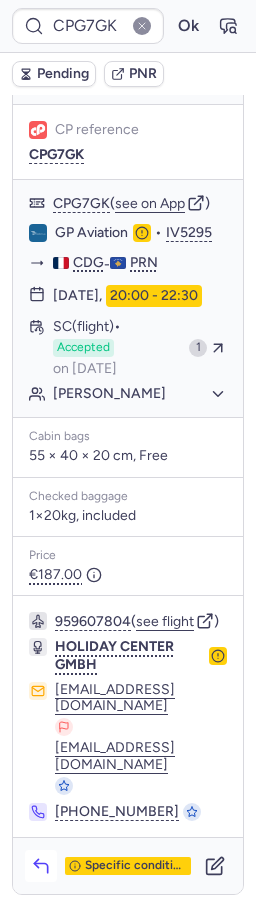 click 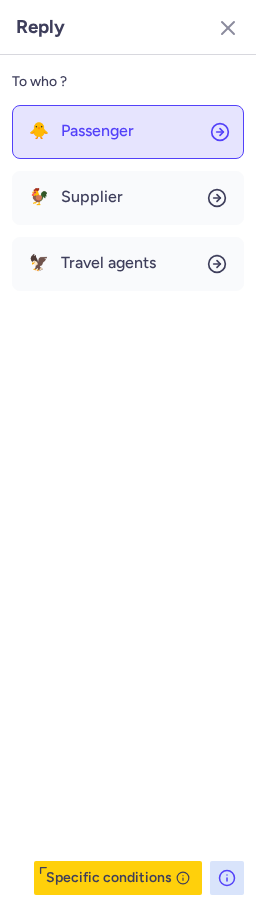 click on "Passenger" at bounding box center [97, 131] 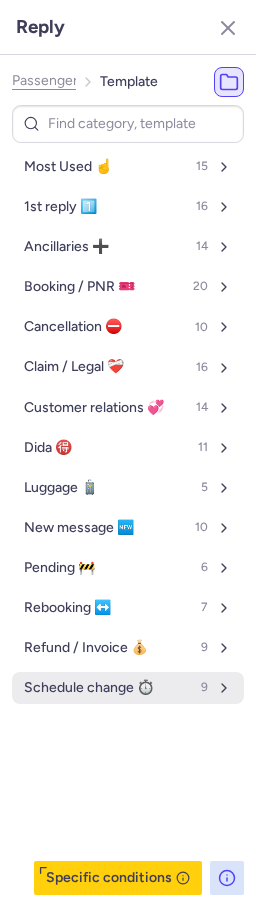 click on "Schedule change ⏱️" at bounding box center (89, 688) 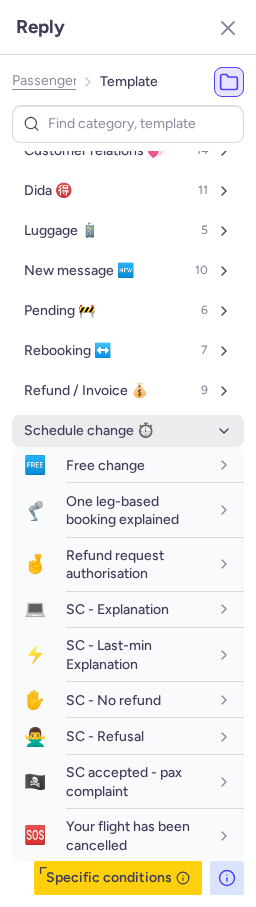 scroll, scrollTop: 264, scrollLeft: 0, axis: vertical 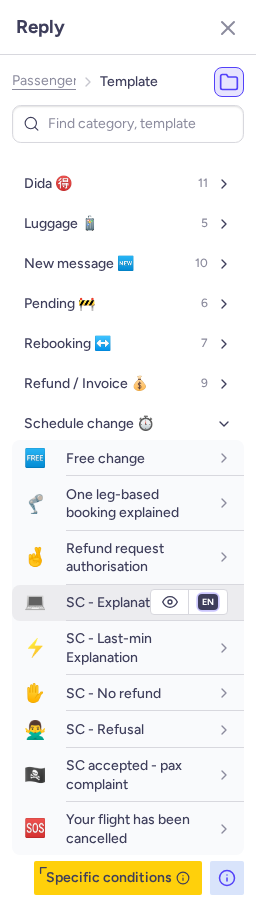click on "fr en de nl pt es it ru" at bounding box center [208, 602] 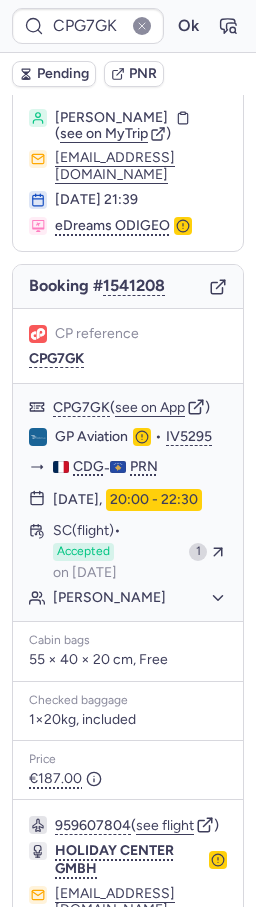 scroll, scrollTop: 308, scrollLeft: 0, axis: vertical 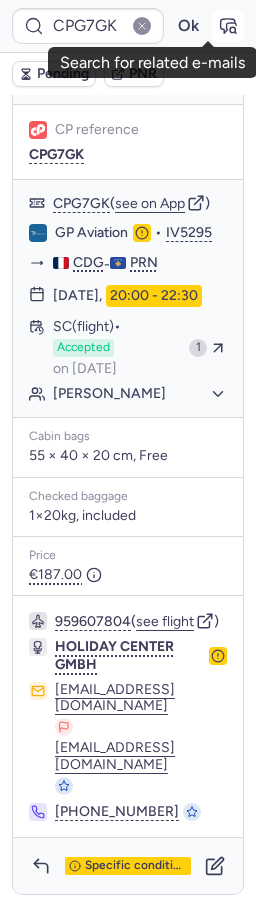 click 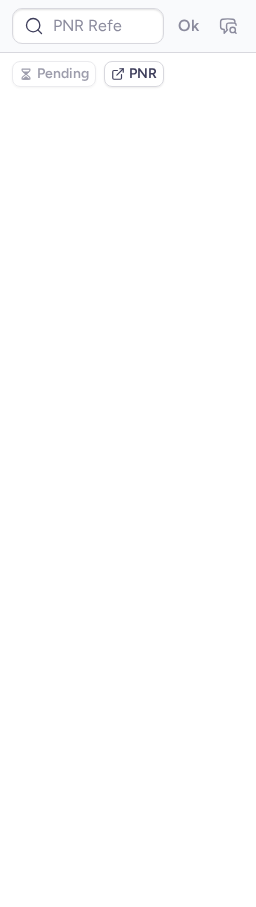 scroll, scrollTop: 0, scrollLeft: 0, axis: both 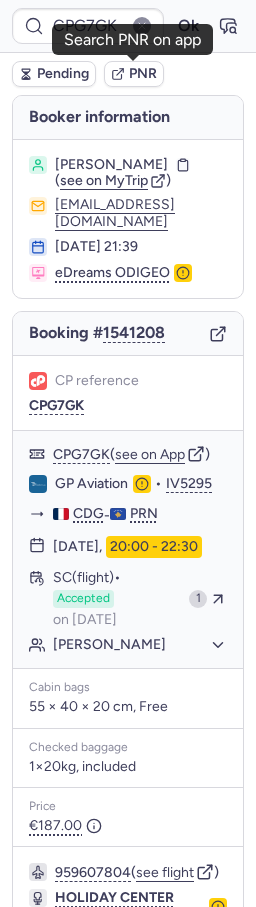 click on "PNR" at bounding box center (143, 74) 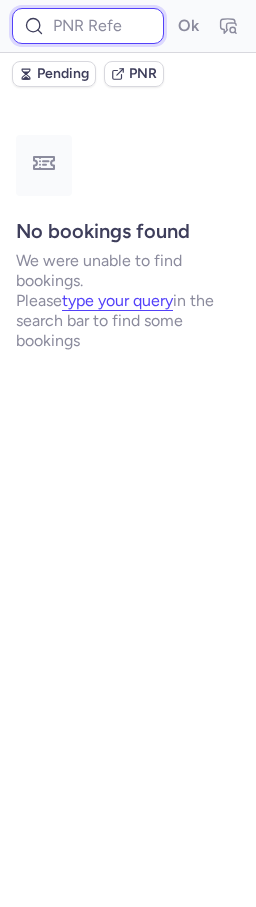 click at bounding box center (88, 26) 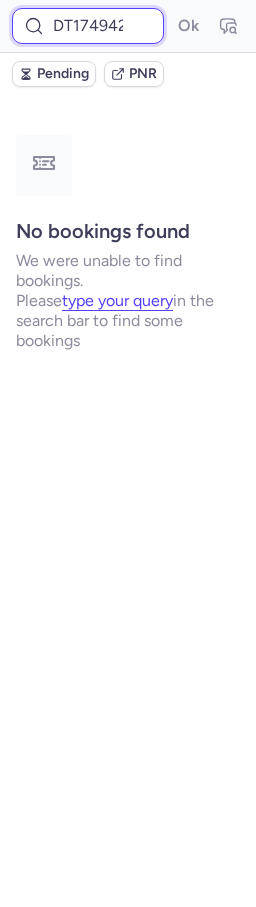 scroll, scrollTop: 0, scrollLeft: 96, axis: horizontal 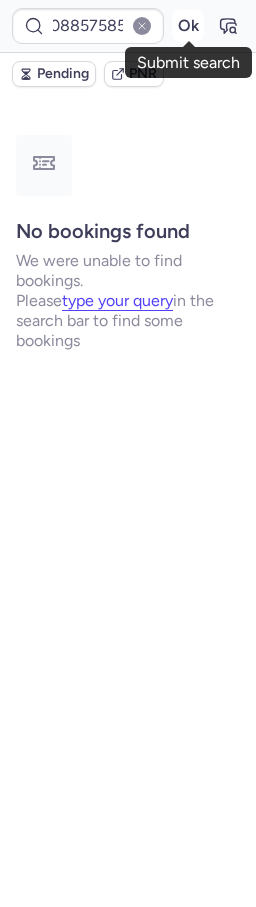 click on "Ok" at bounding box center [188, 26] 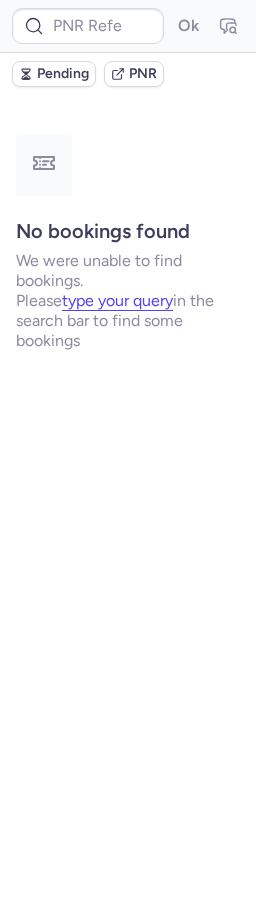 scroll, scrollTop: 0, scrollLeft: 0, axis: both 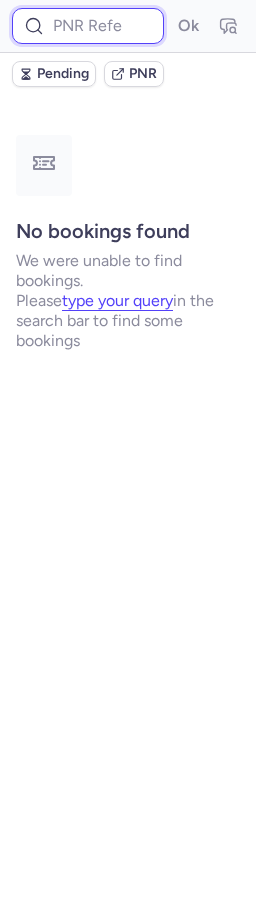click at bounding box center [88, 26] 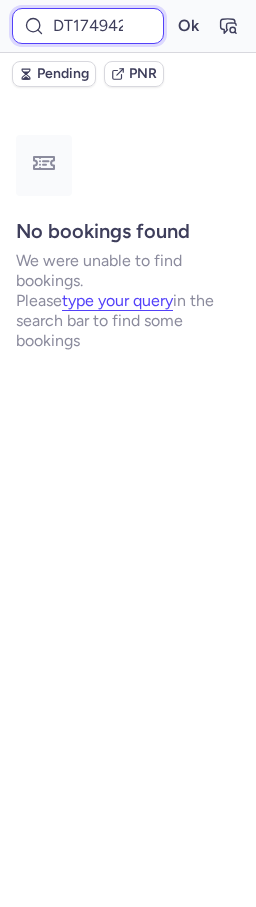 scroll, scrollTop: 0, scrollLeft: 96, axis: horizontal 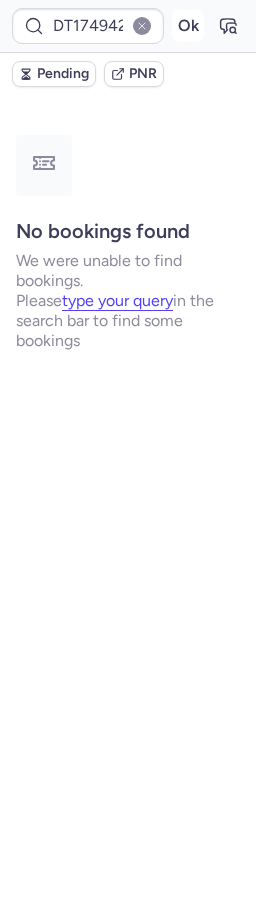 click on "Ok" at bounding box center (188, 26) 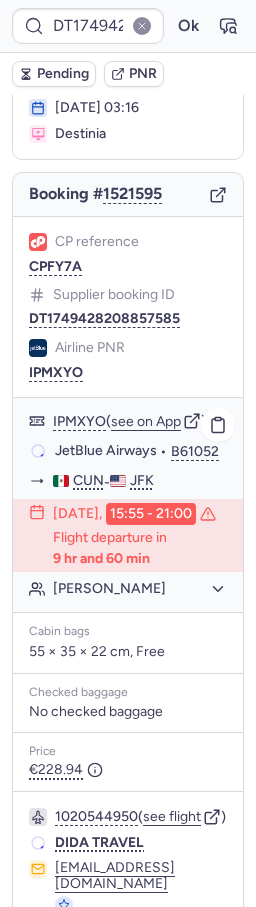scroll, scrollTop: 298, scrollLeft: 0, axis: vertical 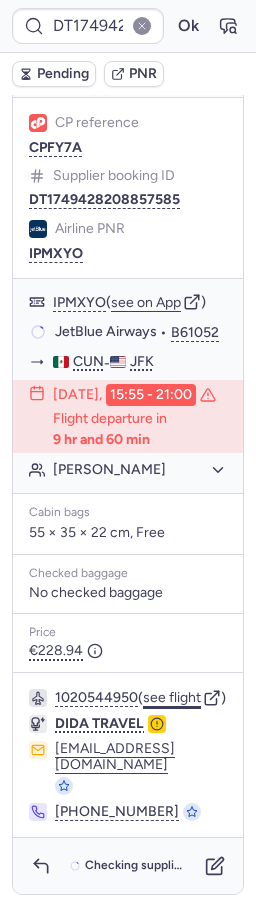click on "see flight" 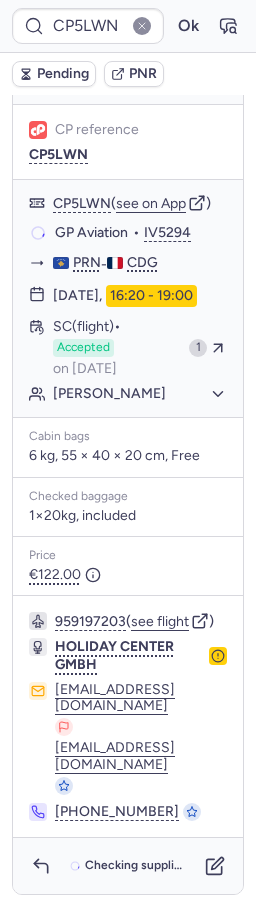 scroll, scrollTop: 1363, scrollLeft: 0, axis: vertical 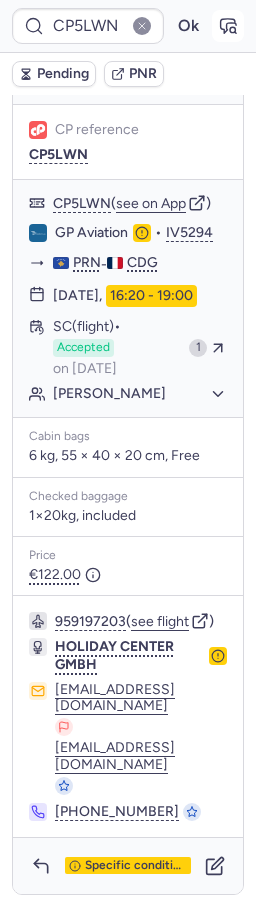 click 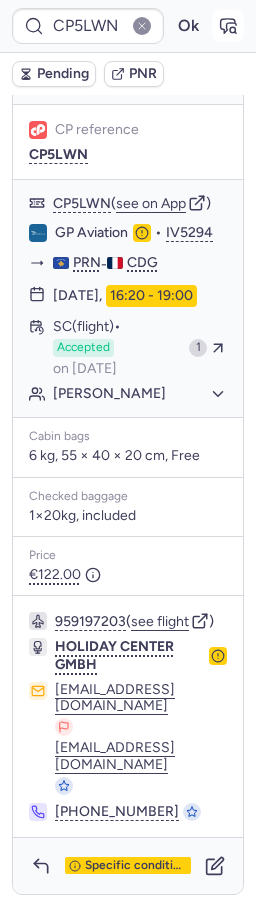 click 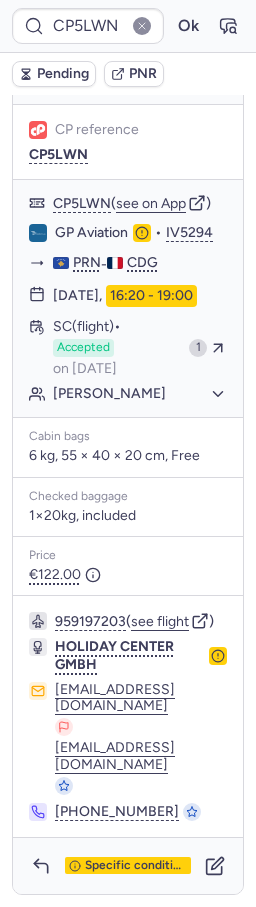 scroll, scrollTop: 1384, scrollLeft: 0, axis: vertical 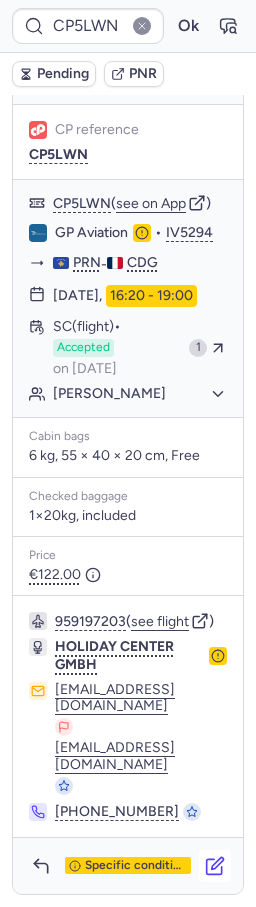 click 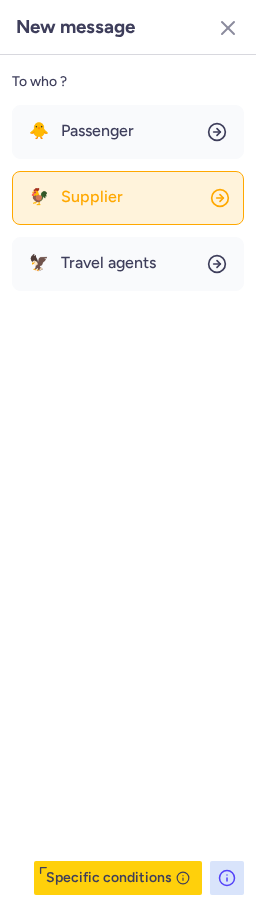 click on "Supplier" at bounding box center (92, 197) 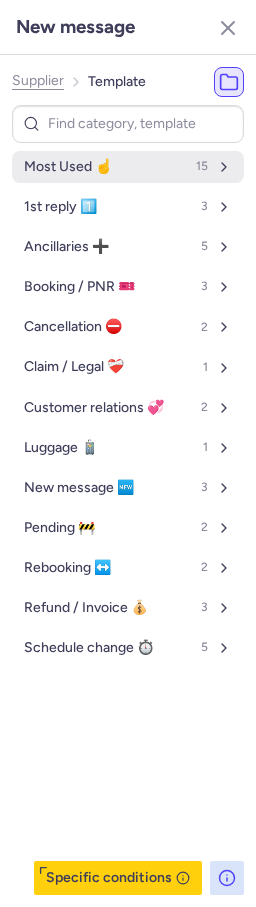 click on "Most Used ☝️" at bounding box center [68, 167] 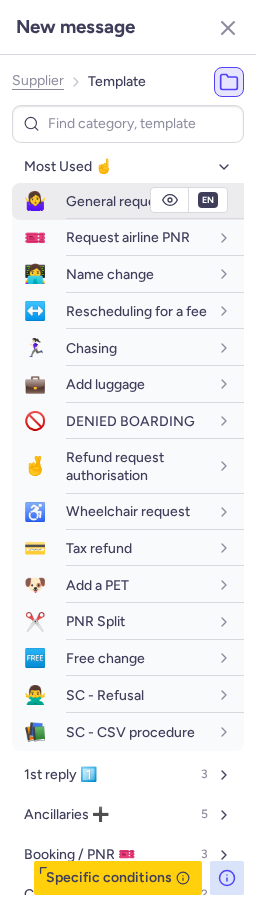 click on "General request" at bounding box center (117, 201) 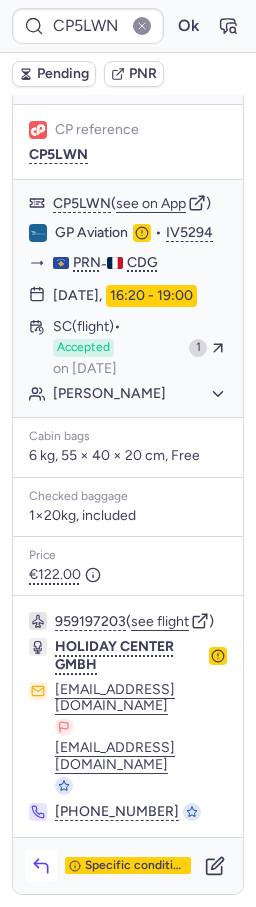 click 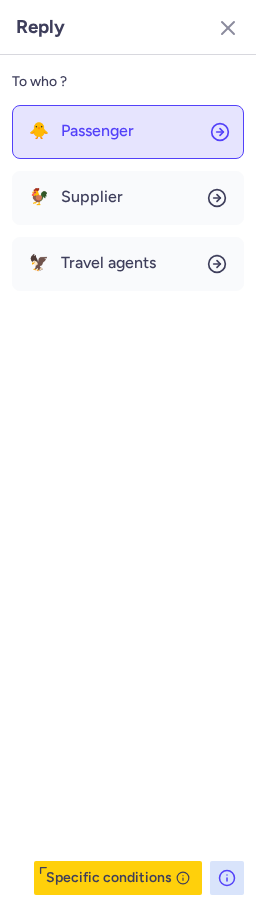 click on "🐥 Passenger" 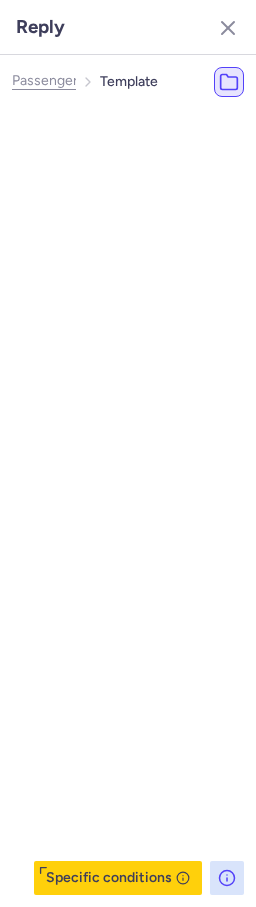 click on "Most Used ☝️" at bounding box center [94, 167] 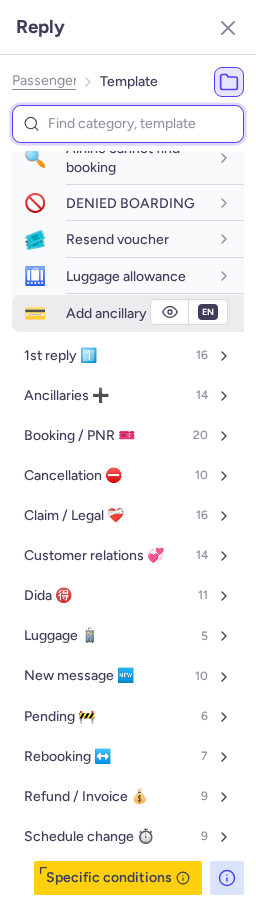 scroll, scrollTop: 502, scrollLeft: 0, axis: vertical 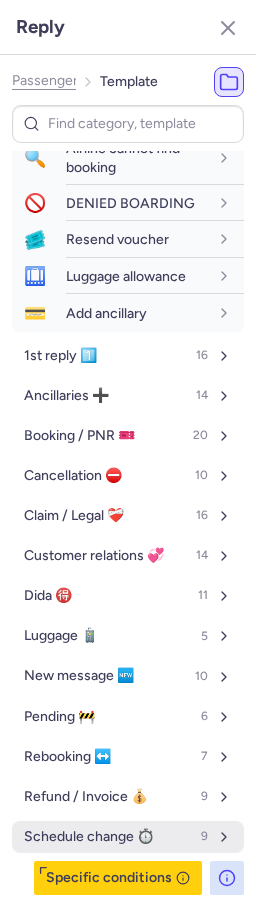 click on "Schedule change ⏱️" at bounding box center (89, 837) 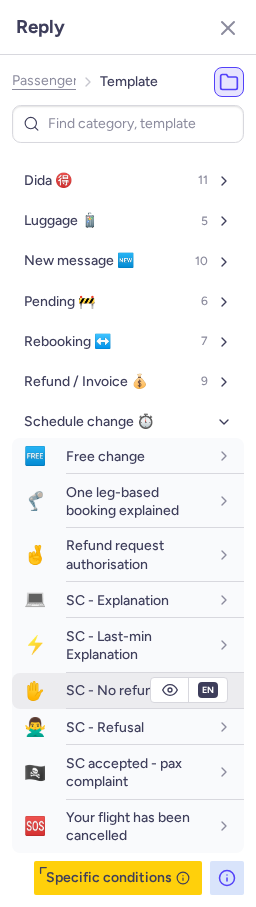 scroll, scrollTop: 916, scrollLeft: 0, axis: vertical 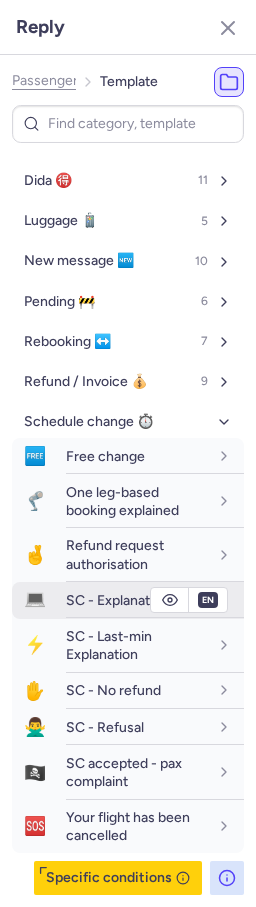 click on "SC - Explanation" at bounding box center [117, 600] 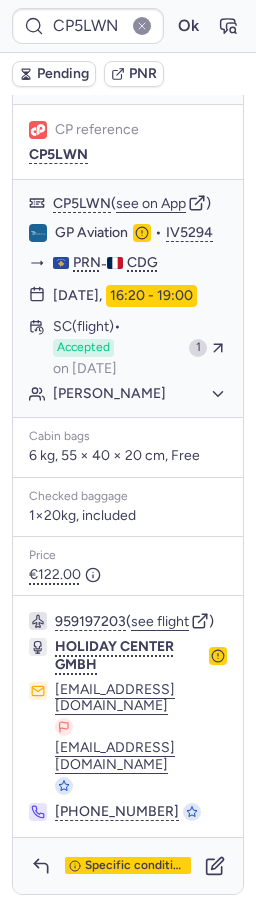 click on "Pending" at bounding box center [63, 74] 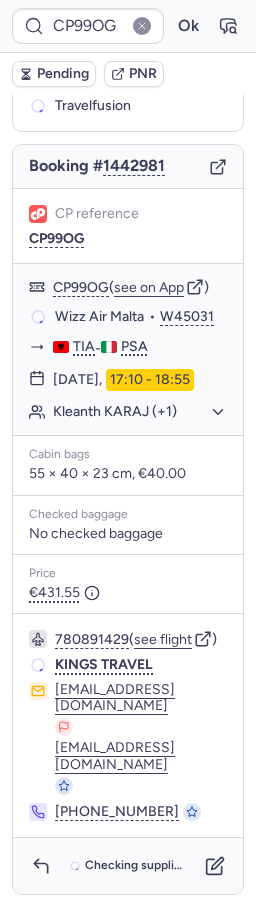 scroll, scrollTop: 178, scrollLeft: 0, axis: vertical 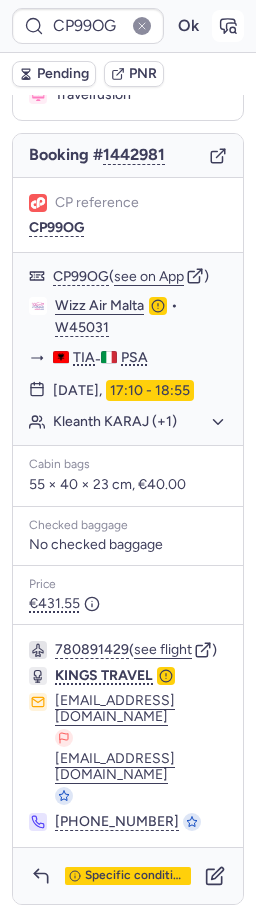click at bounding box center (228, 26) 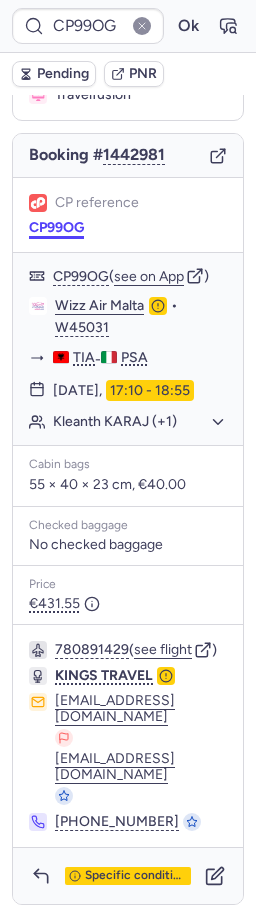 click on "CP99OG" at bounding box center [56, 228] 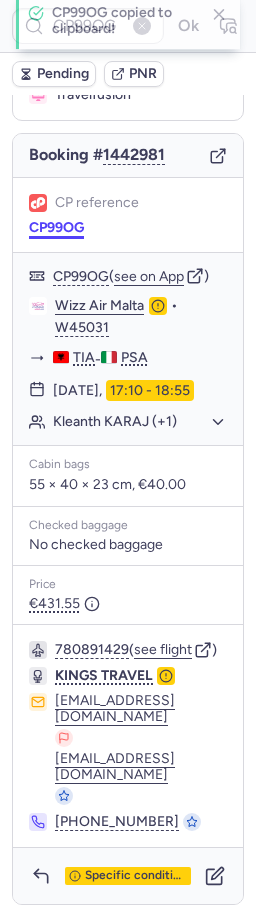 click on "CP99OG" at bounding box center [56, 228] 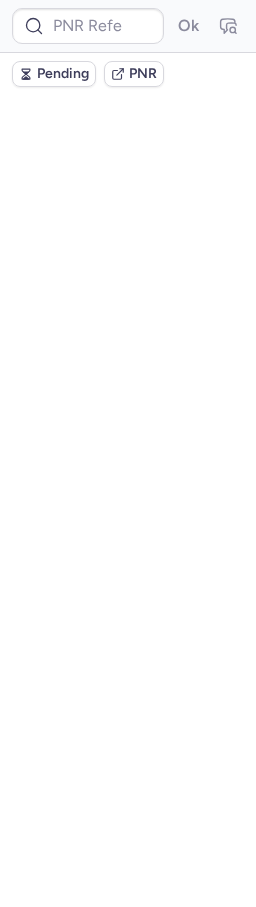 scroll, scrollTop: 0, scrollLeft: 0, axis: both 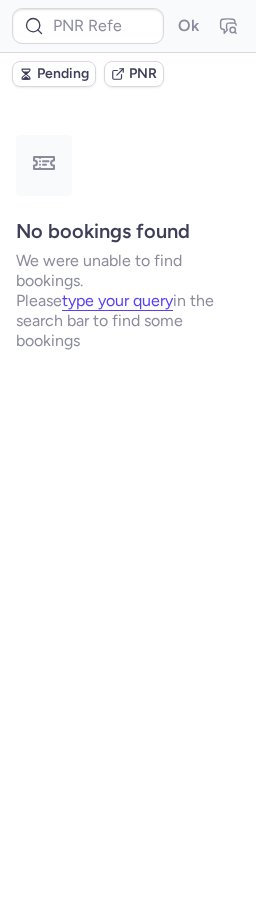 click on "Pending" at bounding box center (63, 74) 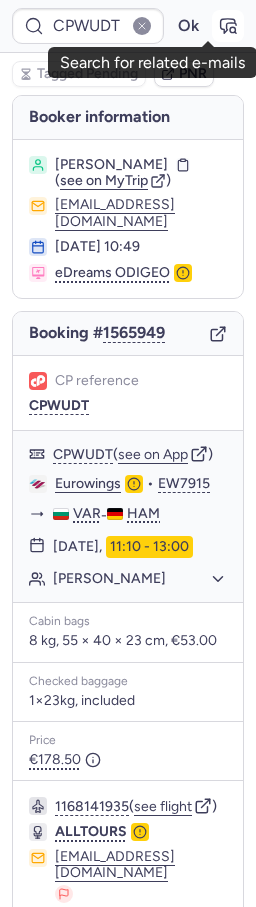 click 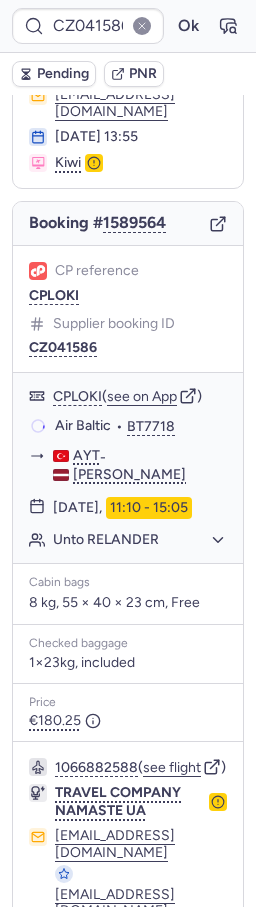 scroll, scrollTop: 254, scrollLeft: 0, axis: vertical 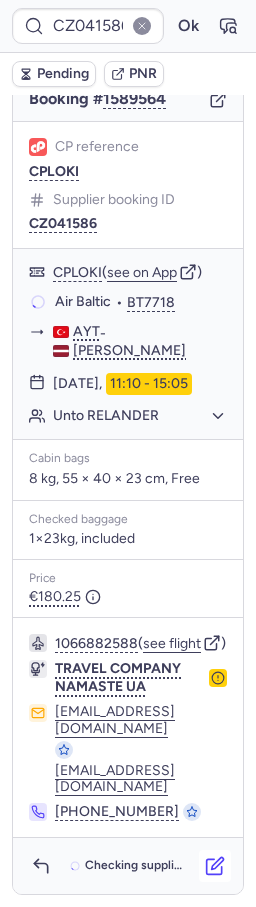click at bounding box center (215, 866) 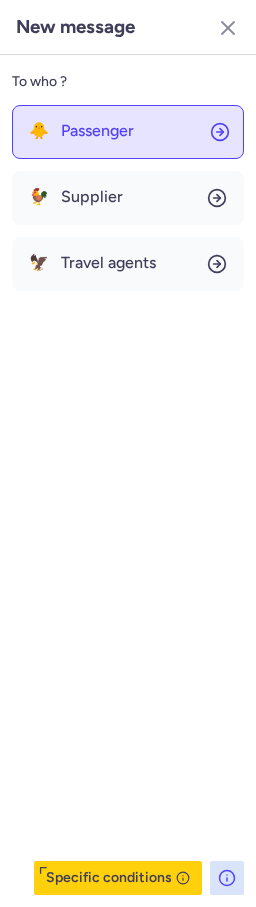 click on "🐥" at bounding box center [39, 131] 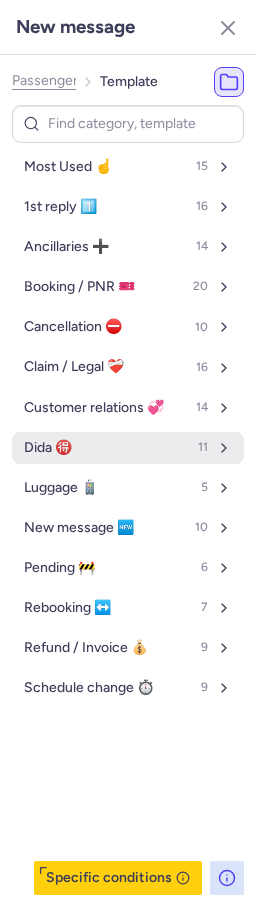 click on "Dida 🉐" at bounding box center [48, 448] 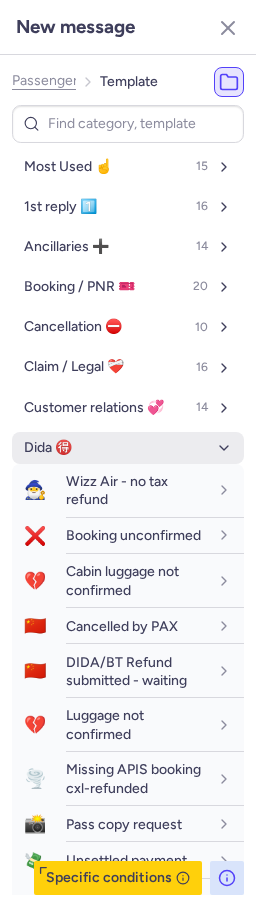 scroll, scrollTop: 186, scrollLeft: 0, axis: vertical 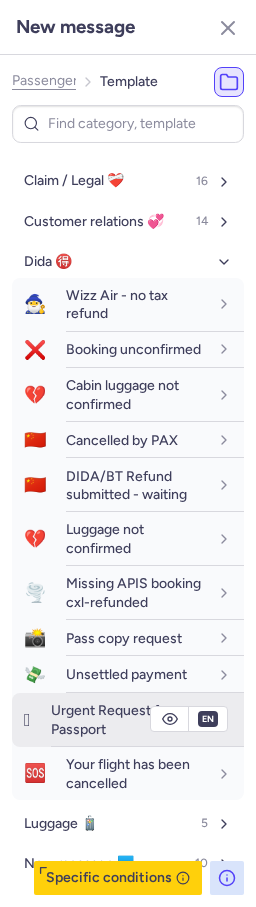 click on "Urgent Request for Passport" at bounding box center (111, 719) 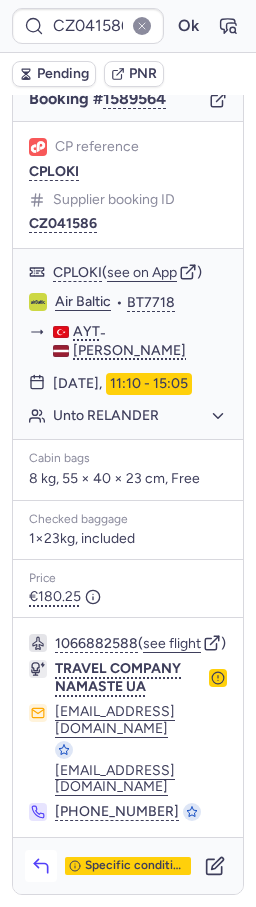 click 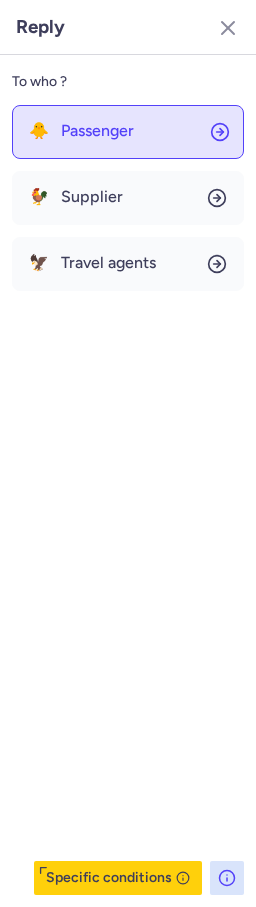 click on "🐥 Passenger" 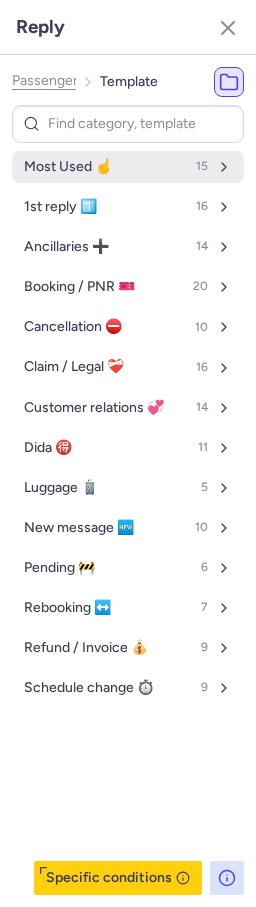 click on "Most Used ☝️ 15" at bounding box center [128, 167] 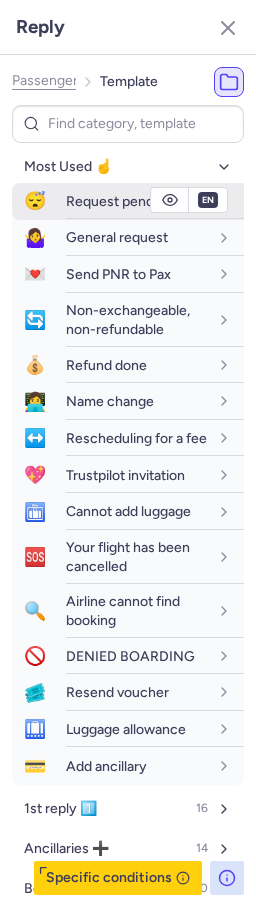 click on "😴 Request pending" at bounding box center [128, 201] 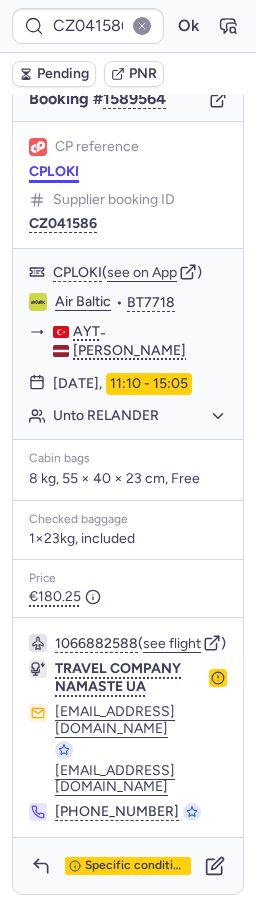 click on "CPLOKI" at bounding box center (54, 172) 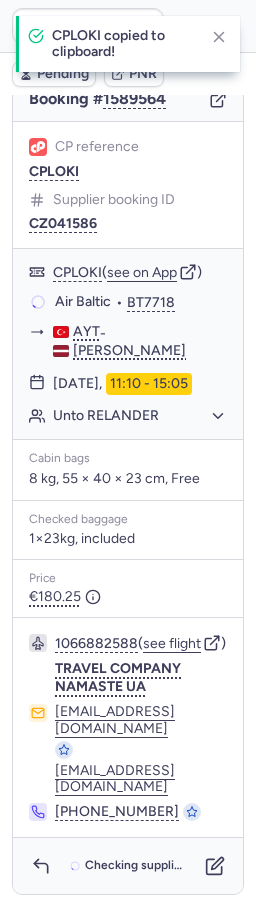 scroll, scrollTop: 254, scrollLeft: 0, axis: vertical 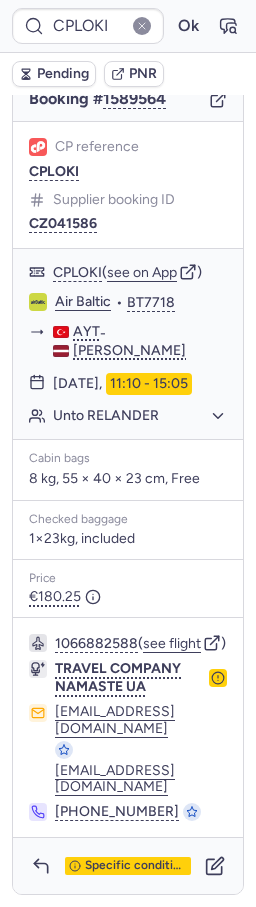 click on "Pending" at bounding box center [63, 74] 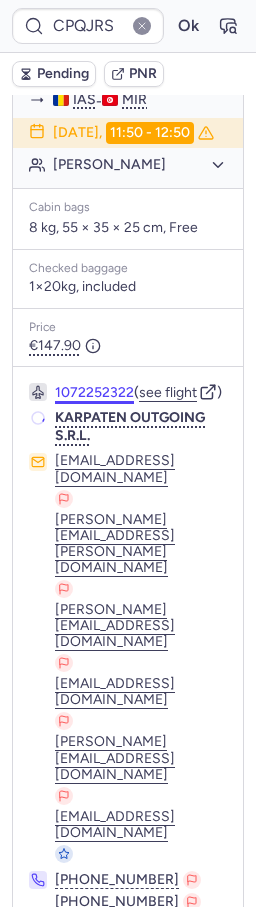 scroll, scrollTop: 511, scrollLeft: 0, axis: vertical 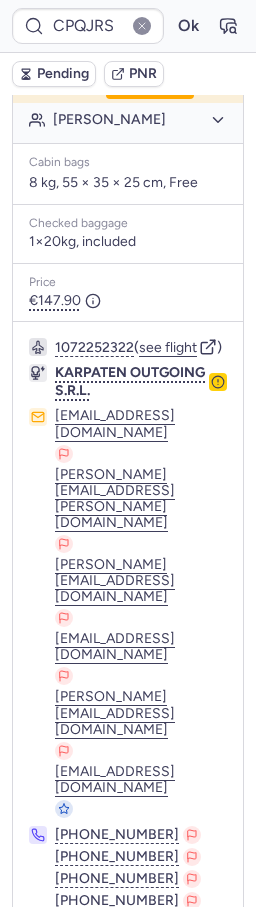 click on "Specific conditions" at bounding box center (136, 999) 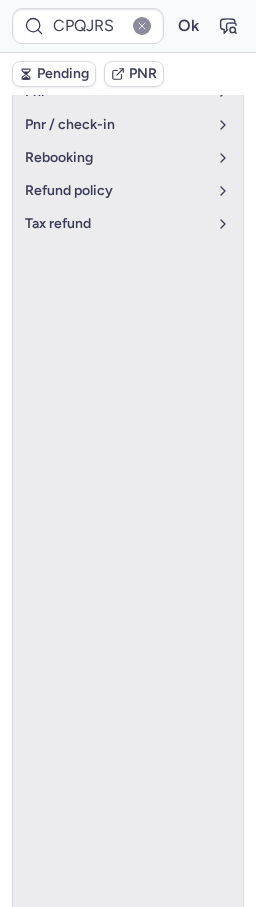 scroll, scrollTop: 27, scrollLeft: 0, axis: vertical 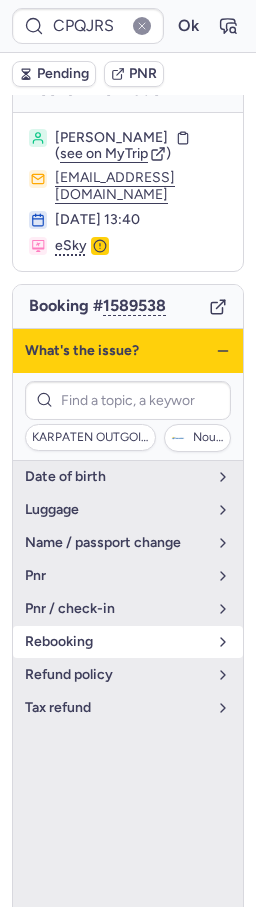click on "rebooking" at bounding box center [116, 642] 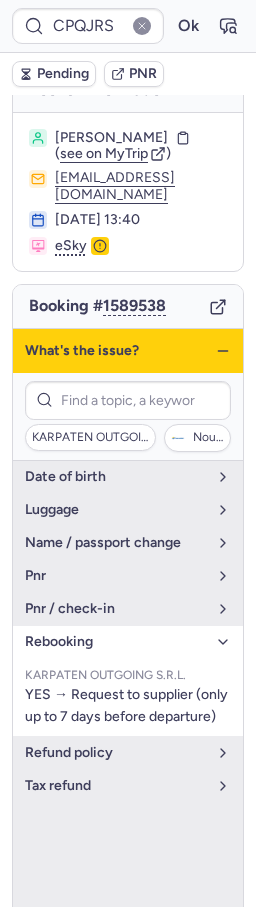 click on "rebooking" at bounding box center (116, 642) 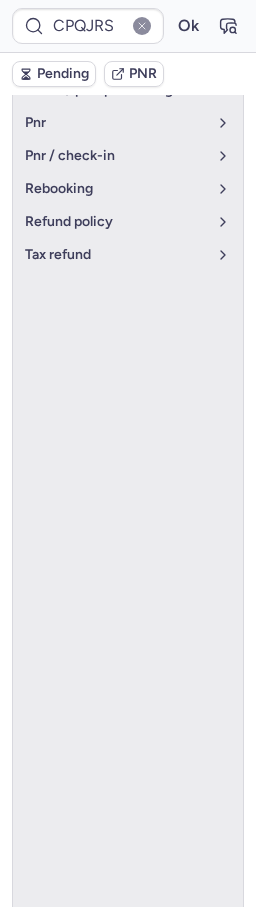 scroll, scrollTop: 511, scrollLeft: 0, axis: vertical 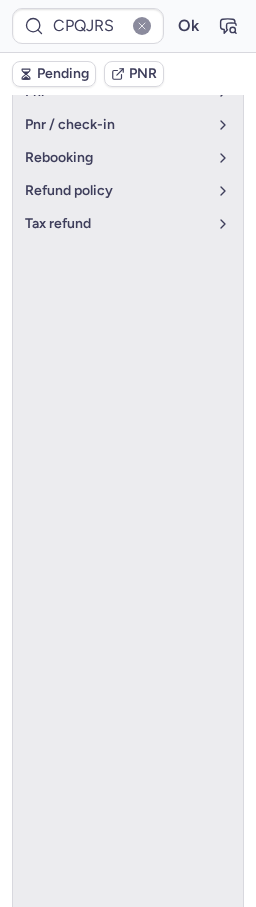 click 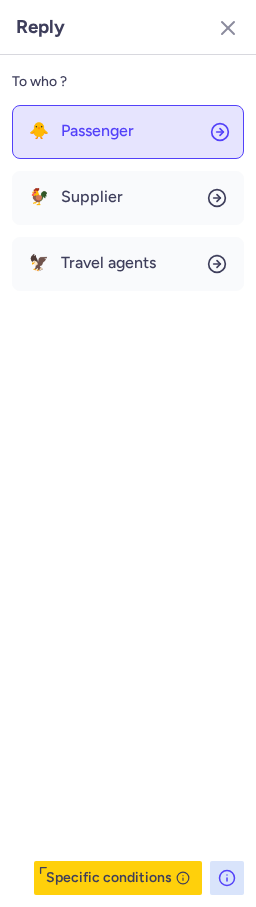 click on "Passenger" at bounding box center [97, 131] 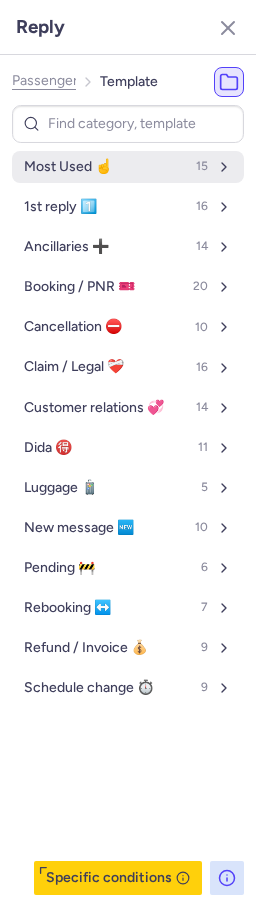 click on "Most Used ☝️" at bounding box center (68, 167) 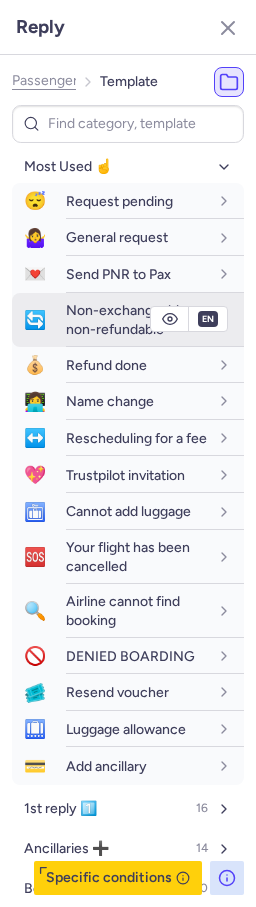 click on "Non-exchangeable, non-refundable" at bounding box center (128, 319) 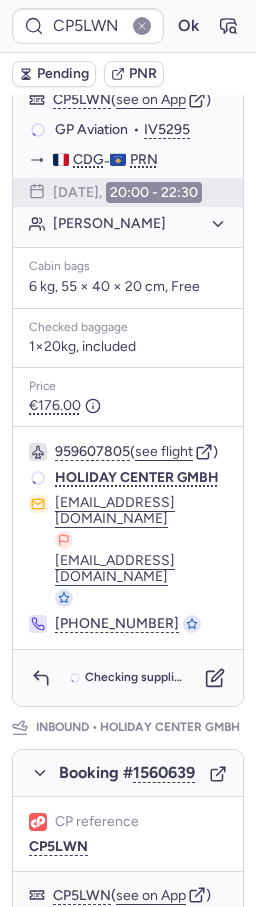 scroll, scrollTop: 511, scrollLeft: 0, axis: vertical 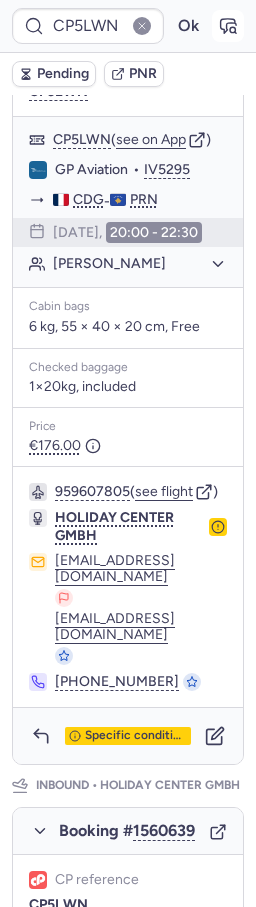 click 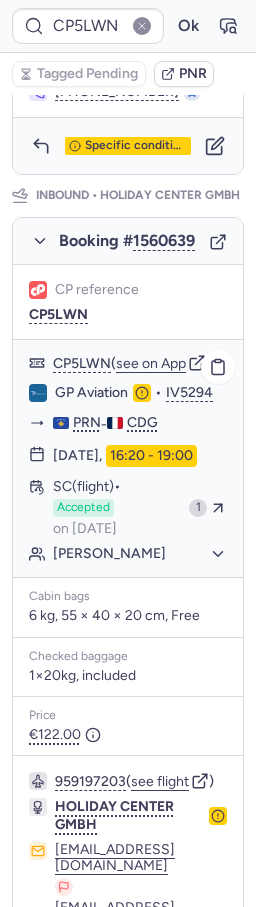scroll, scrollTop: 1384, scrollLeft: 0, axis: vertical 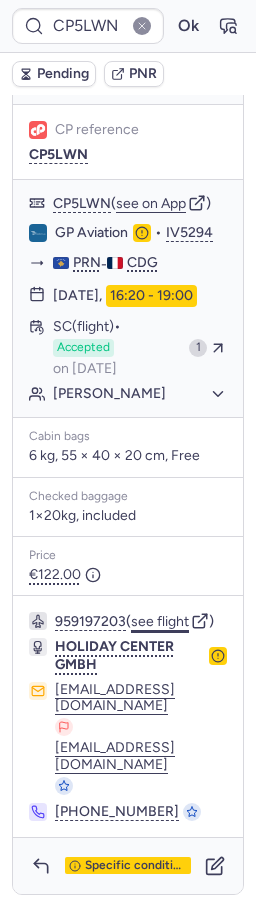 click on "see flight" 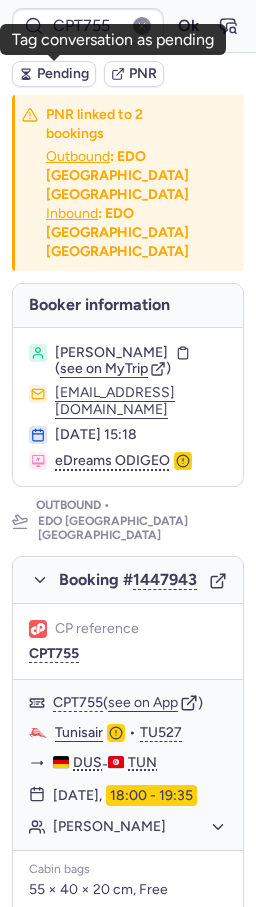 scroll, scrollTop: 0, scrollLeft: 0, axis: both 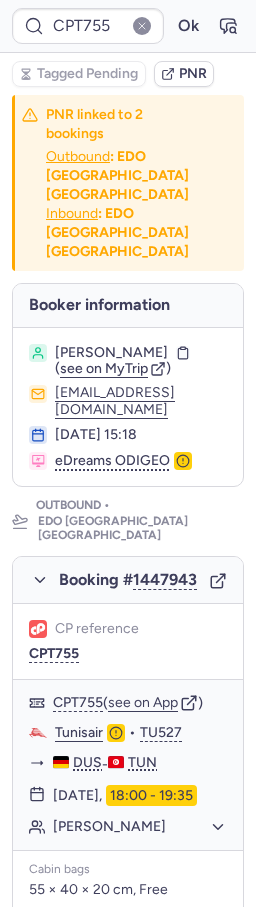type on "CPZFMF" 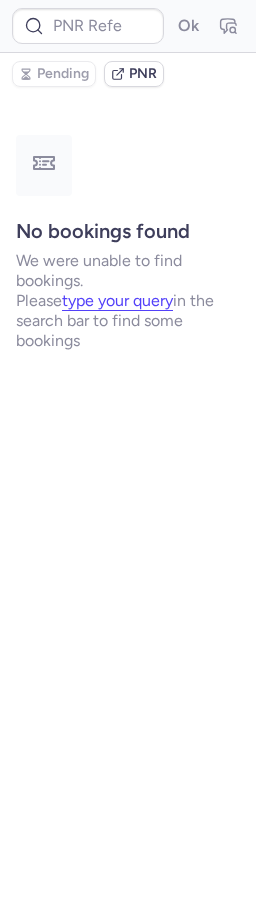 type on "CPVUTT" 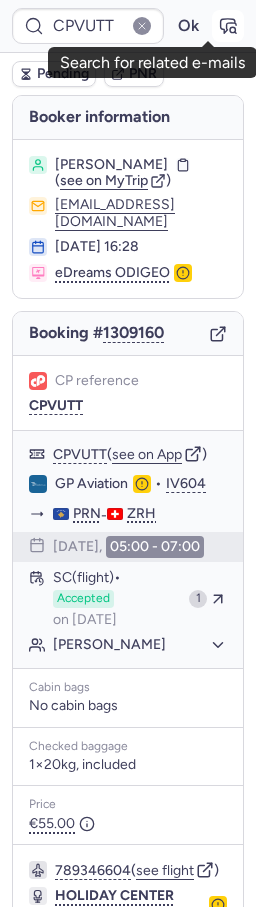 click 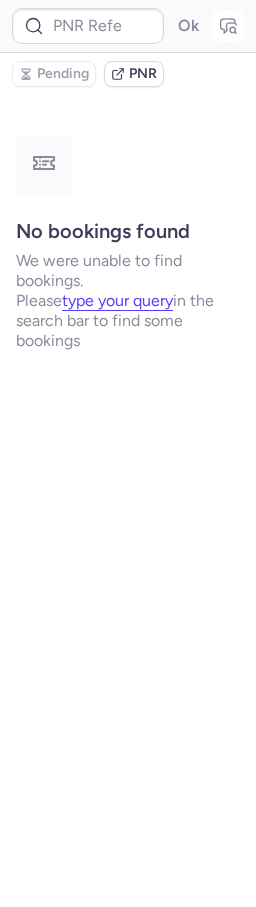 type on "CPVUTT" 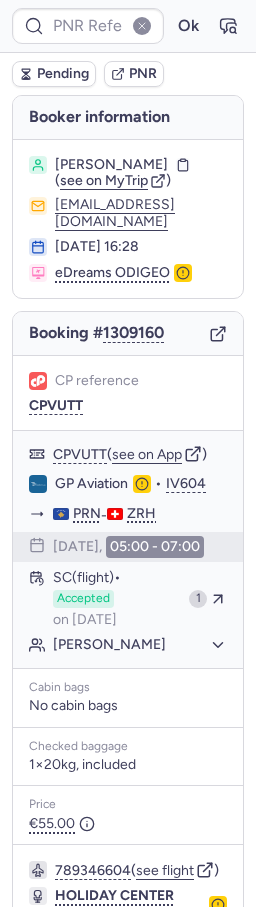 type on "CPVUTT" 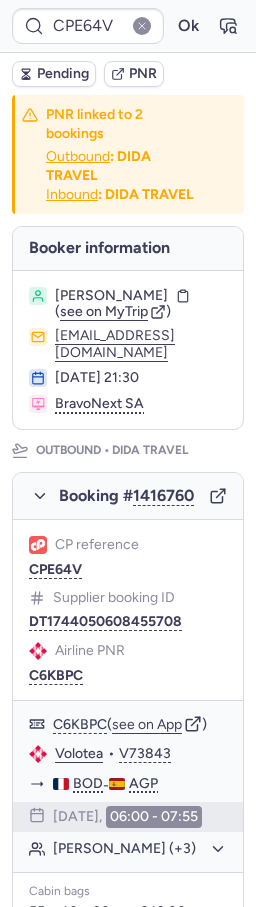 scroll, scrollTop: 0, scrollLeft: 0, axis: both 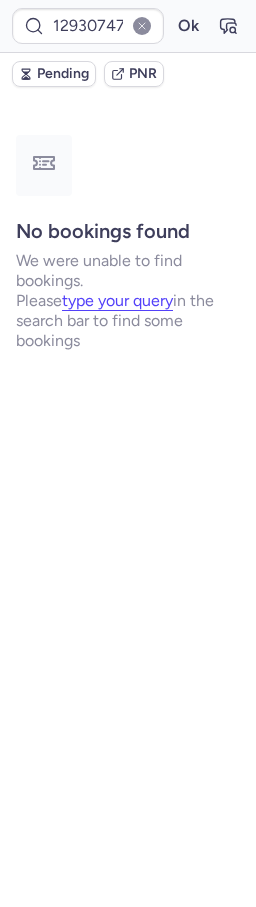 type on "CPFYJF" 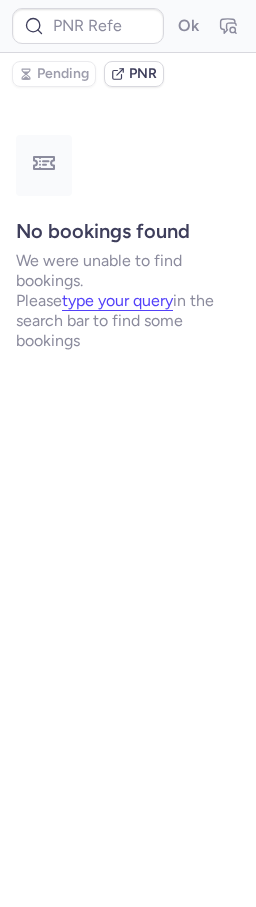 type on "12867850" 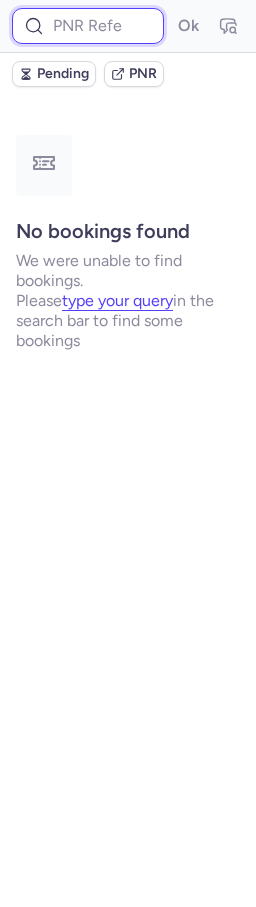 click at bounding box center [88, 26] 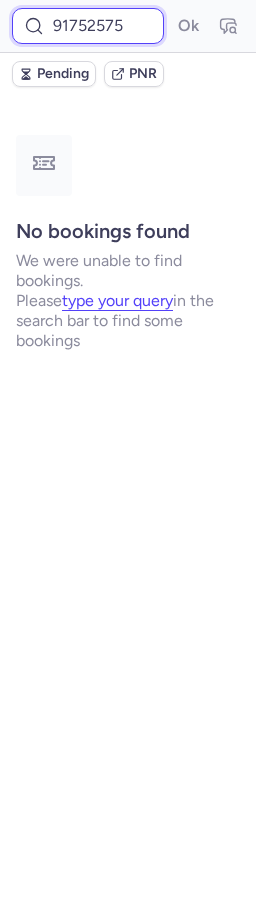 scroll, scrollTop: 0, scrollLeft: 90, axis: horizontal 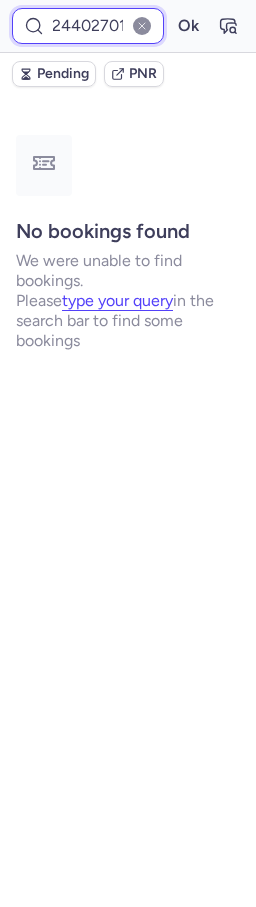 type on "917525752824402701" 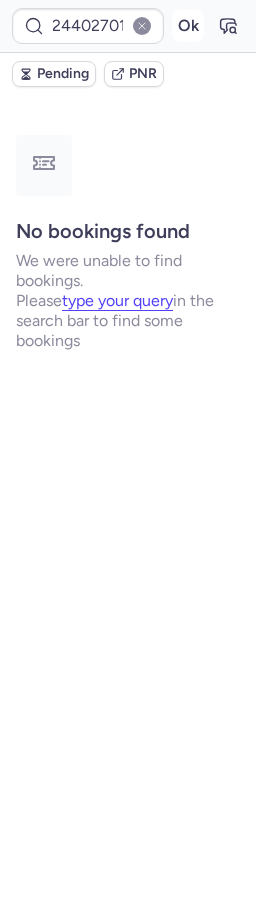 drag, startPoint x: 169, startPoint y: 21, endPoint x: 182, endPoint y: 17, distance: 13.601471 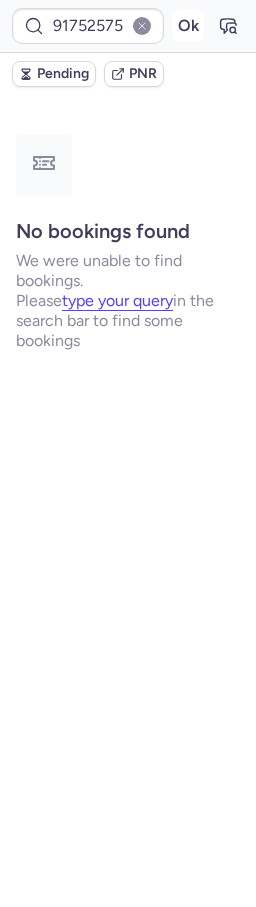drag, startPoint x: 182, startPoint y: 17, endPoint x: 171, endPoint y: 22, distance: 12.083046 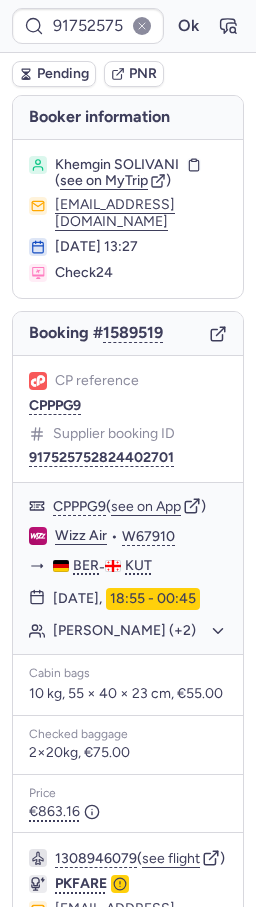 type 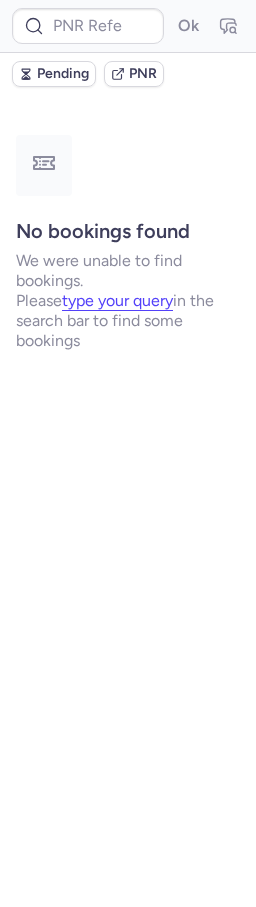 scroll, scrollTop: 0, scrollLeft: 0, axis: both 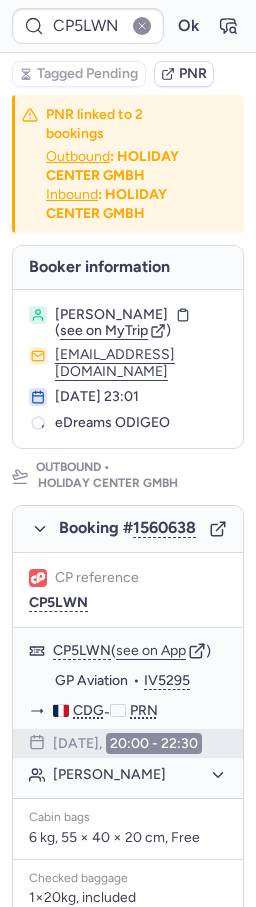 type on "CPLOKI" 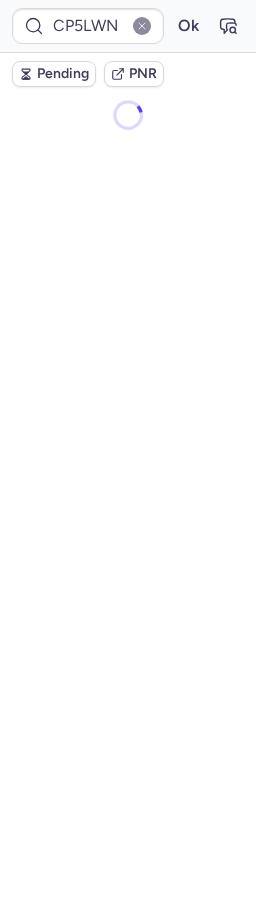 scroll, scrollTop: 0, scrollLeft: 0, axis: both 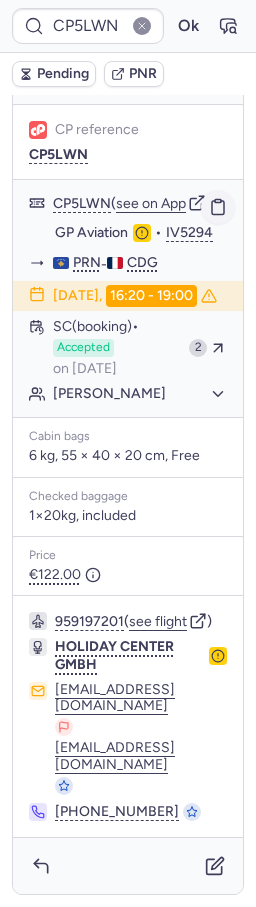 click 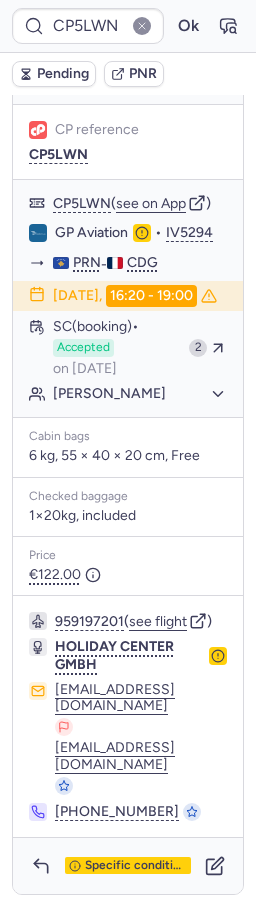 scroll, scrollTop: 1363, scrollLeft: 0, axis: vertical 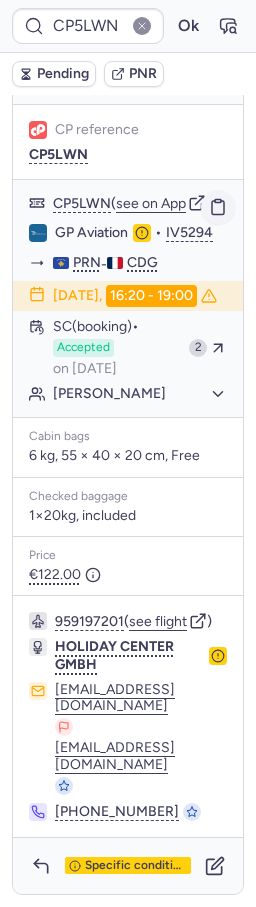 click 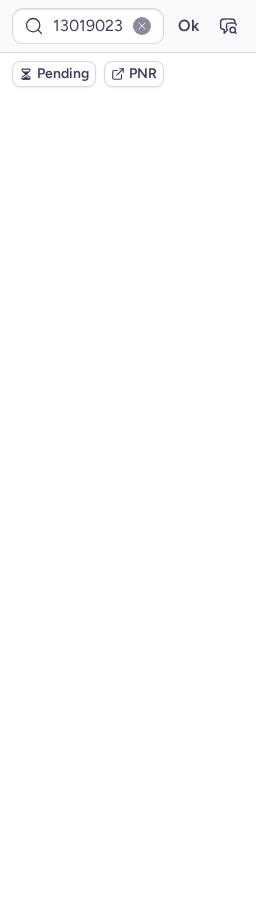 scroll, scrollTop: 0, scrollLeft: 0, axis: both 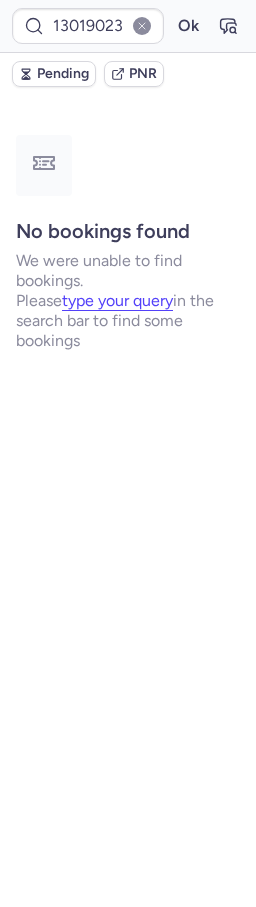 type on "CP4B3K" 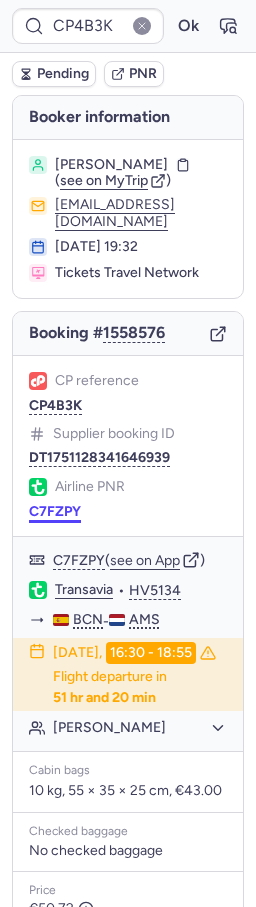 click on "C7FZPY" at bounding box center (55, 512) 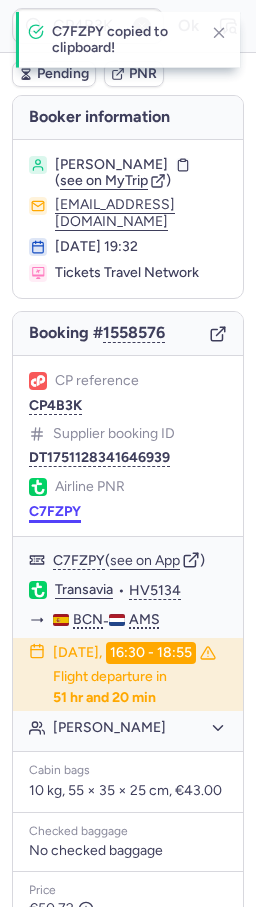 click on "C7FZPY" at bounding box center [55, 512] 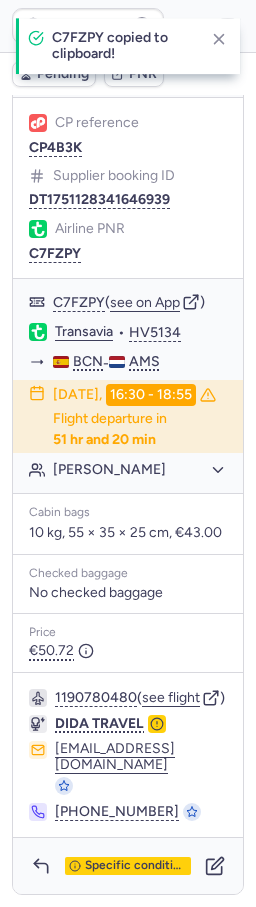 scroll, scrollTop: 302, scrollLeft: 0, axis: vertical 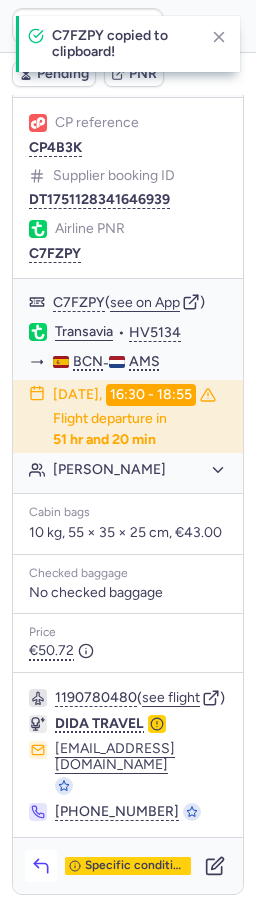 click at bounding box center (41, 866) 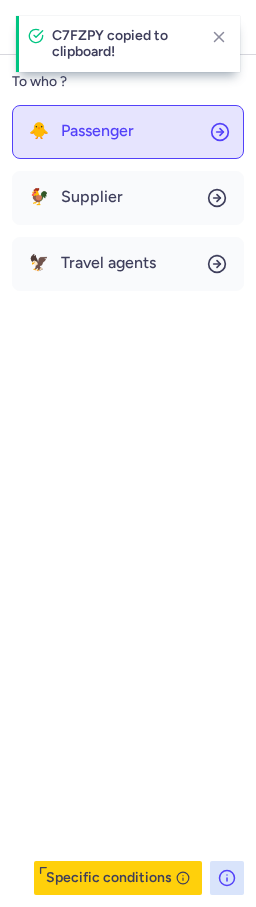 click on "Passenger" at bounding box center (97, 131) 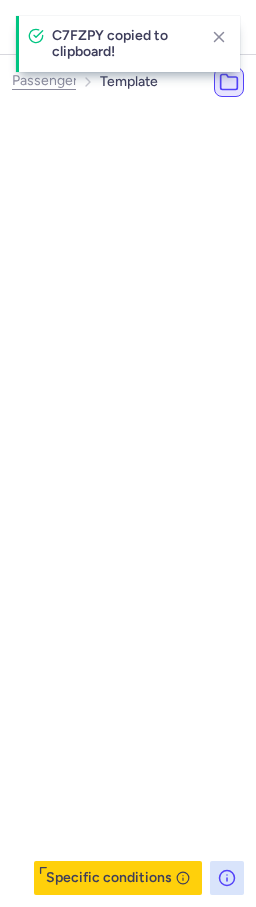 select on "en" 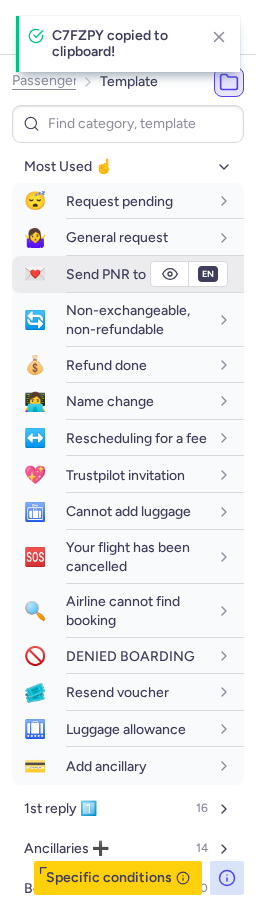 click on "Send PNR to Pax" at bounding box center (118, 274) 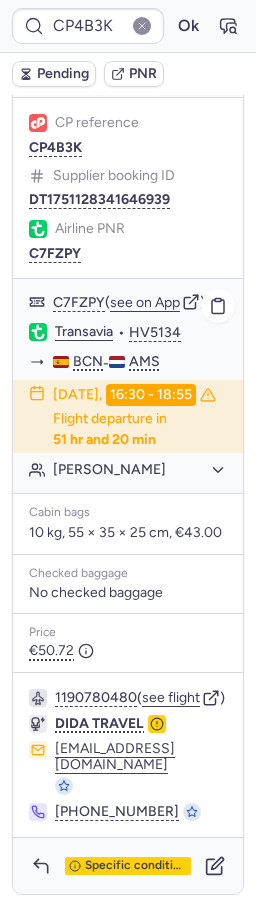 click on "Transavia" 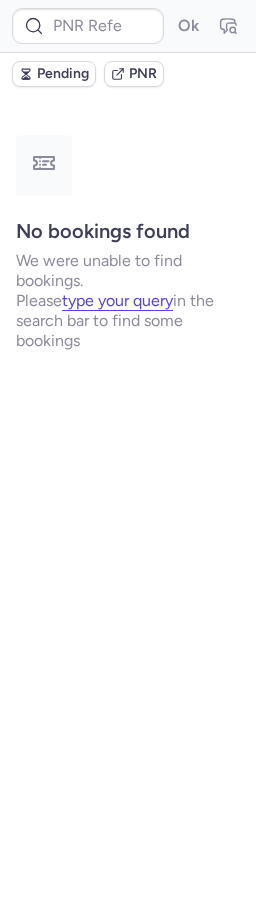 scroll, scrollTop: 0, scrollLeft: 0, axis: both 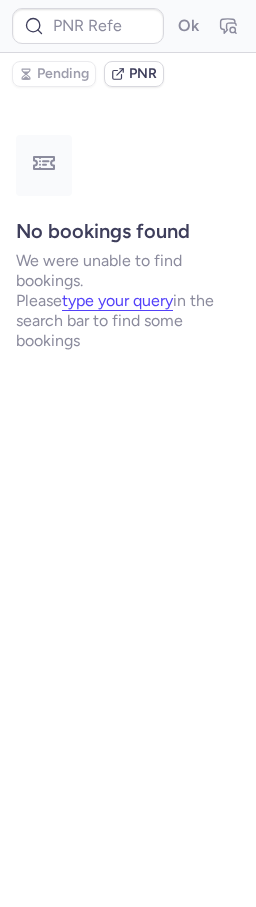 type on "CP5LWN" 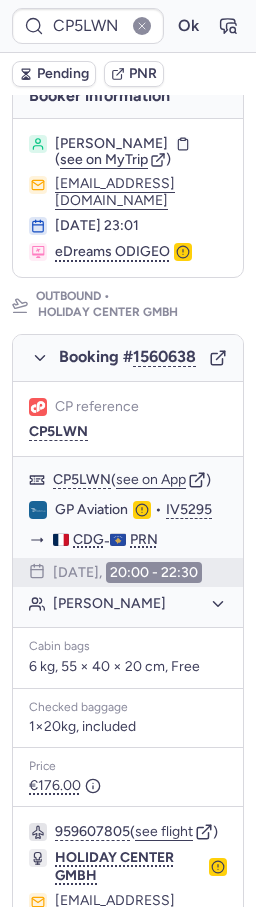 scroll, scrollTop: 1384, scrollLeft: 0, axis: vertical 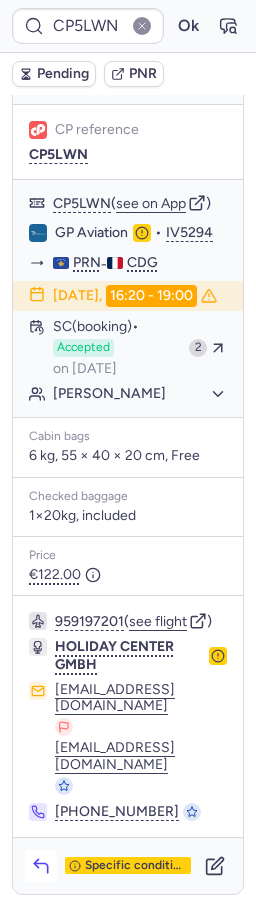 click 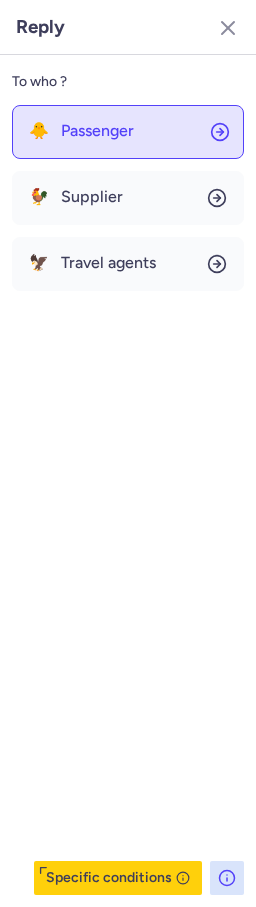click on "Passenger" at bounding box center [97, 131] 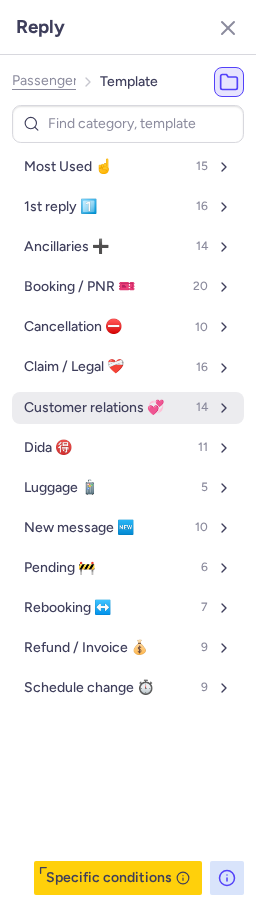 click on "Customer relations 💞 14" at bounding box center (128, 408) 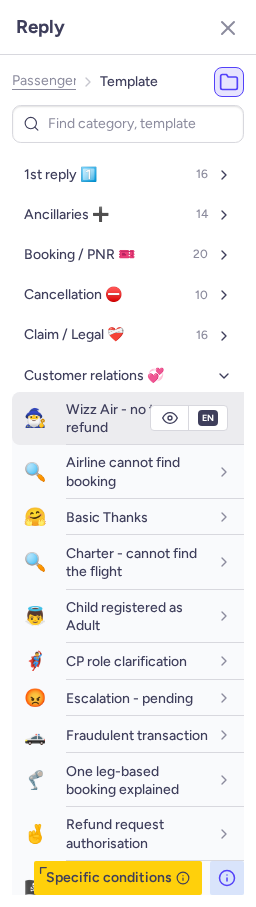 scroll, scrollTop: 331, scrollLeft: 0, axis: vertical 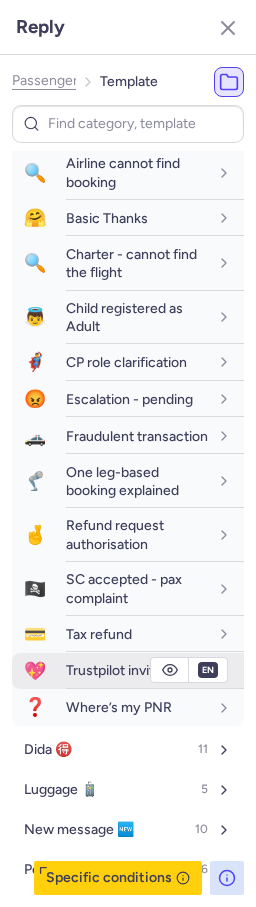 click on "Trustpilot invitation" at bounding box center (125, 670) 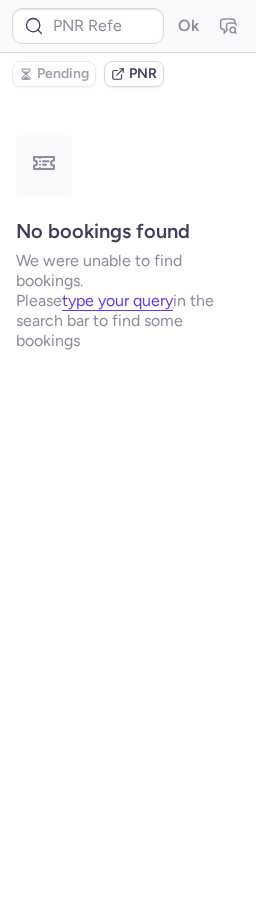 scroll, scrollTop: 0, scrollLeft: 0, axis: both 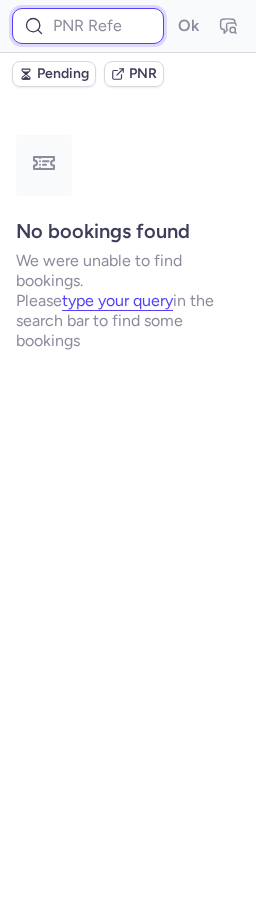 drag, startPoint x: 87, startPoint y: 27, endPoint x: 99, endPoint y: 28, distance: 12.0415945 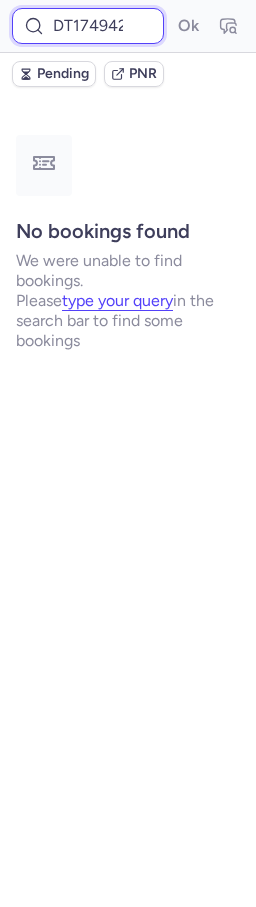 scroll, scrollTop: 0, scrollLeft: 96, axis: horizontal 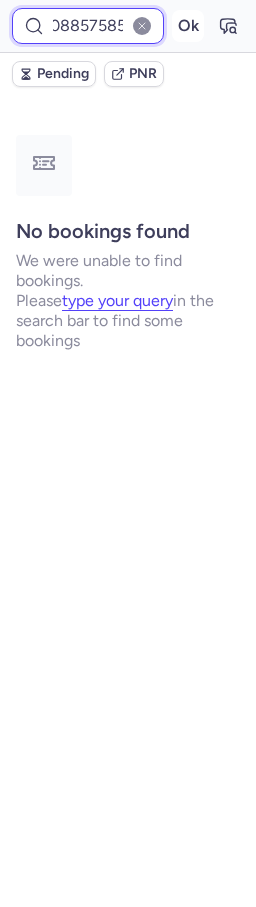 type on "DT1749428208857585" 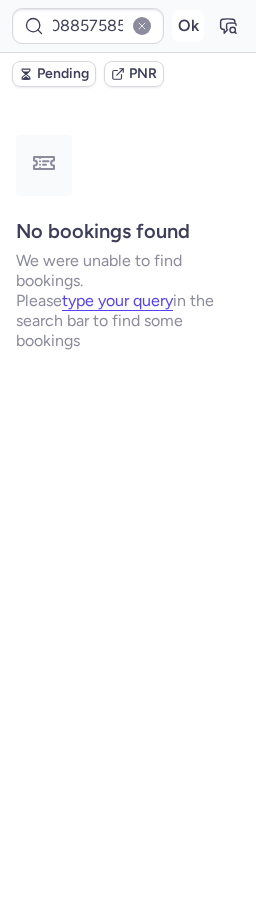 click on "Ok" at bounding box center (188, 26) 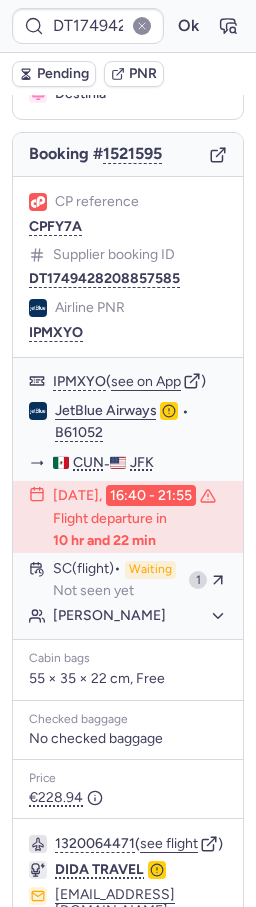 scroll, scrollTop: 364, scrollLeft: 0, axis: vertical 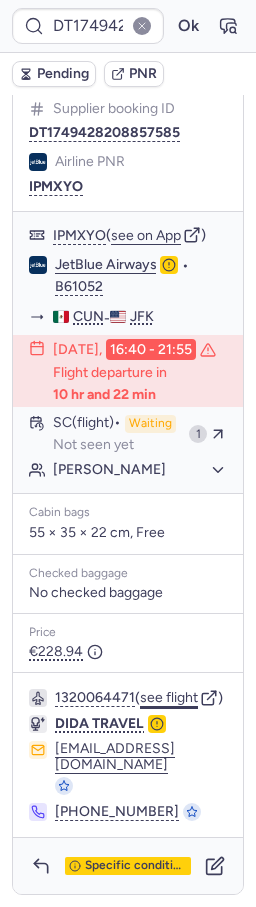 click on "see flight" 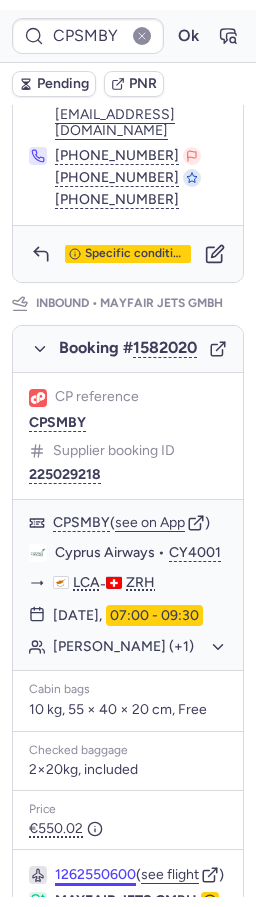 scroll, scrollTop: 1688, scrollLeft: 0, axis: vertical 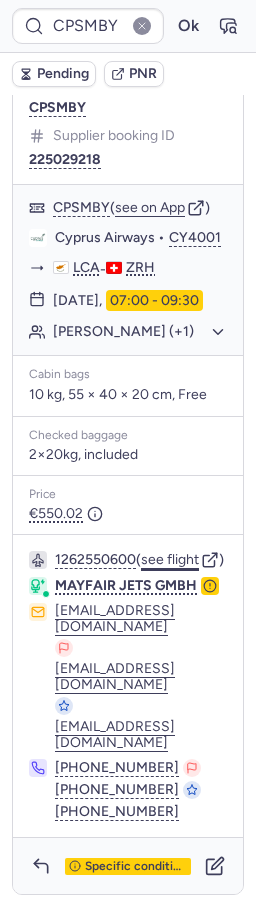 click on "see flight" 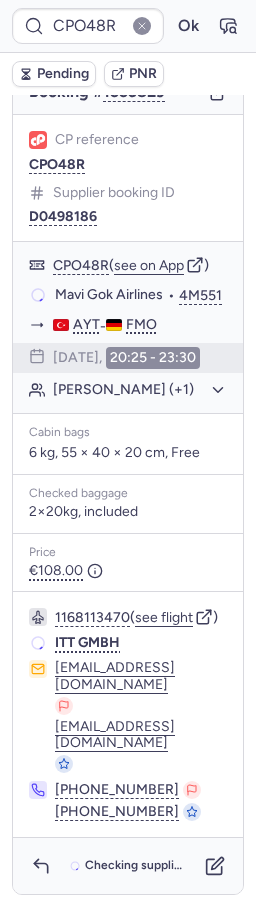 scroll, scrollTop: 252, scrollLeft: 0, axis: vertical 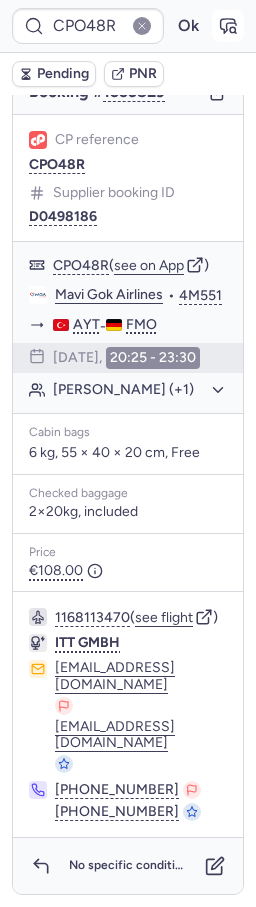 click 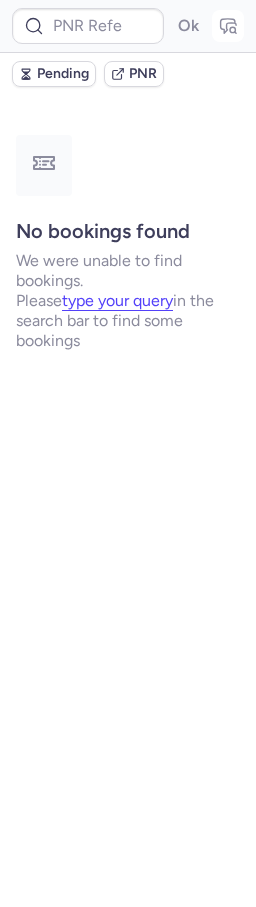 scroll, scrollTop: 0, scrollLeft: 0, axis: both 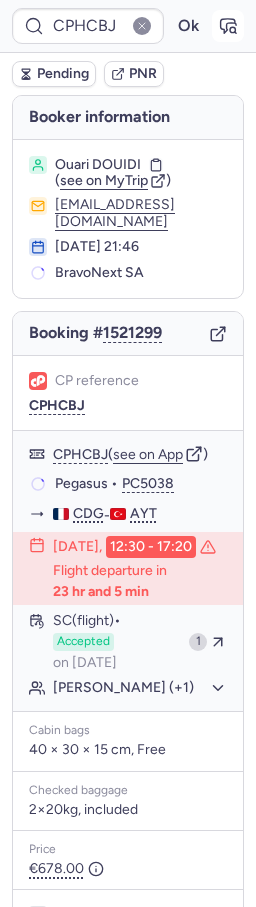 click 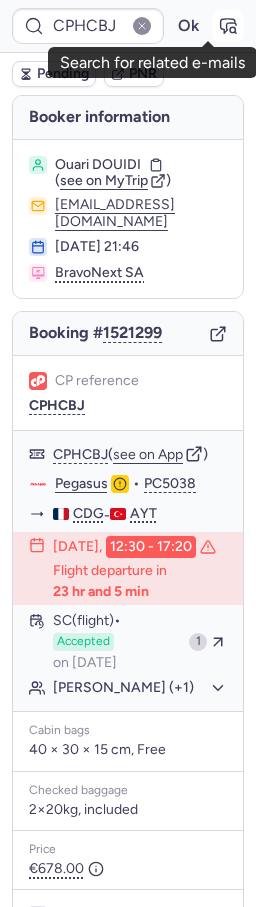 click 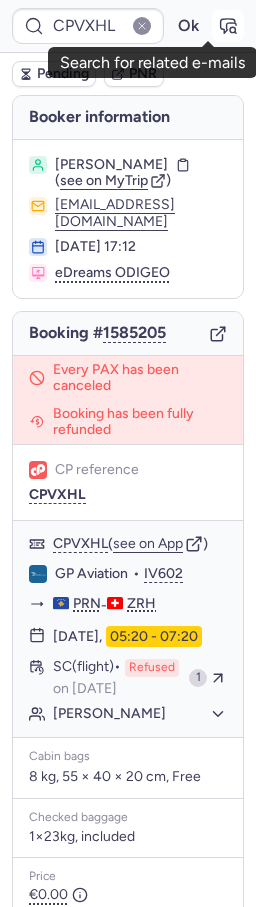 click 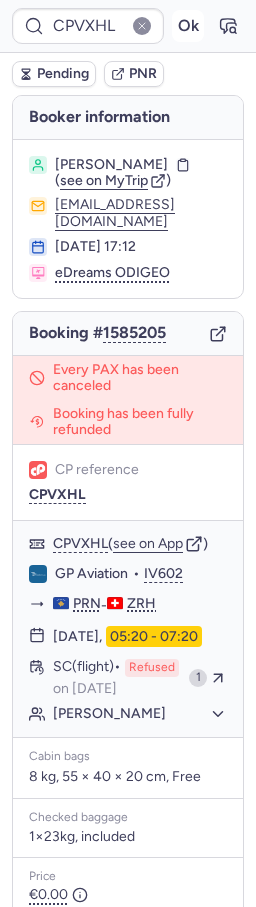 type on "CPHCBJ" 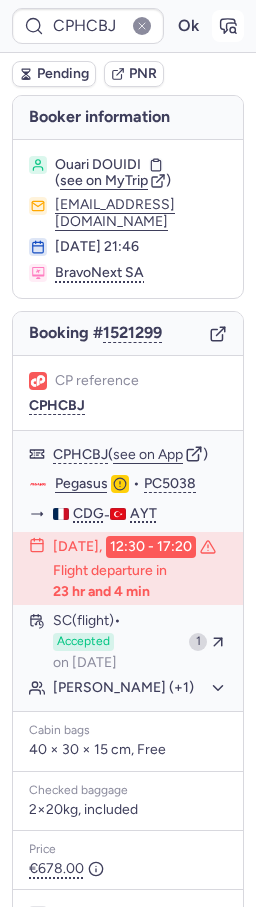 click 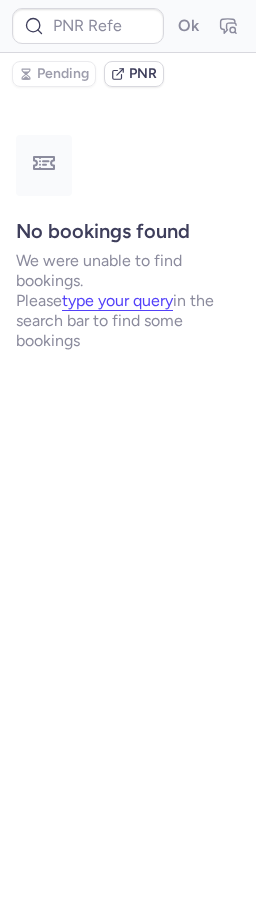 type on "CPHCBJ" 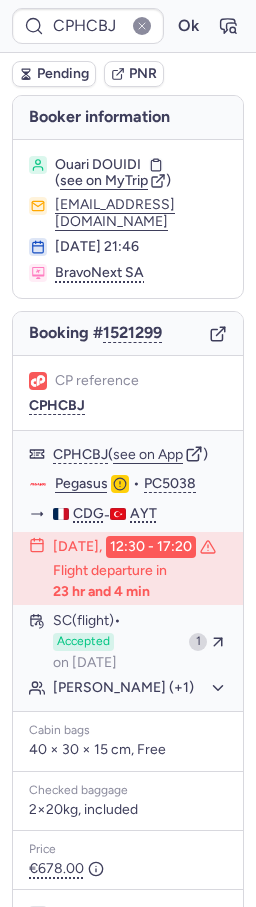 click on "PNR" at bounding box center (143, 74) 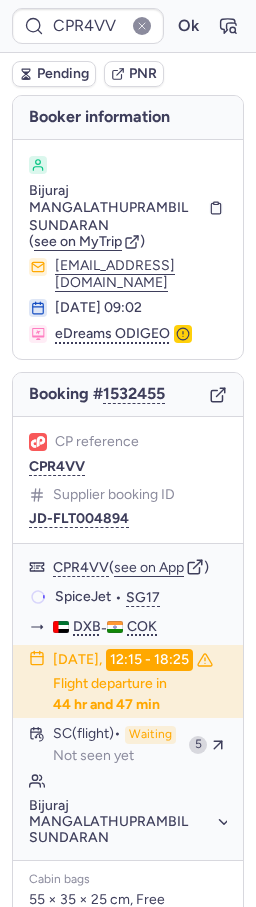 type on "CPVXHL" 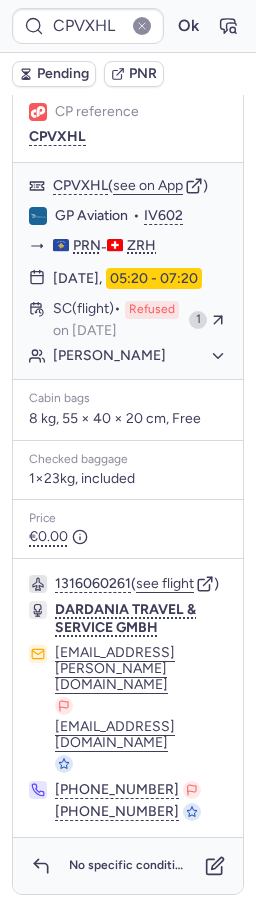 scroll, scrollTop: 0, scrollLeft: 0, axis: both 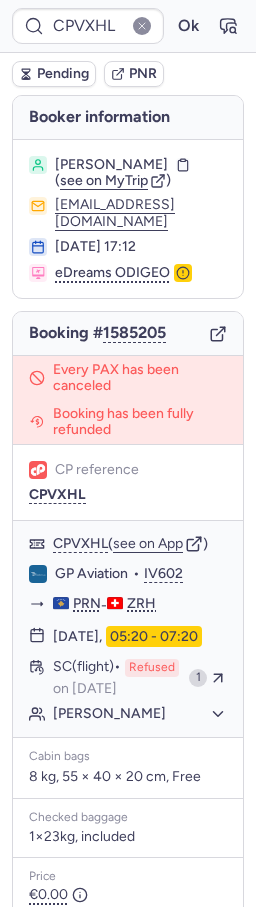 click on "PNR" at bounding box center (143, 74) 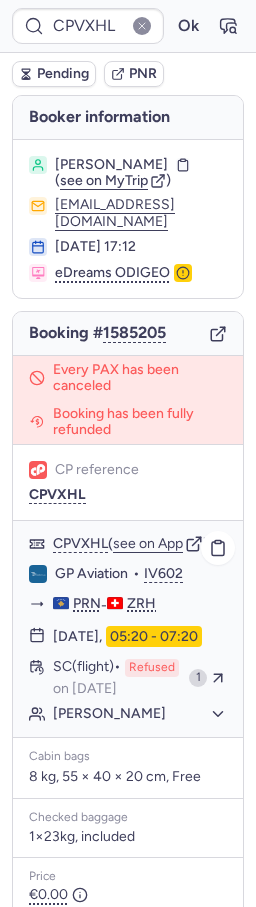 click on "[PERSON_NAME]" 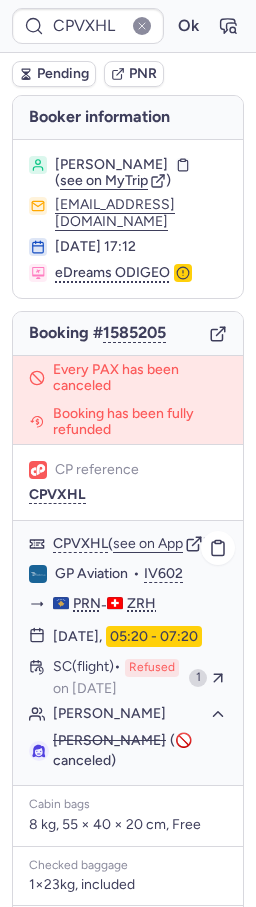 click on "[PERSON_NAME]" 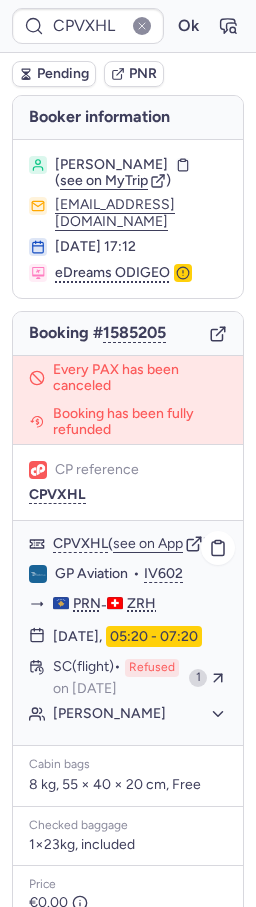 click on "[PERSON_NAME]" 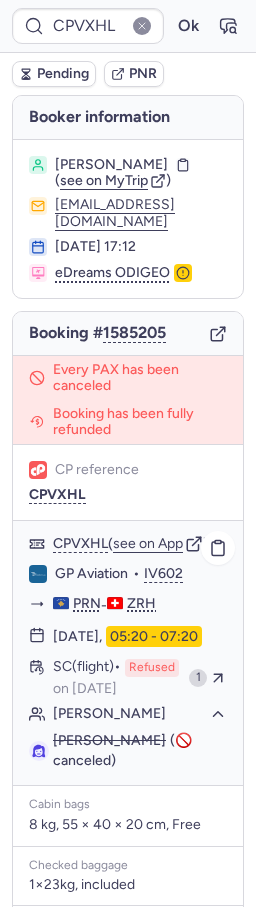 click on "[PERSON_NAME]" at bounding box center [109, 740] 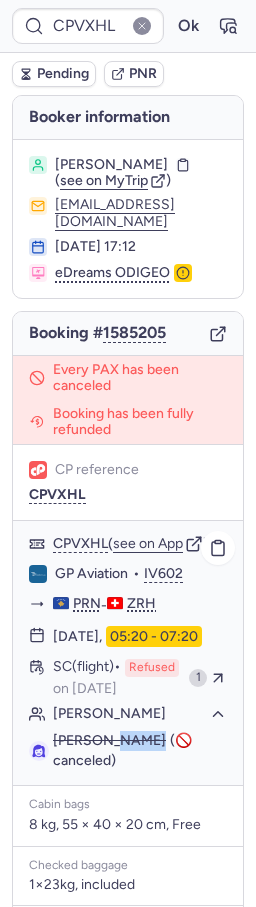 click on "[PERSON_NAME]" at bounding box center (109, 740) 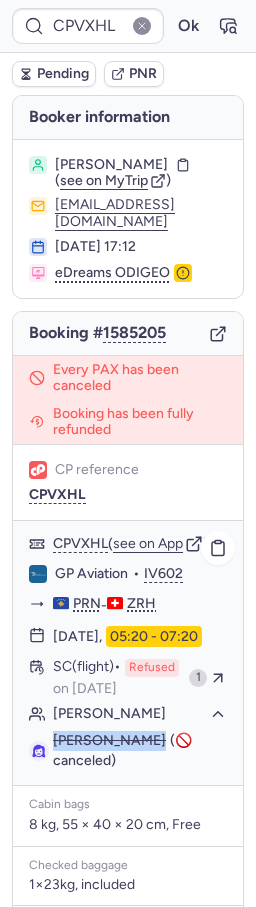 click on "[PERSON_NAME]" at bounding box center [109, 740] 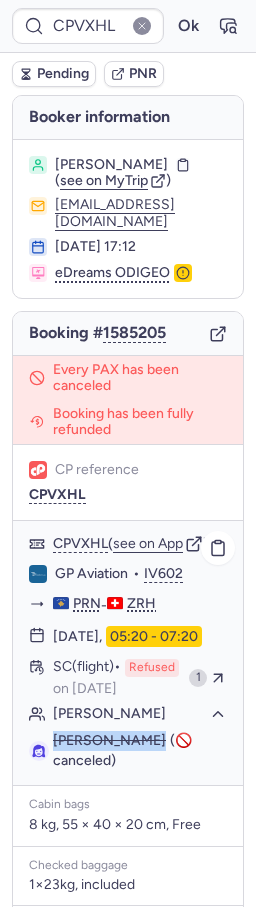 copy on "[PERSON_NAME]" 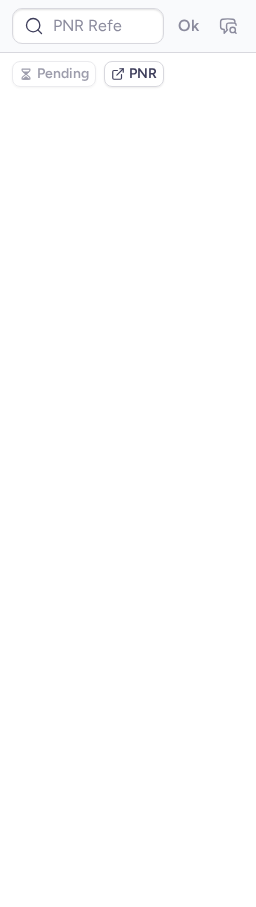 type on "CPVXHL" 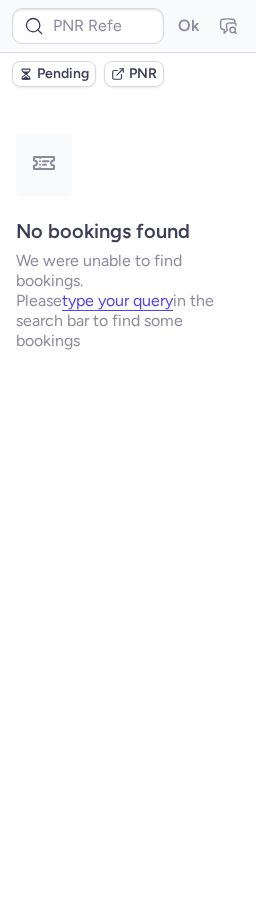 type on "CPVXHL" 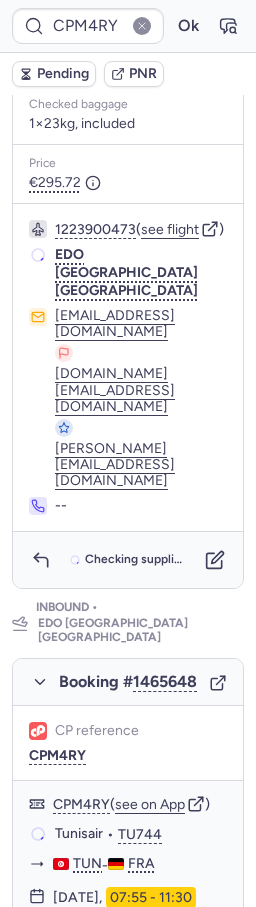 scroll, scrollTop: 1445, scrollLeft: 0, axis: vertical 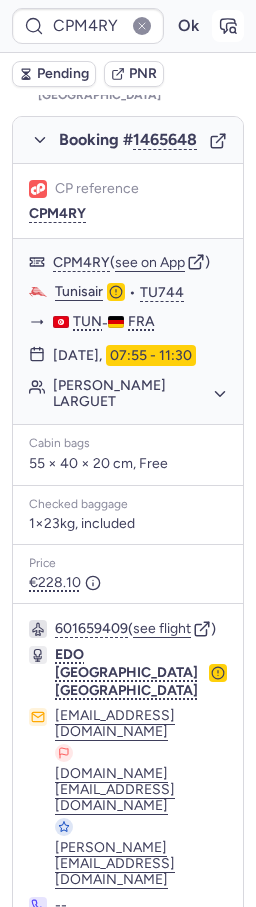 click at bounding box center (228, 26) 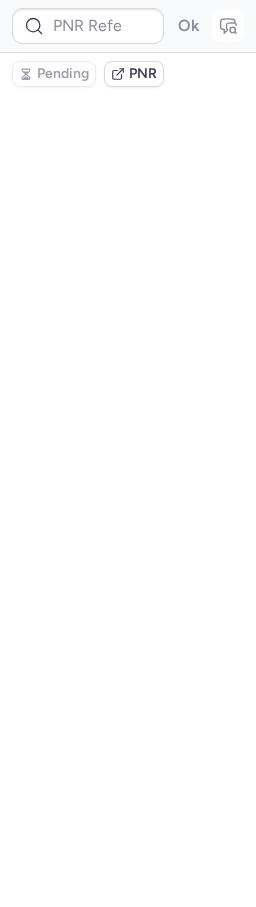 scroll, scrollTop: 0, scrollLeft: 0, axis: both 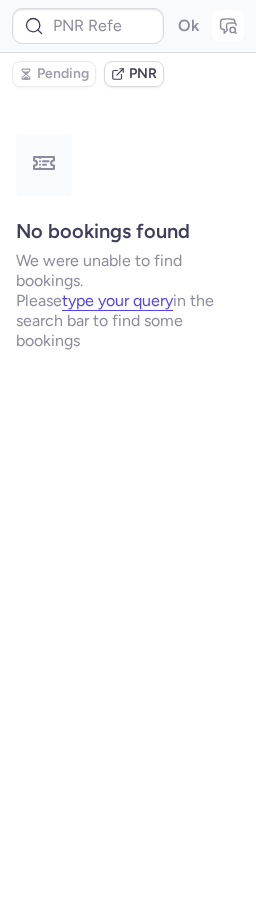 type on "CPM4RY" 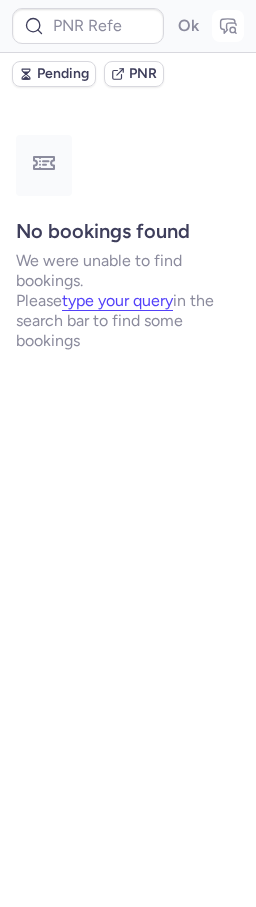 type on "CPM4RY" 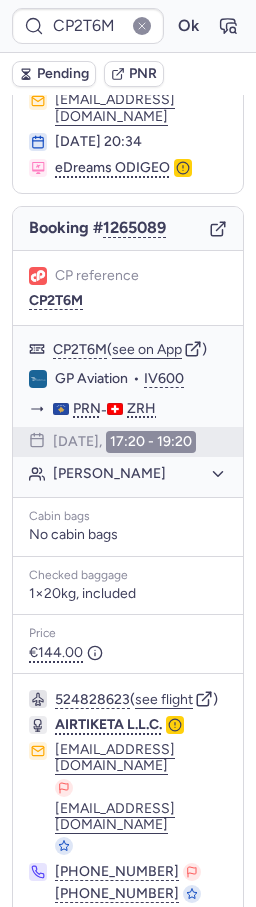 scroll, scrollTop: 172, scrollLeft: 0, axis: vertical 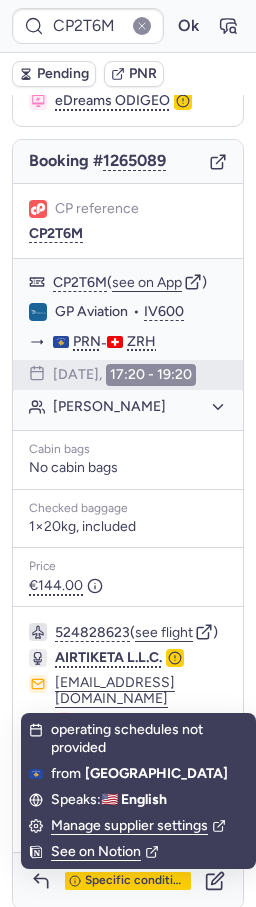 click on "See on Notion" at bounding box center (138, 852) 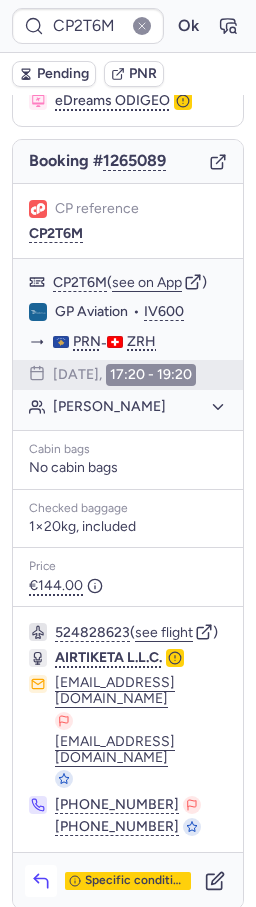 click 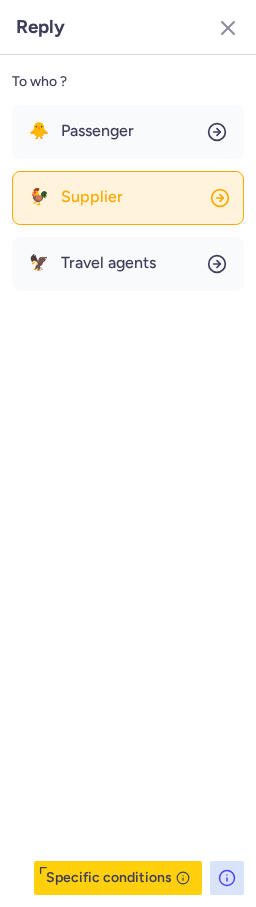 click on "🐓 Supplier" 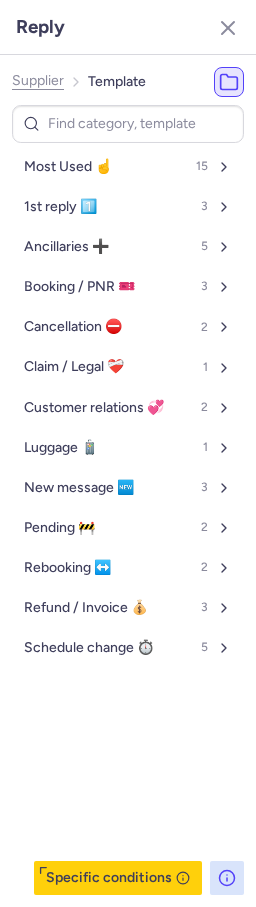 click on "Supplier Template" at bounding box center [79, 82] 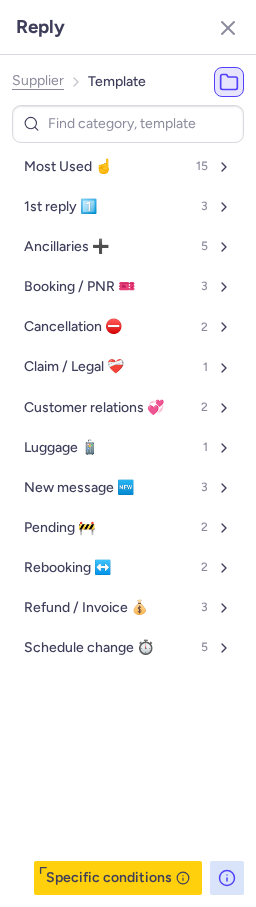 click on "Supplier" 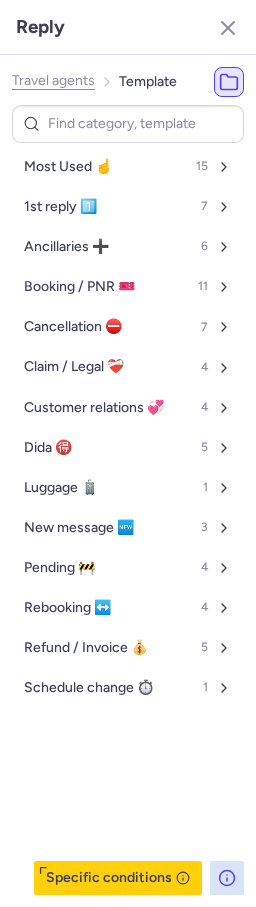 click on "Travel agents" 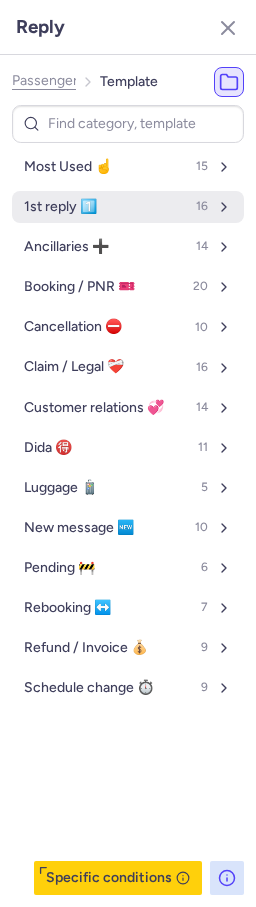 drag, startPoint x: 62, startPoint y: 195, endPoint x: 68, endPoint y: 214, distance: 19.924858 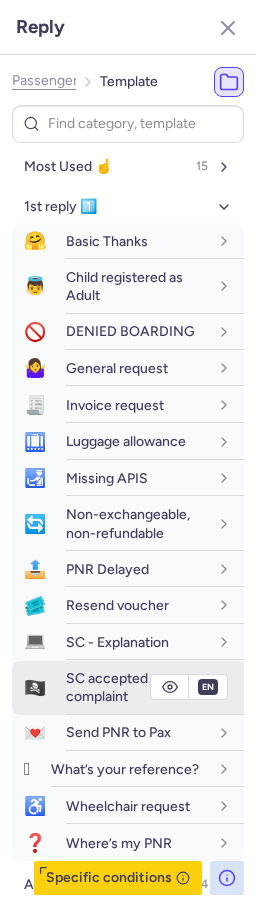 scroll, scrollTop: 428, scrollLeft: 0, axis: vertical 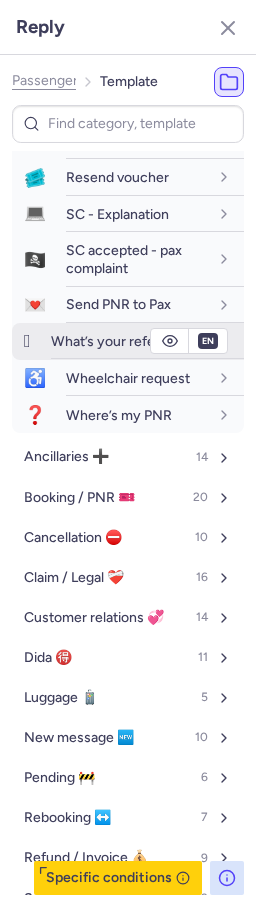 click on "What’s your reference?" at bounding box center (125, 341) 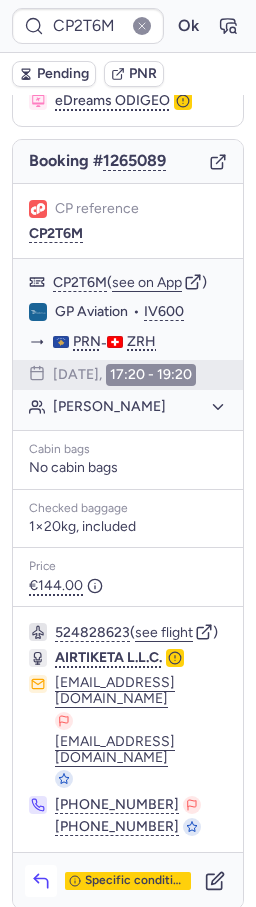 click 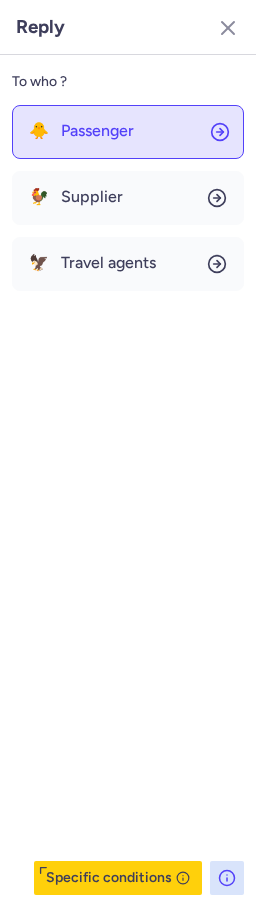 click on "🐥 Passenger" 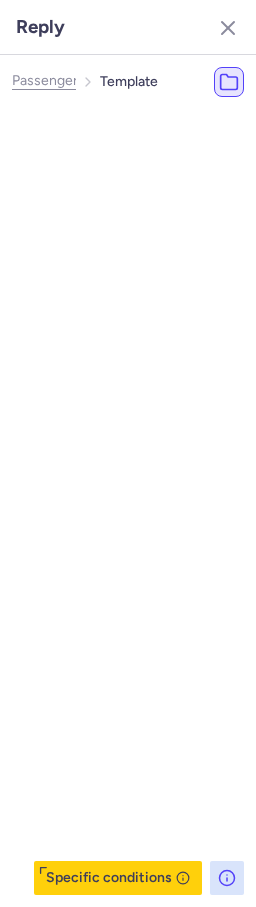 click on "🐥 Passenger" 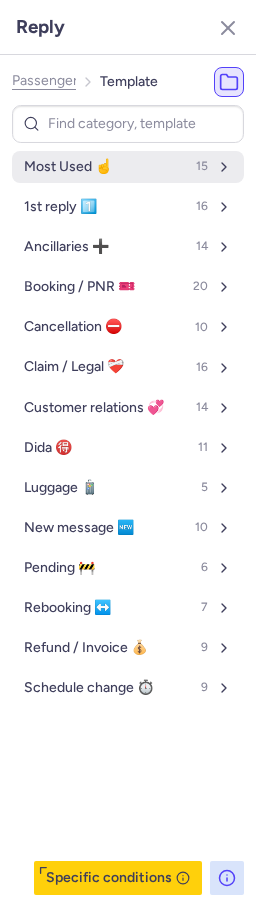click on "Most Used ☝️ 15" at bounding box center [128, 167] 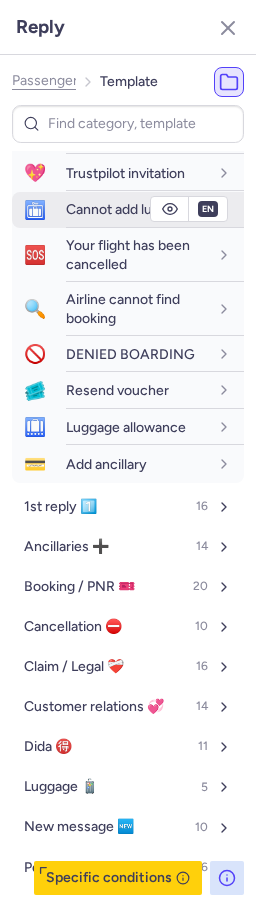 scroll, scrollTop: 315, scrollLeft: 0, axis: vertical 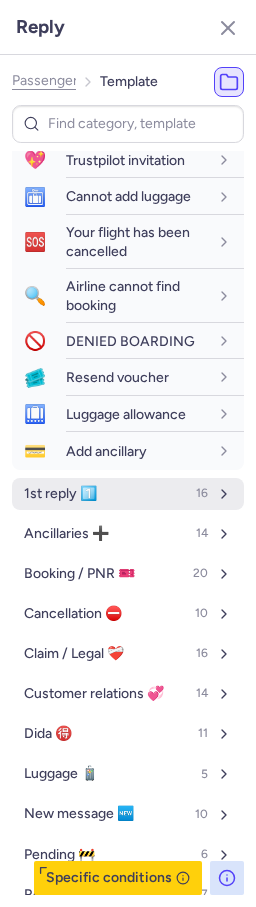 click on "1st reply 1️⃣" at bounding box center [60, 494] 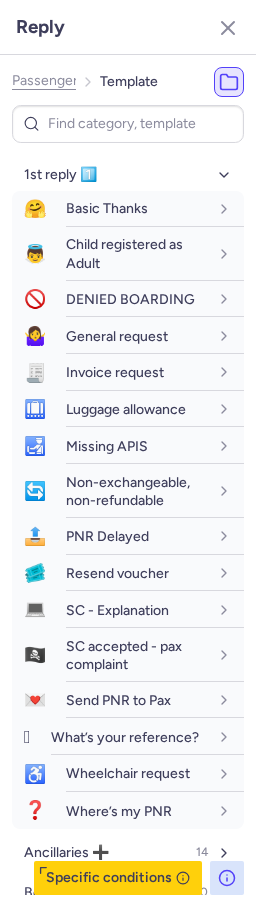 scroll, scrollTop: 1173, scrollLeft: 0, axis: vertical 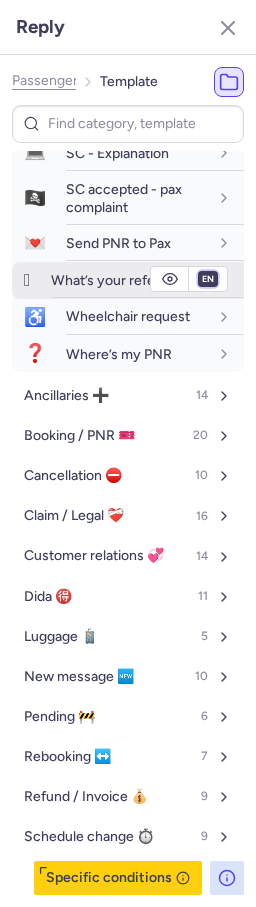 click on "fr en de nl pt es it ru" at bounding box center [208, 279] 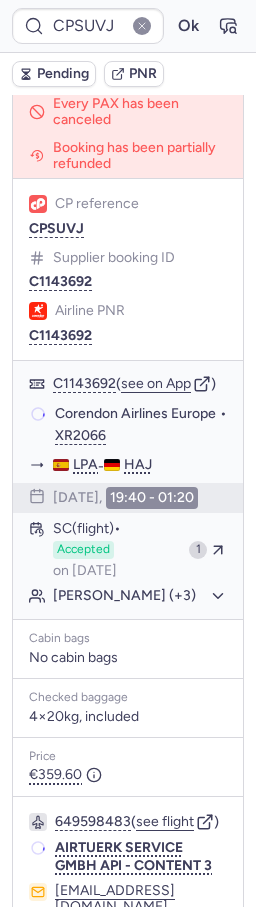 scroll, scrollTop: 266, scrollLeft: 0, axis: vertical 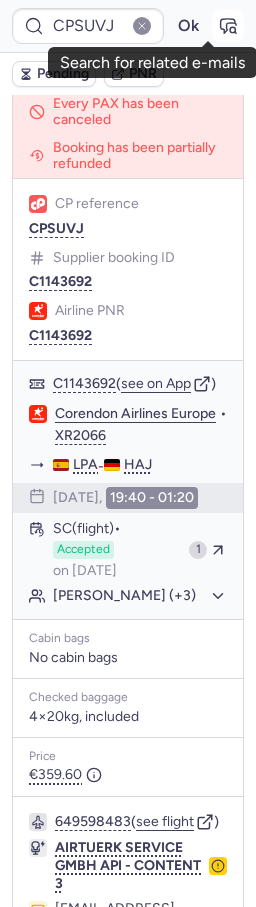 click 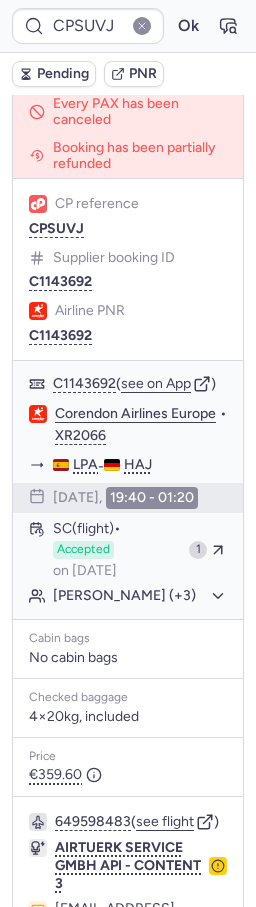 type on "AA915526" 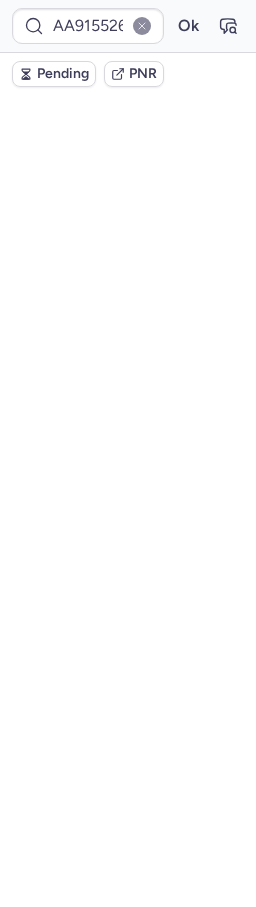 scroll, scrollTop: 0, scrollLeft: 0, axis: both 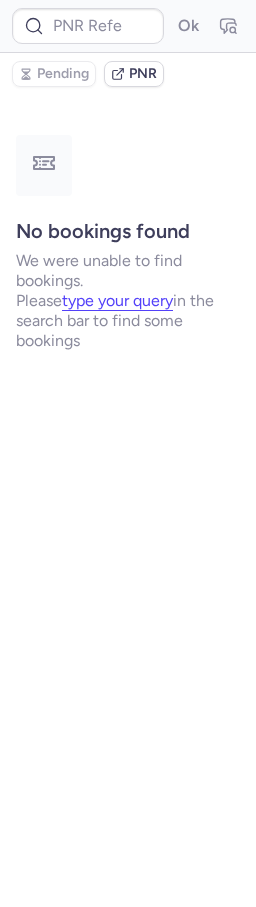 type on "CPOBHY" 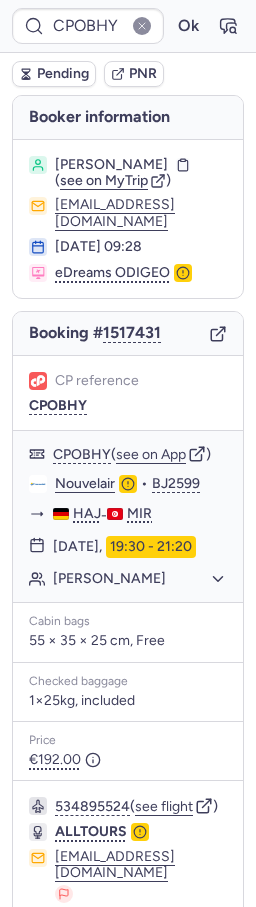 scroll, scrollTop: 245, scrollLeft: 0, axis: vertical 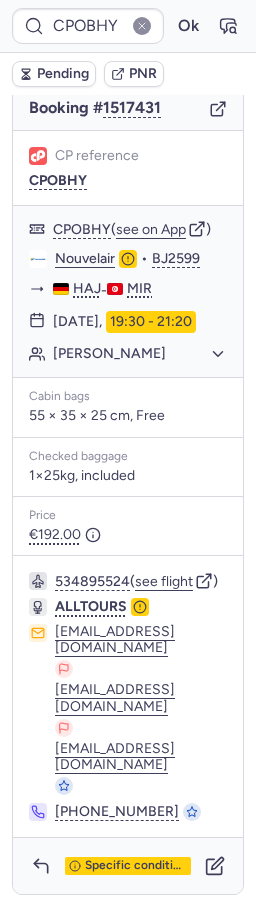 click on "Specific conditions" at bounding box center (128, 866) 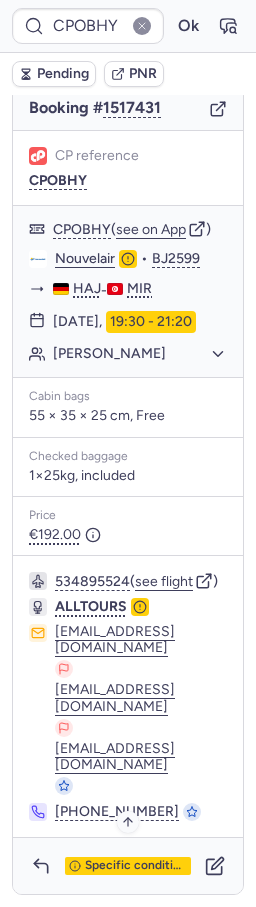 click on "Specific conditions" at bounding box center (136, 866) 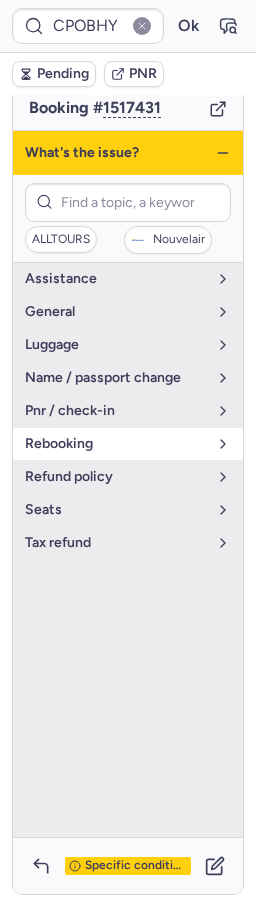 click on "rebooking" at bounding box center (116, 444) 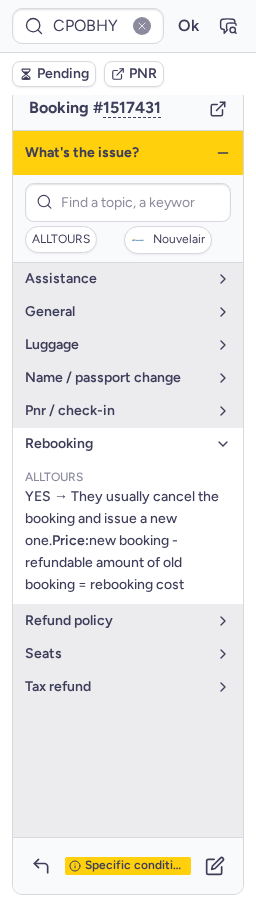click on "Specific conditions" at bounding box center [136, 866] 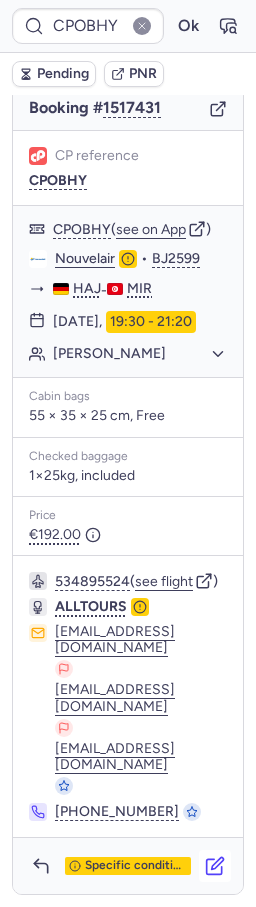 click 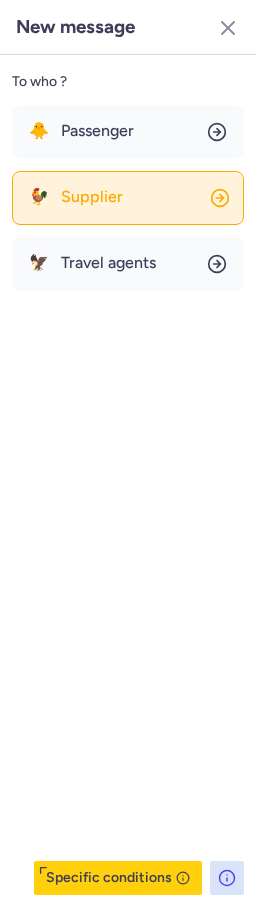 click on "Supplier" at bounding box center [92, 197] 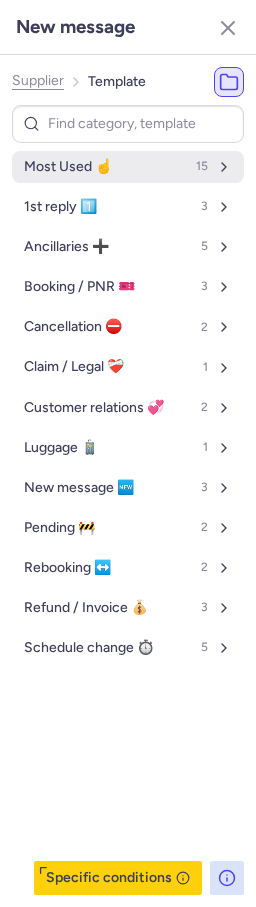 click on "Most Used ☝️" at bounding box center [68, 167] 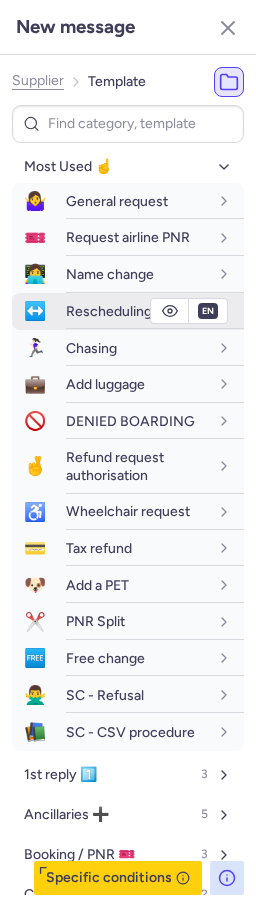 click on "Rescheduling for a fee" at bounding box center [136, 311] 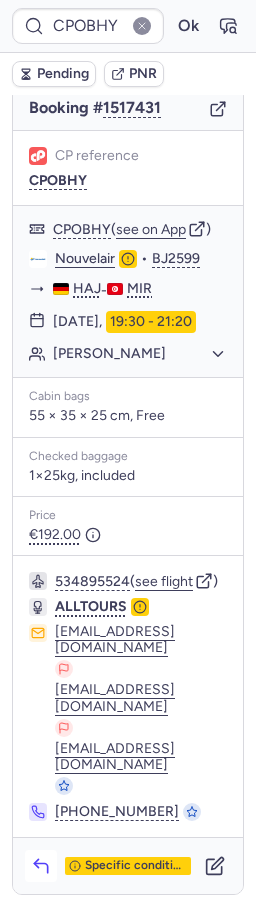 click at bounding box center (41, 866) 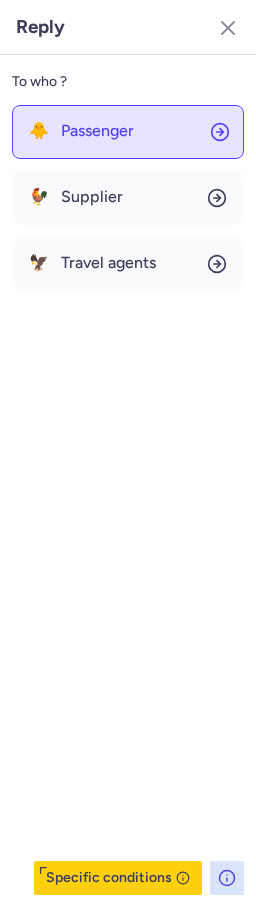 click on "🐥 Passenger" 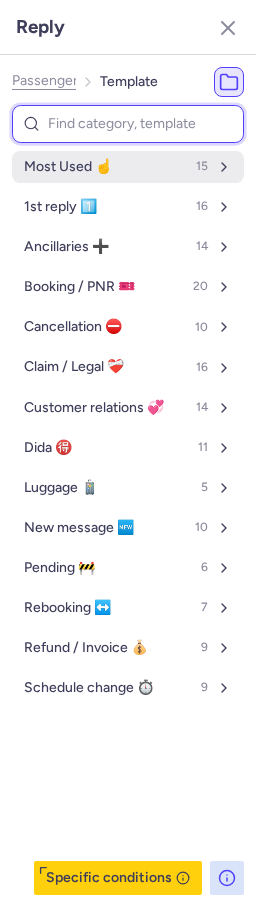 click on "Most Used ☝️ 15" at bounding box center [128, 167] 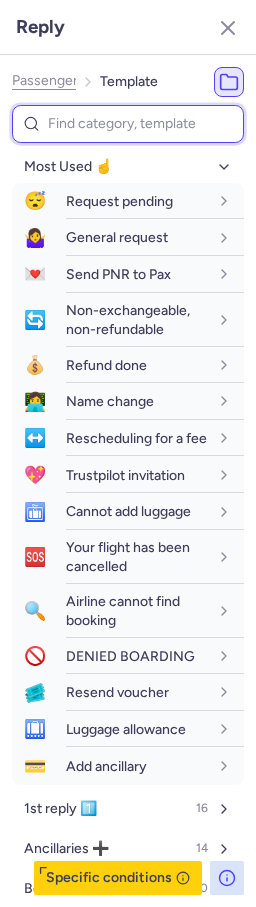 click at bounding box center [128, 124] 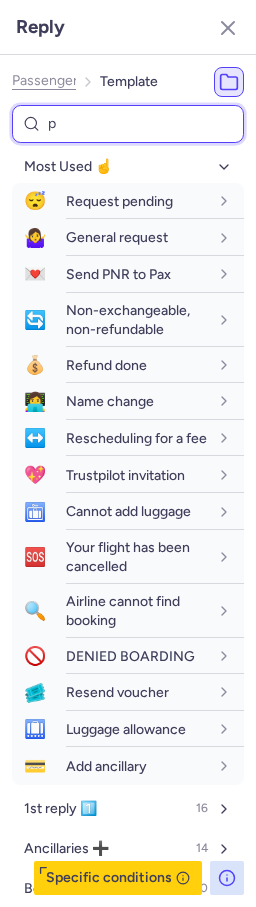 type on "pe" 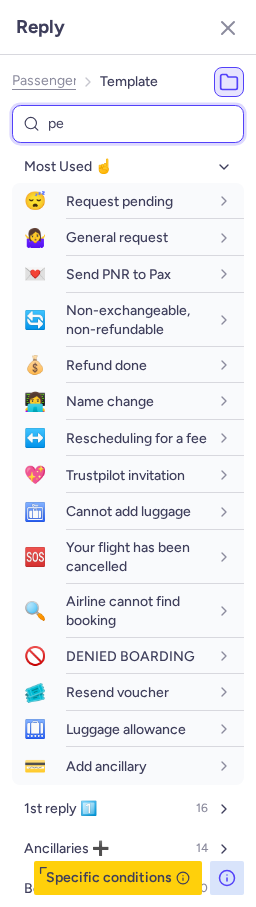 select on "en" 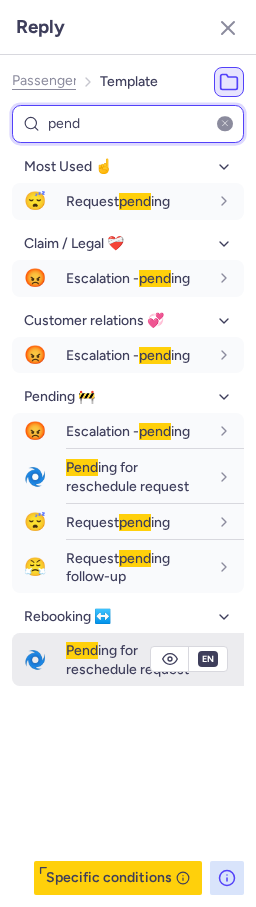 type on "pend" 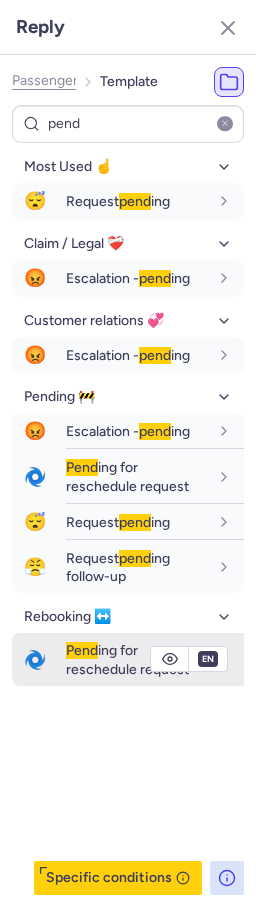 click on "Pend" at bounding box center [82, 650] 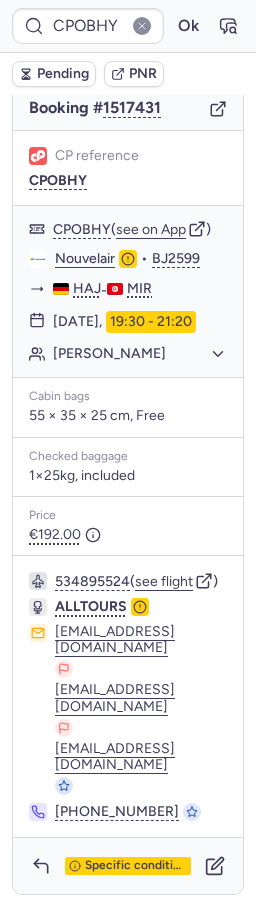 drag, startPoint x: 50, startPoint y: 660, endPoint x: 68, endPoint y: 67, distance: 593.27313 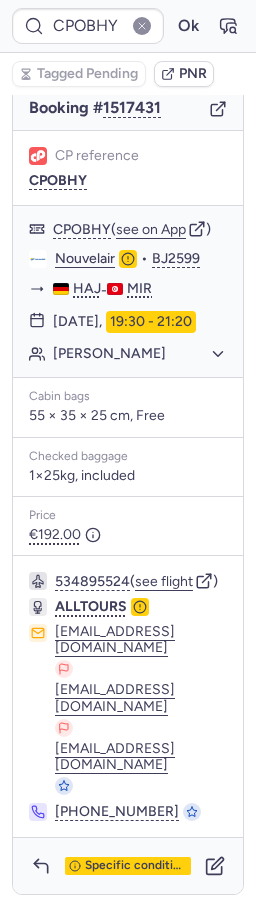 type on "CPHCBJ" 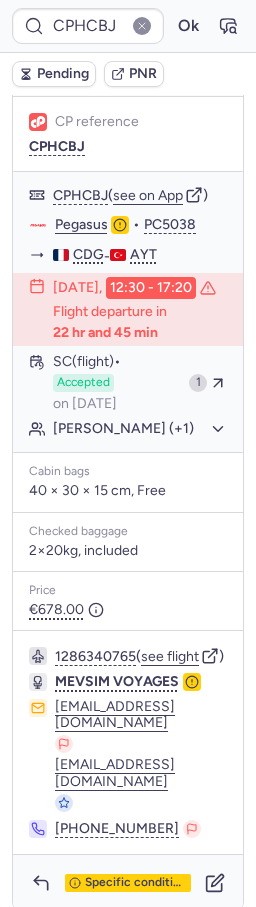 scroll, scrollTop: 266, scrollLeft: 0, axis: vertical 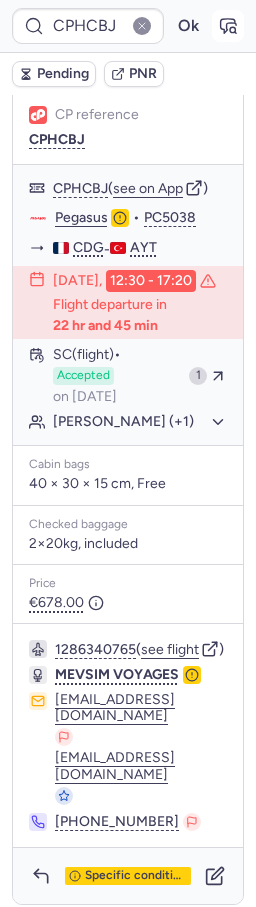 click 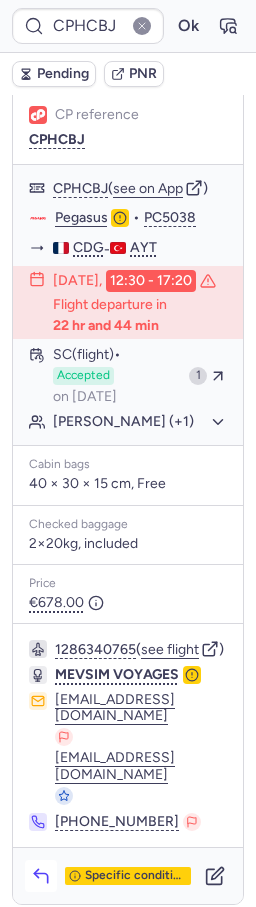 click at bounding box center (41, 876) 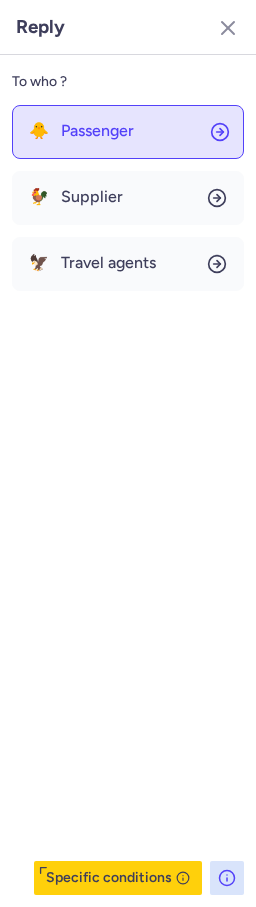click on "Passenger" at bounding box center [97, 131] 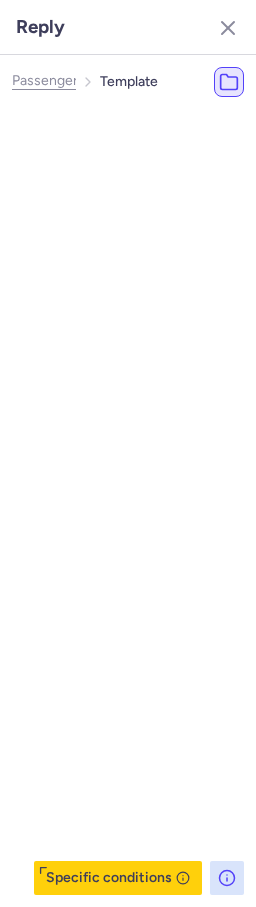 select on "en" 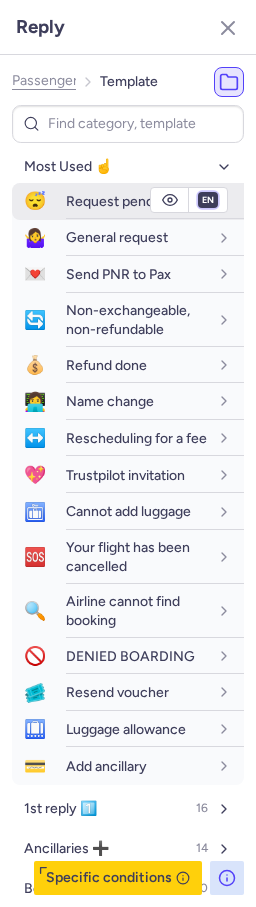 click on "fr en de nl pt es it ru" at bounding box center [208, 200] 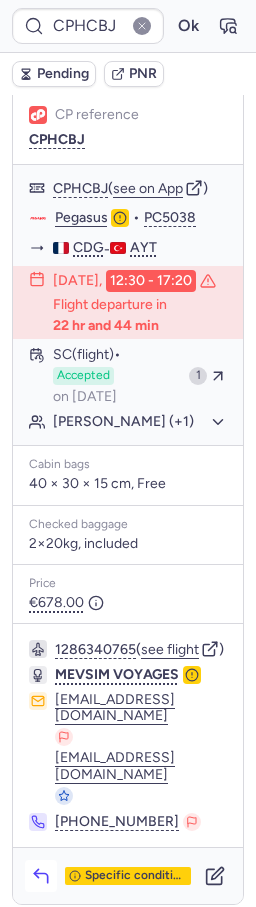 click 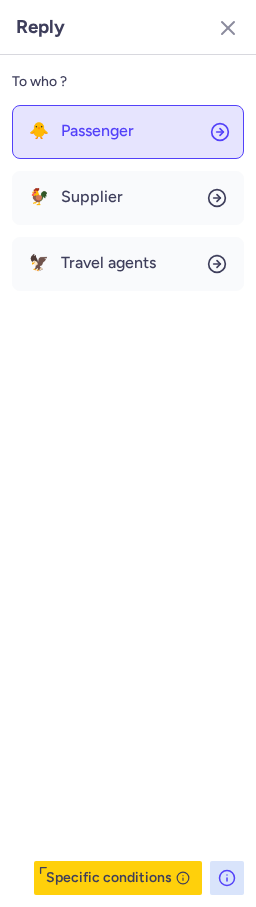 click on "Passenger" at bounding box center (97, 131) 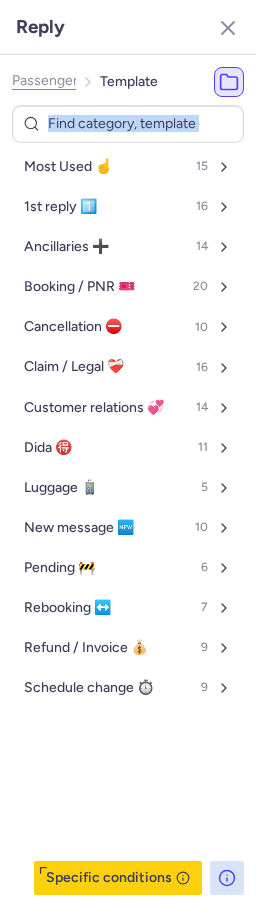 click on "Most Used ☝️ 15 1st reply 1️⃣ 16 Ancillaries ➕ 14 Booking / PNR 🎫 20 Cancellation ⛔️ 10 Claim / Legal ❤️‍🩹 16 Customer relations 💞 14 Dida 🉐 11 Luggage 🧳 5 New message 🆕 10 Pending 🚧 6 Rebooking ↔️ 7 Refund / Invoice 💰 9 Schedule change ⏱️ 9" at bounding box center (128, 500) 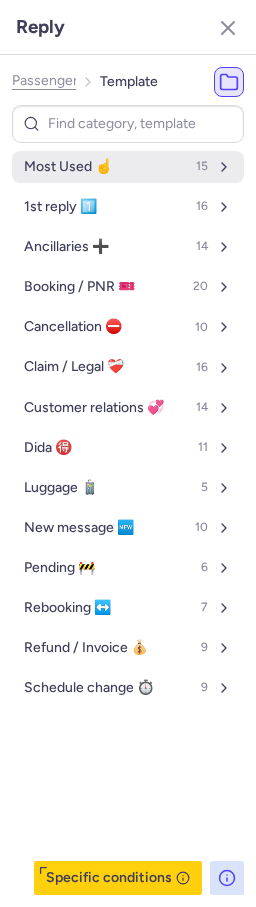 click on "Most Used ☝️" at bounding box center (68, 167) 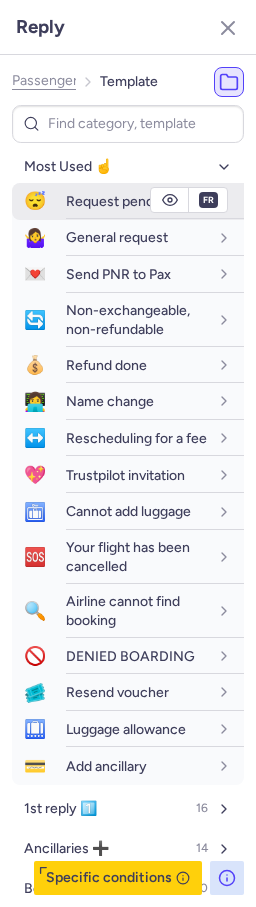 click on "😴 Request pending" at bounding box center (128, 201) 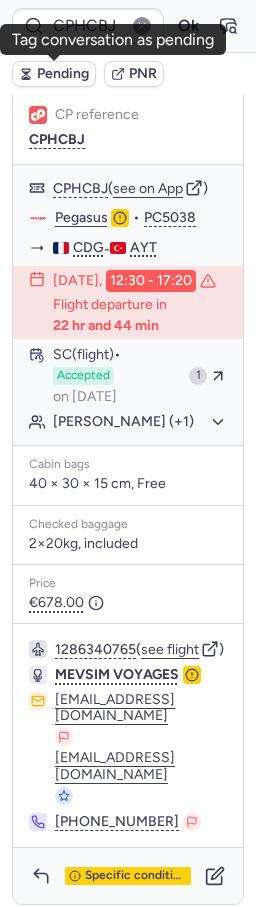 click on "Pending" at bounding box center (63, 74) 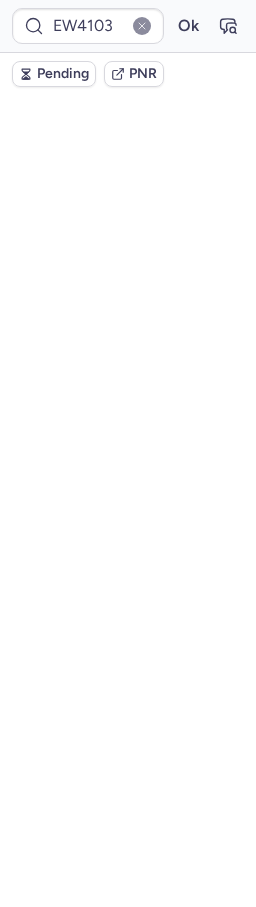 scroll, scrollTop: 0, scrollLeft: 0, axis: both 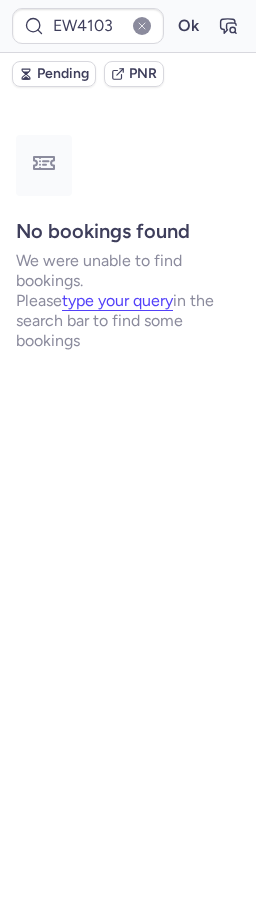type on "CPLHXN" 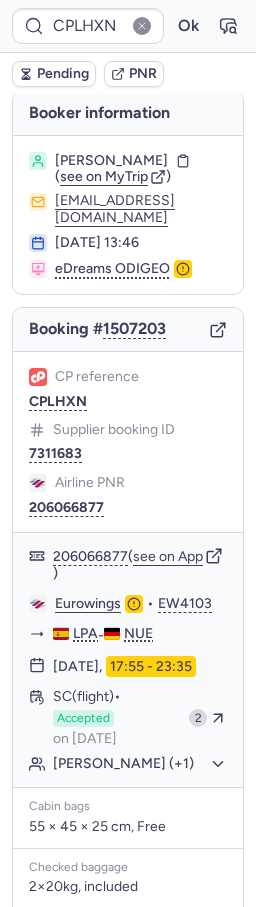 scroll, scrollTop: 5, scrollLeft: 0, axis: vertical 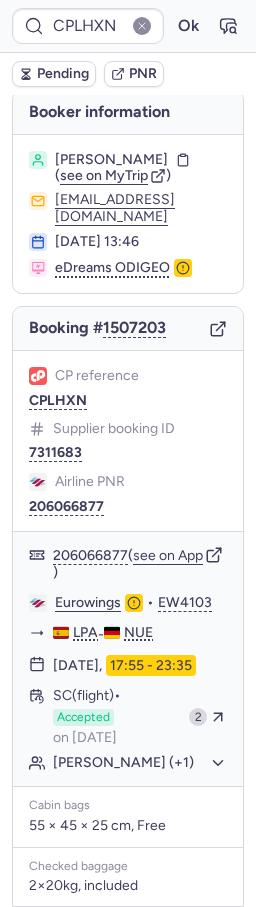 click on "PNR" at bounding box center (143, 74) 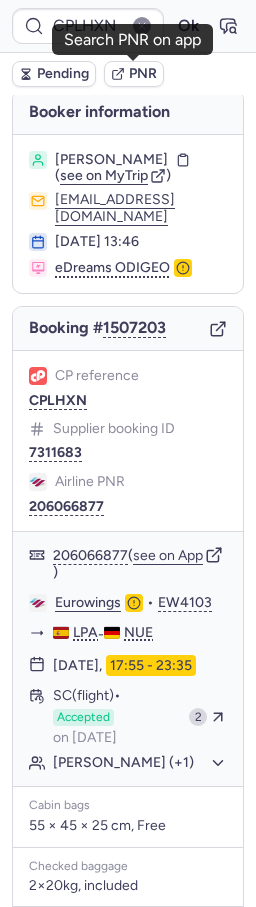 scroll, scrollTop: 475, scrollLeft: 0, axis: vertical 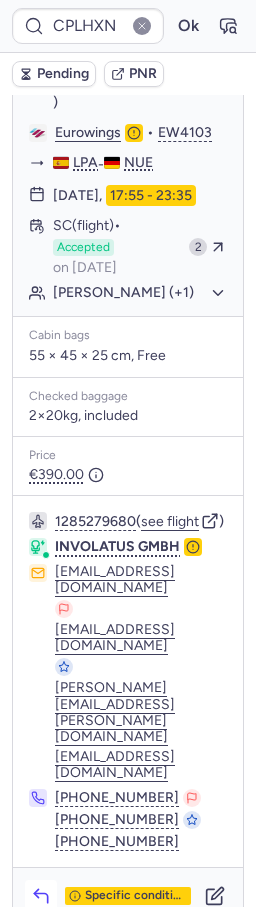click 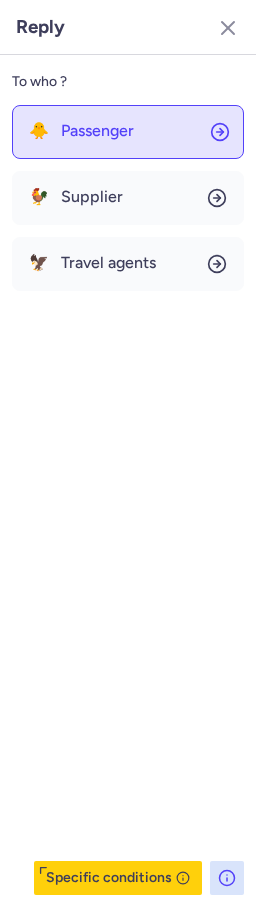 click on "Passenger" at bounding box center (97, 131) 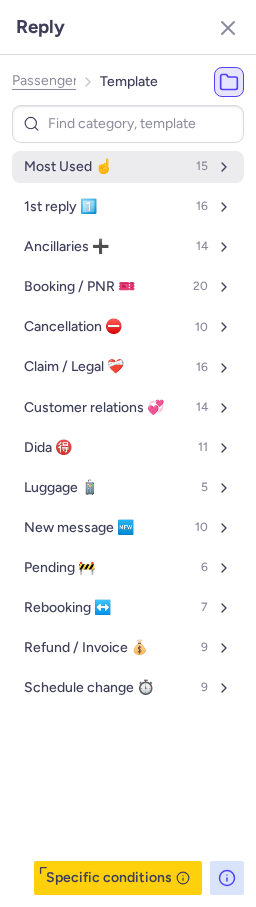 click on "Most Used ☝️" at bounding box center (68, 167) 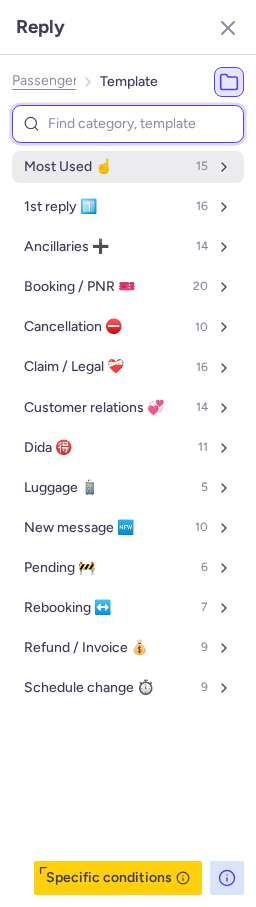 select on "en" 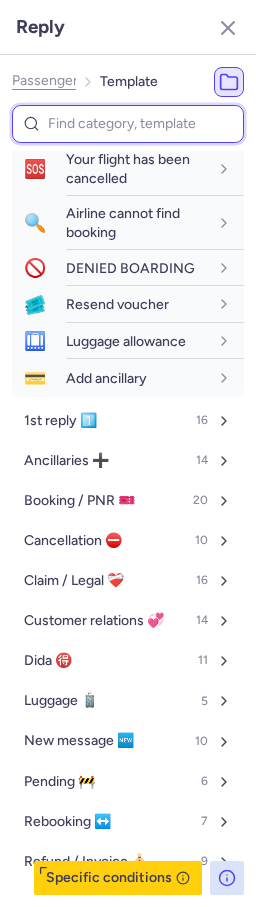 scroll, scrollTop: 502, scrollLeft: 0, axis: vertical 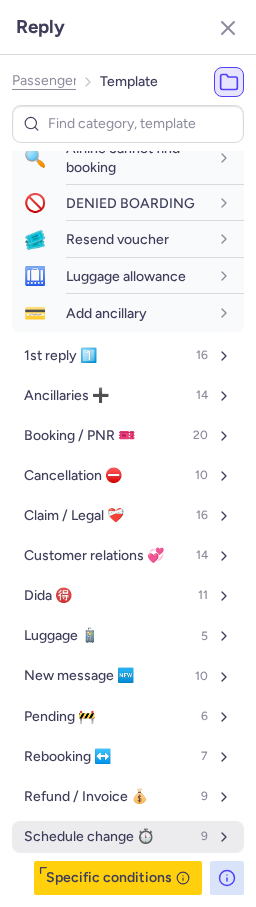 click on "Schedule change ⏱️" at bounding box center (89, 837) 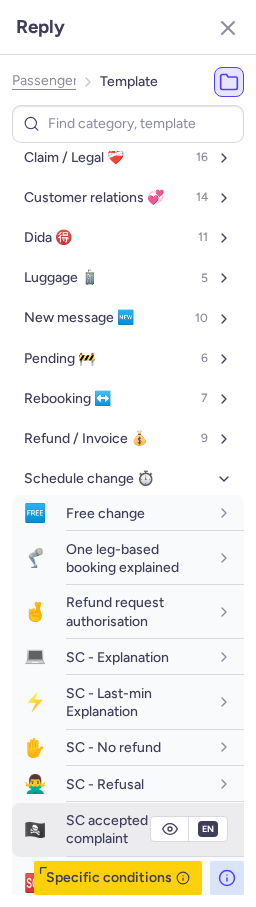 scroll, scrollTop: 916, scrollLeft: 0, axis: vertical 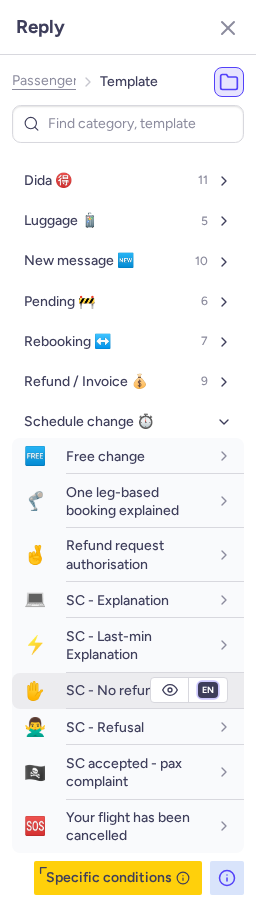 click on "fr en de nl pt es it ru" at bounding box center (208, 690) 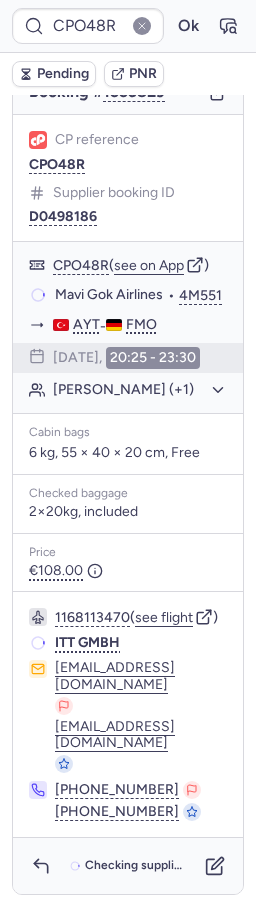 scroll, scrollTop: 252, scrollLeft: 0, axis: vertical 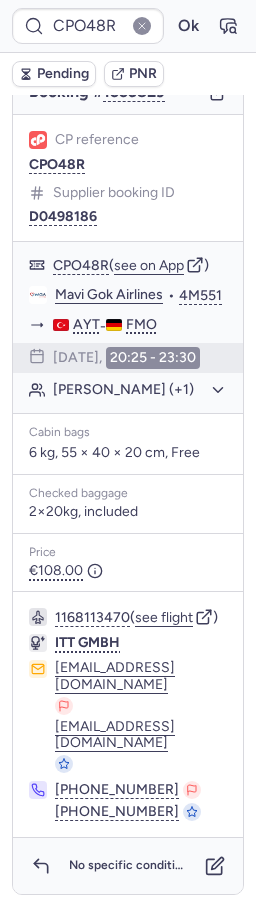 type on "CPOBHY" 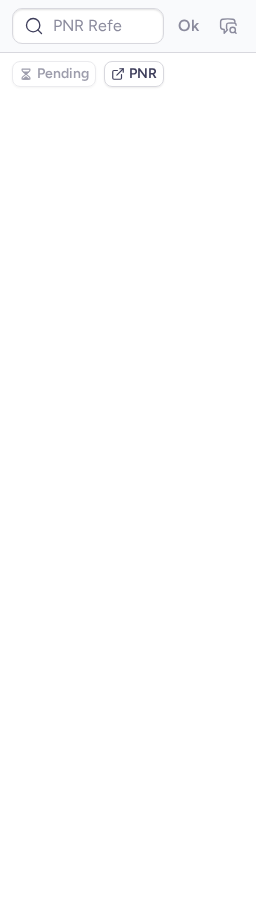 scroll, scrollTop: 0, scrollLeft: 0, axis: both 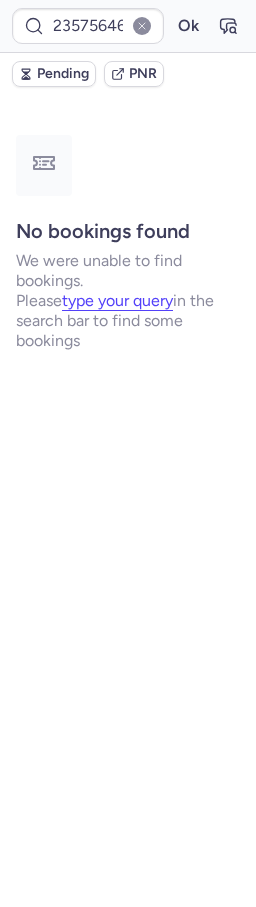 type on "CP3NHS" 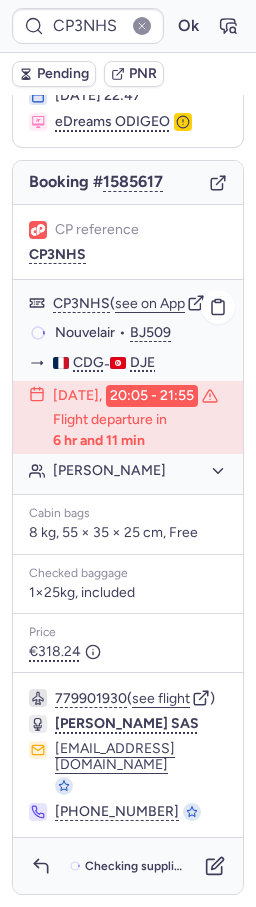 scroll, scrollTop: 224, scrollLeft: 0, axis: vertical 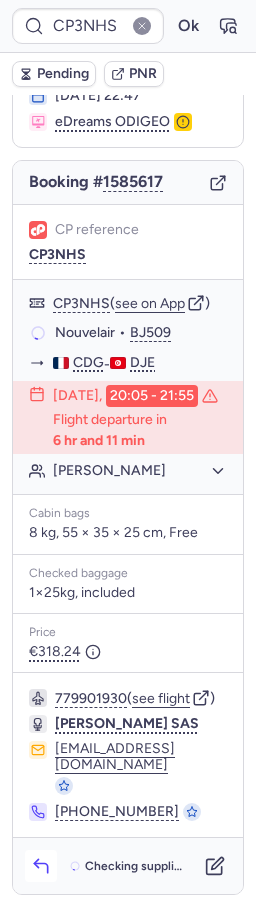 click 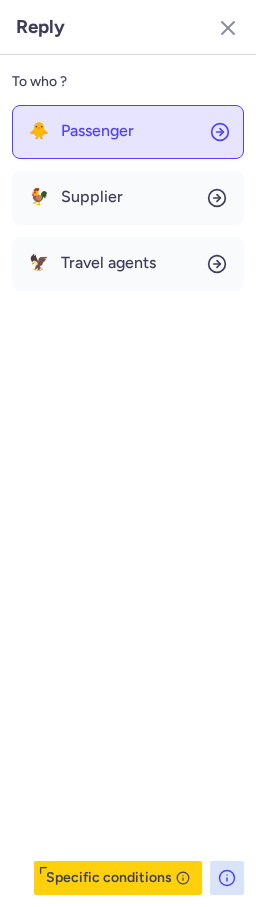 drag, startPoint x: 73, startPoint y: 100, endPoint x: 82, endPoint y: 117, distance: 19.235384 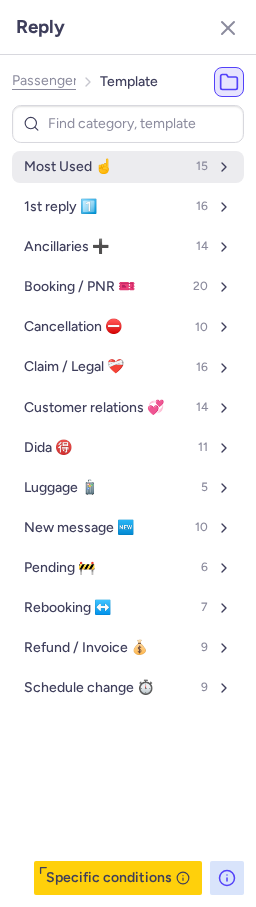 click on "Most Used ☝️" at bounding box center (68, 167) 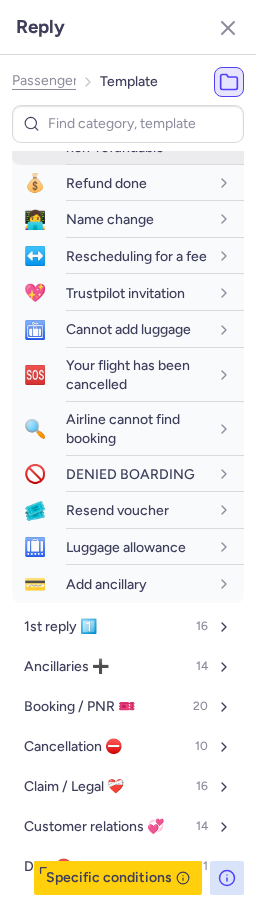 scroll, scrollTop: 0, scrollLeft: 0, axis: both 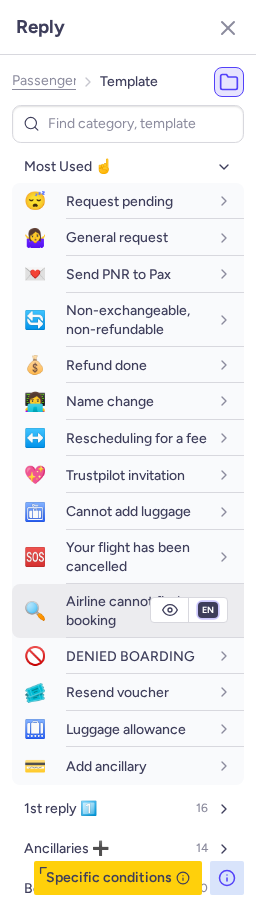 click on "fr en de nl pt es it ru" at bounding box center [208, 610] 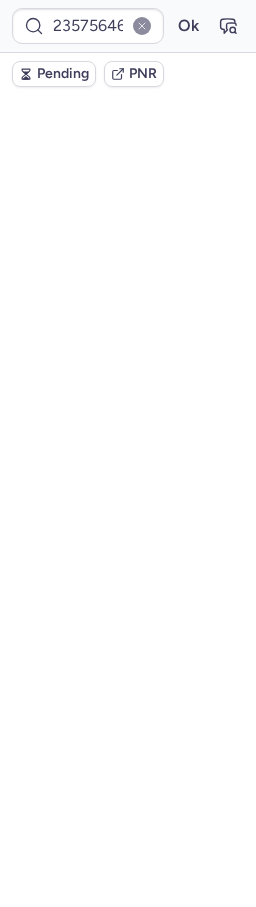 scroll, scrollTop: 0, scrollLeft: 0, axis: both 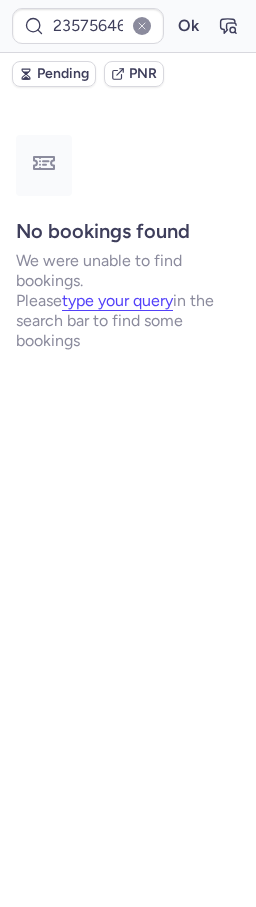 type on "CPGULJ" 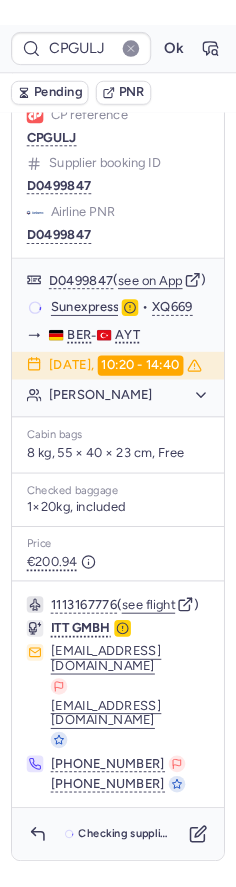 scroll, scrollTop: 1379, scrollLeft: 0, axis: vertical 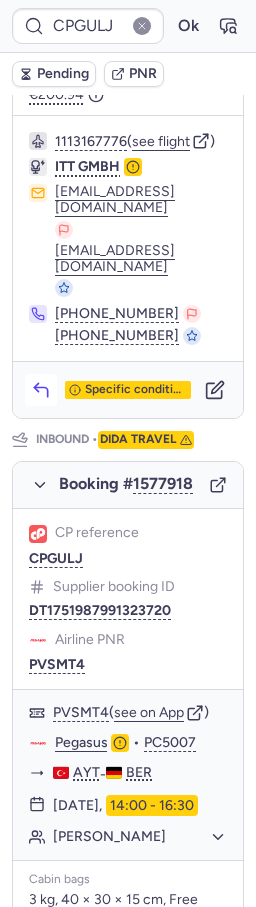 click 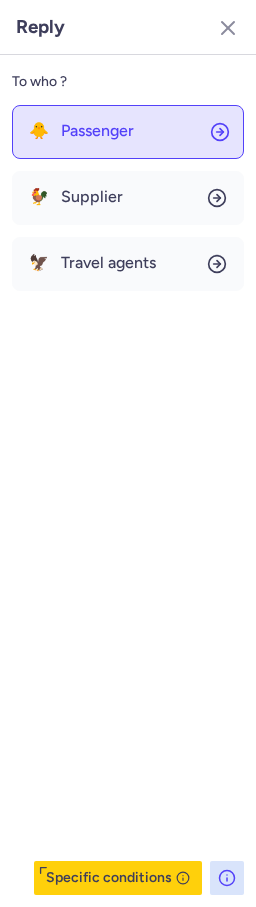 click on "Passenger" at bounding box center [97, 131] 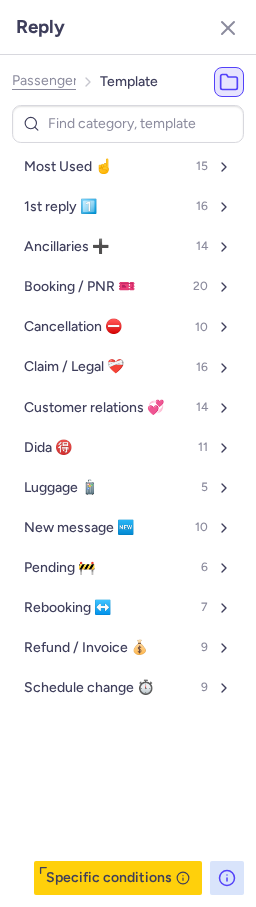 click on "Most Used ☝️ 15" at bounding box center (128, 167) 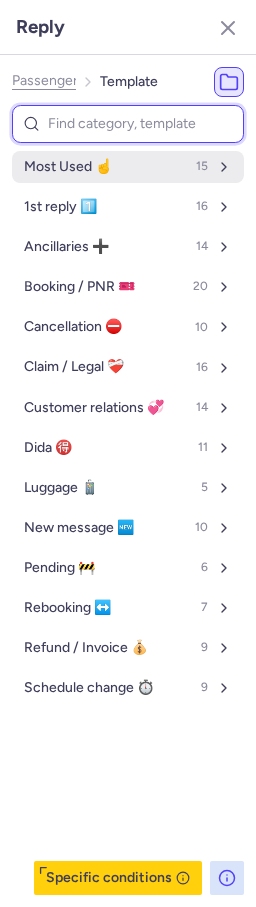 select on "en" 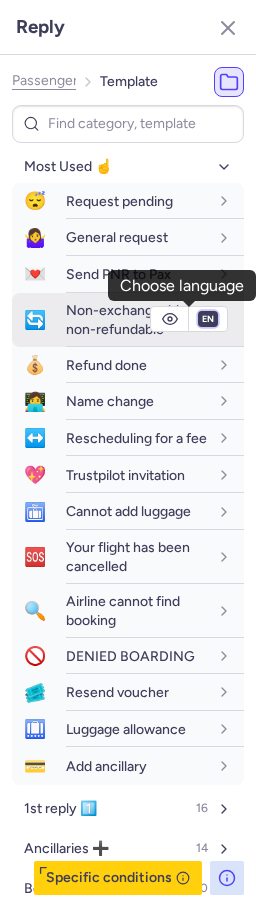 click on "fr en de nl pt es it ru" at bounding box center [208, 319] 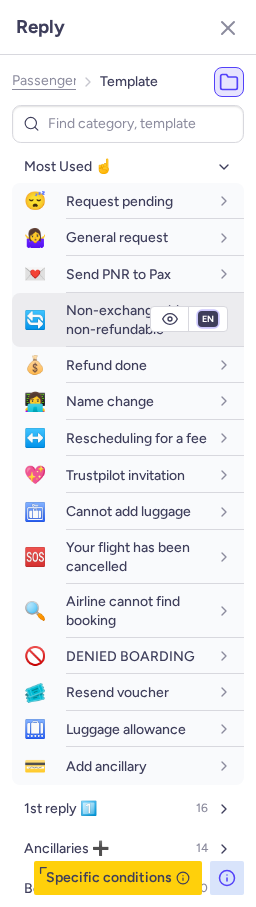 type 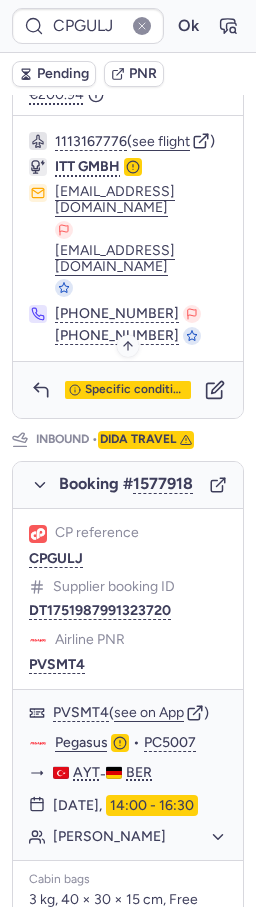 click on "Specific conditions" at bounding box center [136, 390] 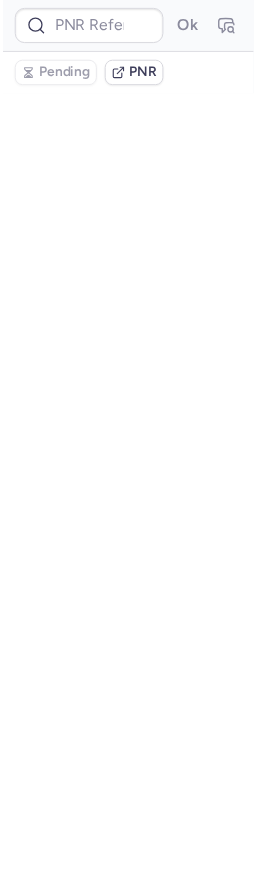 scroll, scrollTop: 0, scrollLeft: 0, axis: both 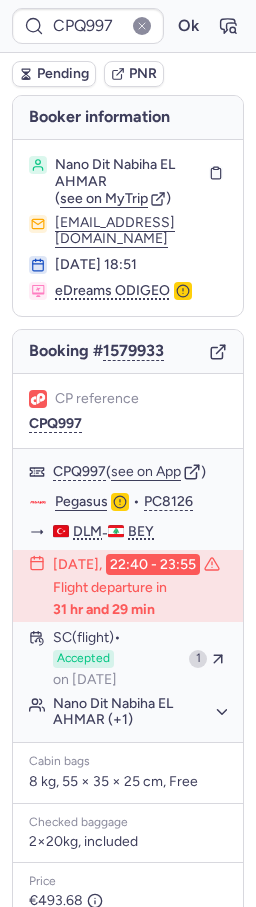 click on "Pending" at bounding box center (63, 74) 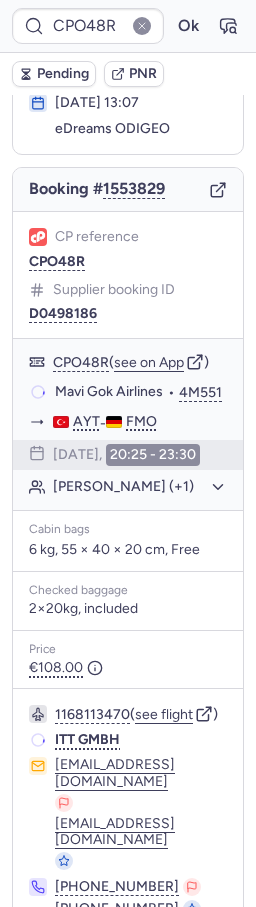 scroll, scrollTop: 0, scrollLeft: 0, axis: both 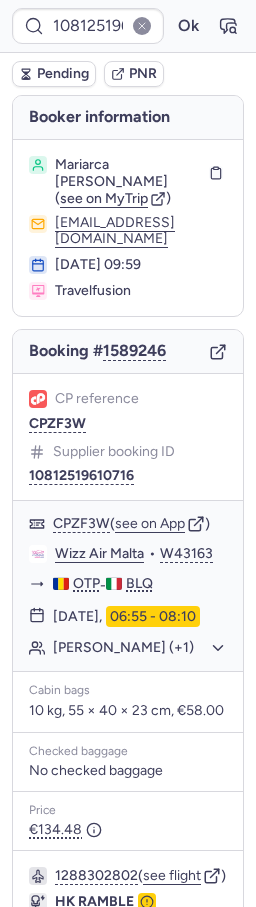 click on "PNR" at bounding box center [143, 74] 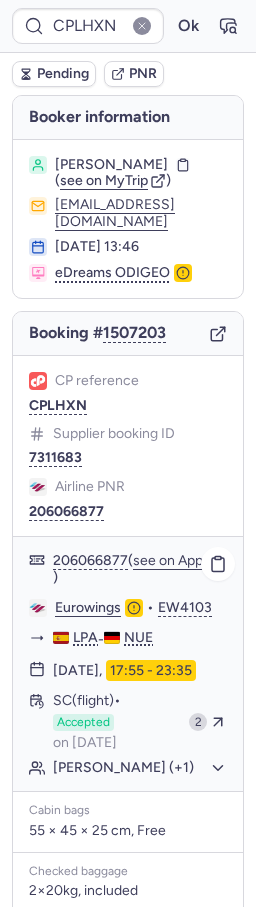 scroll, scrollTop: 475, scrollLeft: 0, axis: vertical 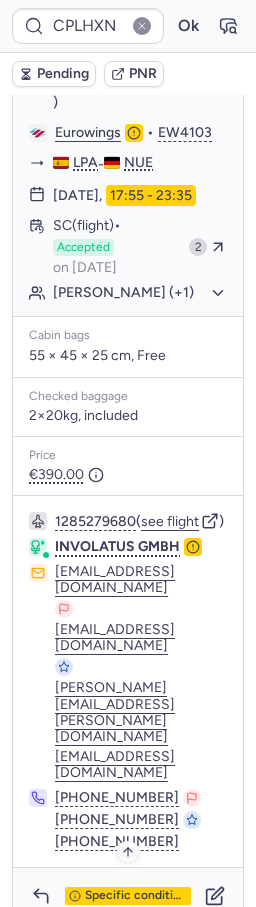 click on "Specific conditions" at bounding box center (136, 896) 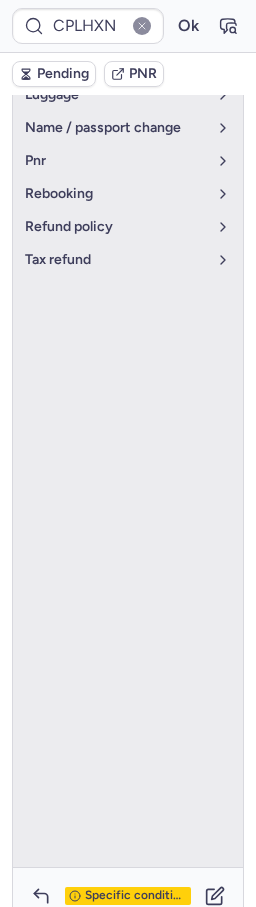 scroll, scrollTop: 461, scrollLeft: 0, axis: vertical 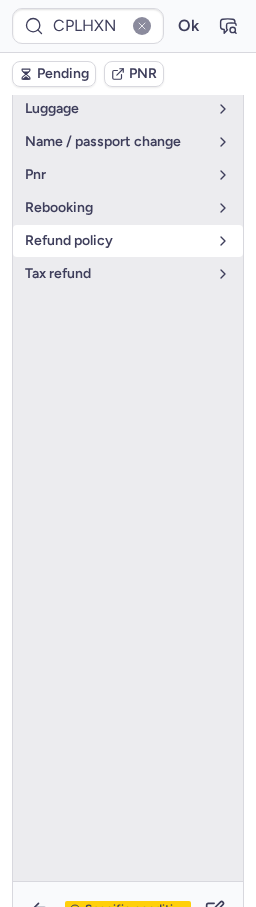 click on "refund policy" at bounding box center [116, 241] 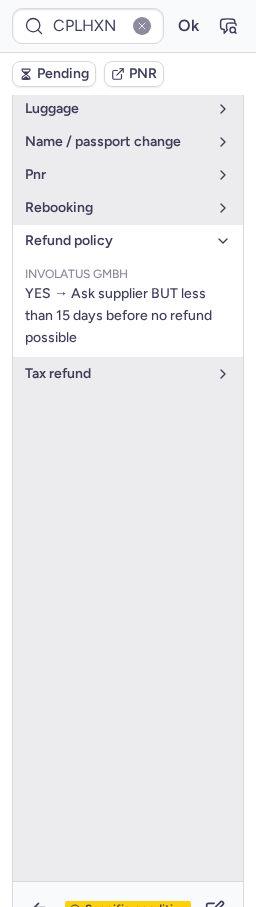 click on "Specific conditions" at bounding box center (128, 910) 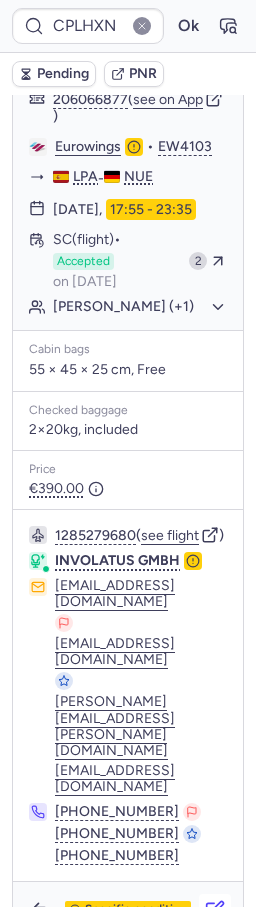 click 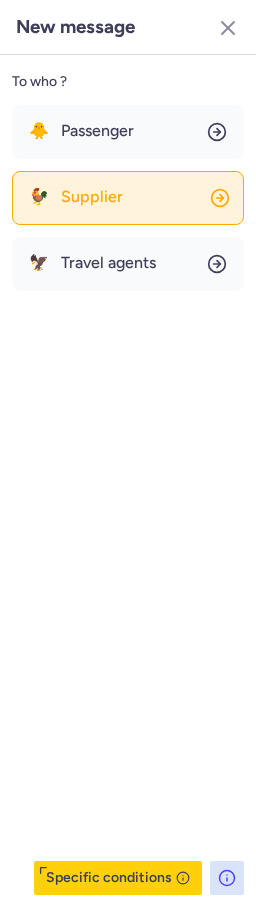 click on "🐓 Supplier" 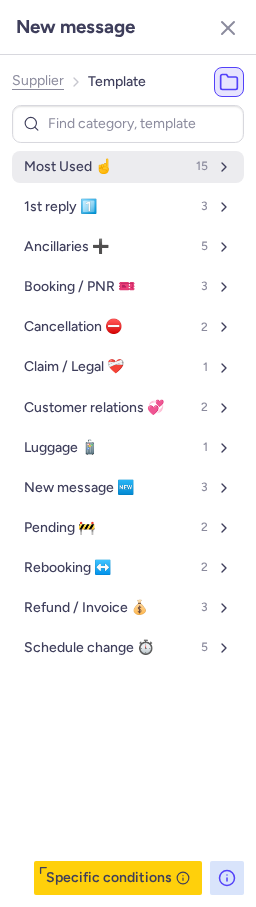 click on "Most Used ☝️" at bounding box center [68, 167] 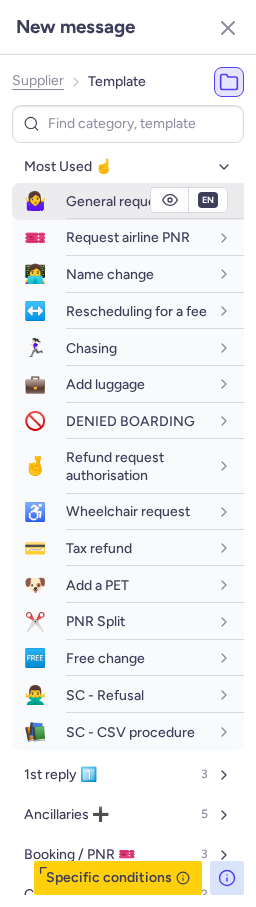 click on "General request" at bounding box center (117, 201) 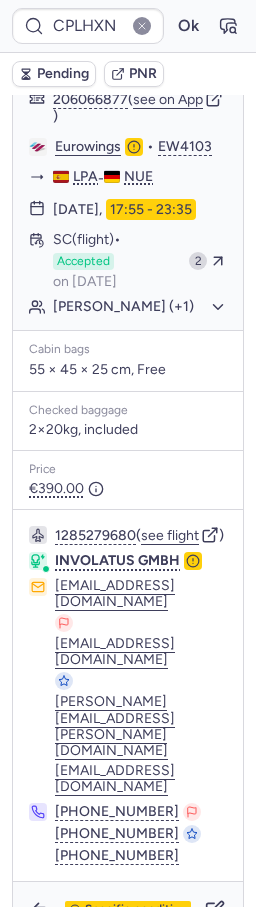 scroll, scrollTop: 475, scrollLeft: 0, axis: vertical 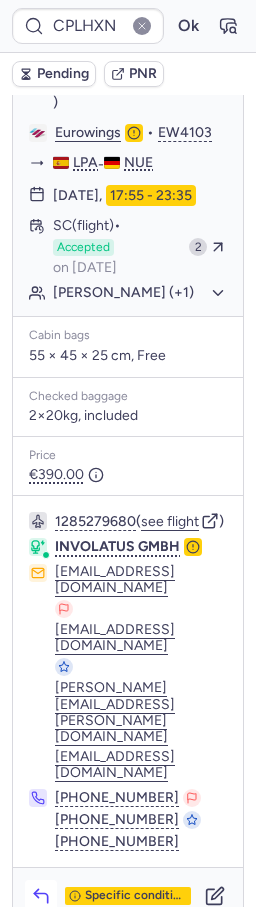 click 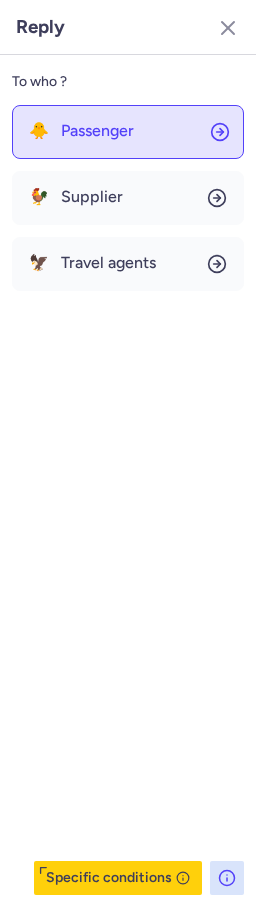 click on "🐥 Passenger" 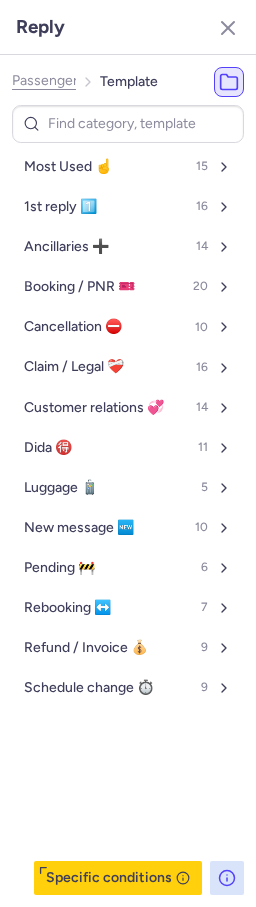 click on "Most Used ☝️ 15" at bounding box center (128, 167) 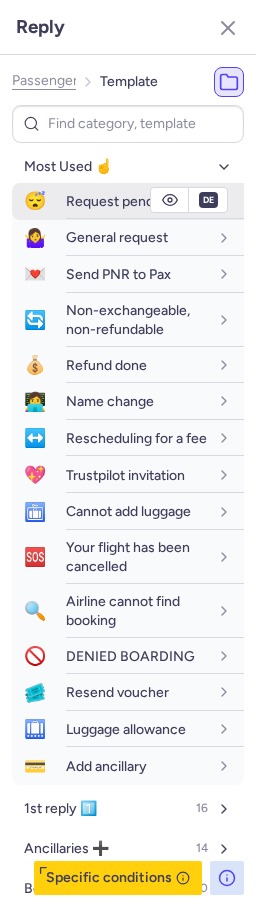 click on "Request pending" at bounding box center [119, 201] 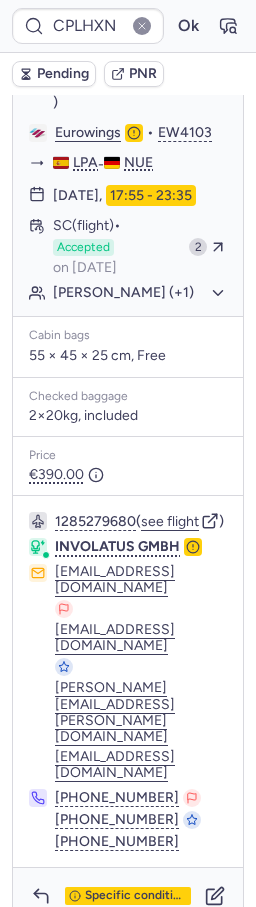 click on "Pending" at bounding box center [63, 74] 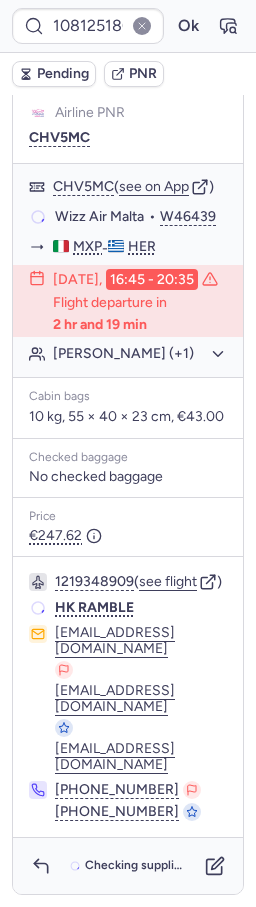 scroll, scrollTop: 454, scrollLeft: 0, axis: vertical 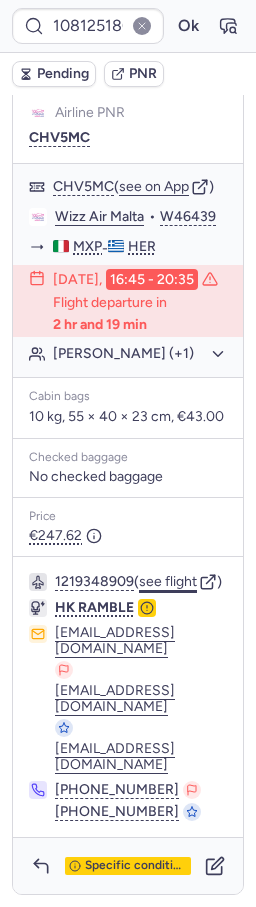 click on "see flight" 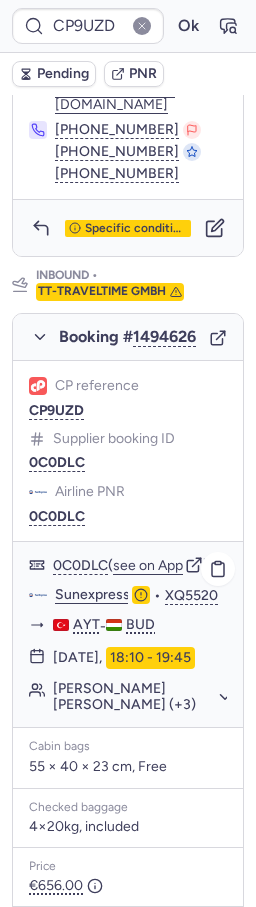 scroll, scrollTop: 1157, scrollLeft: 0, axis: vertical 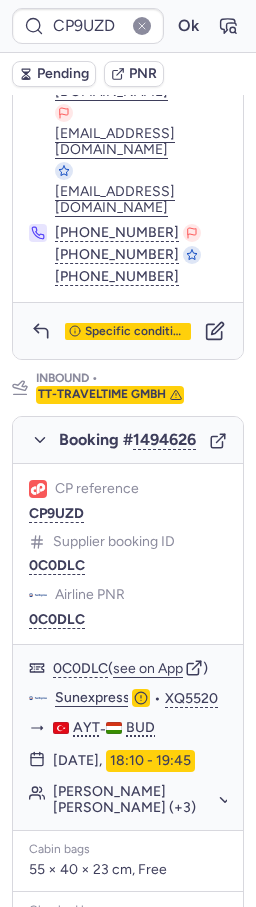 click on "Specific conditions" at bounding box center [128, 331] 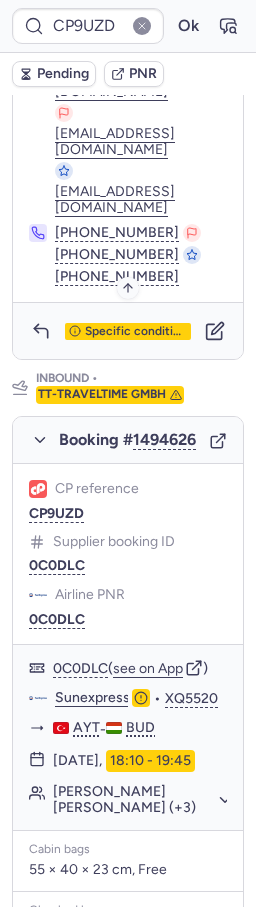click on "Specific conditions" at bounding box center [136, 332] 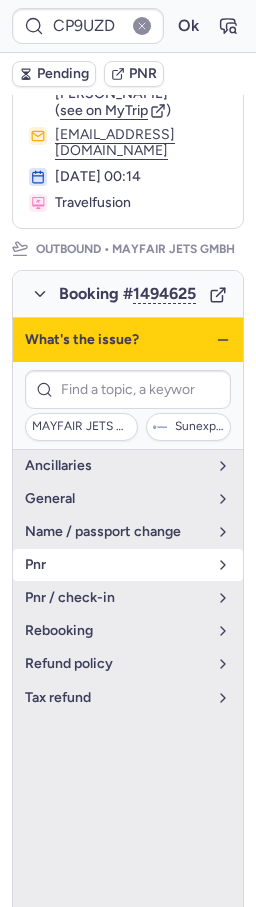 click on "pnr" at bounding box center [116, 565] 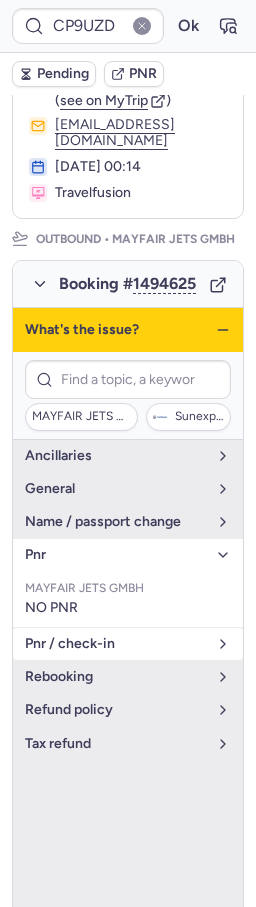scroll, scrollTop: 248, scrollLeft: 0, axis: vertical 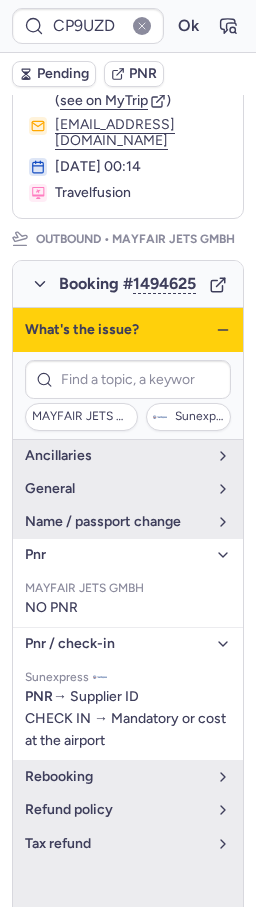 click on "pnr" at bounding box center [116, 555] 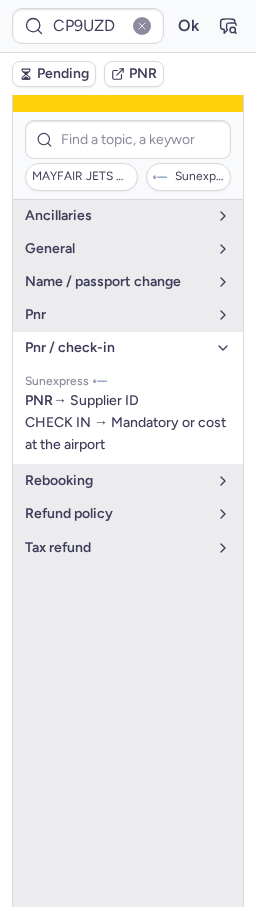scroll, scrollTop: 916, scrollLeft: 0, axis: vertical 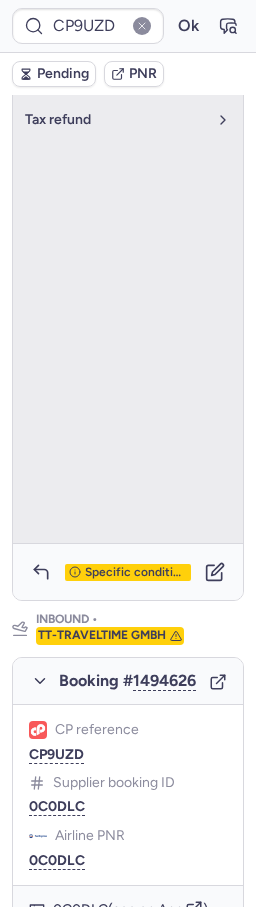click on "Specific conditions" at bounding box center (136, 573) 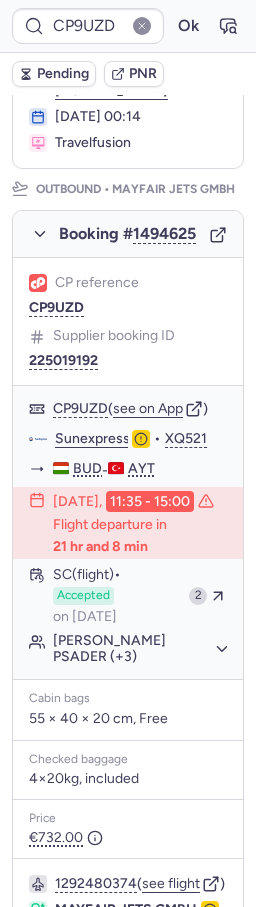 scroll, scrollTop: 284, scrollLeft: 0, axis: vertical 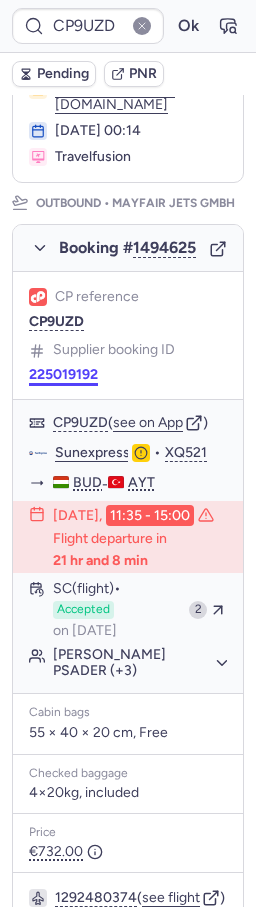 click on "225019192" at bounding box center [63, 375] 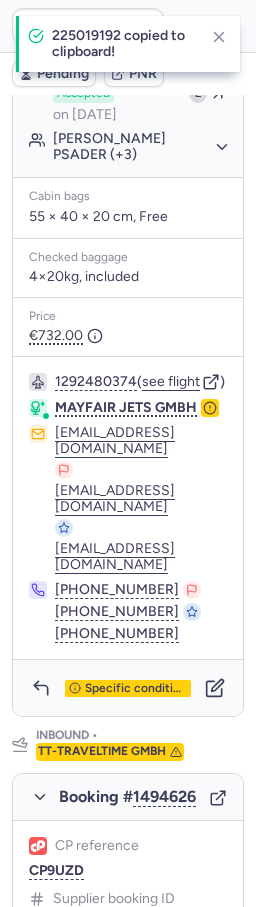 scroll, scrollTop: 801, scrollLeft: 0, axis: vertical 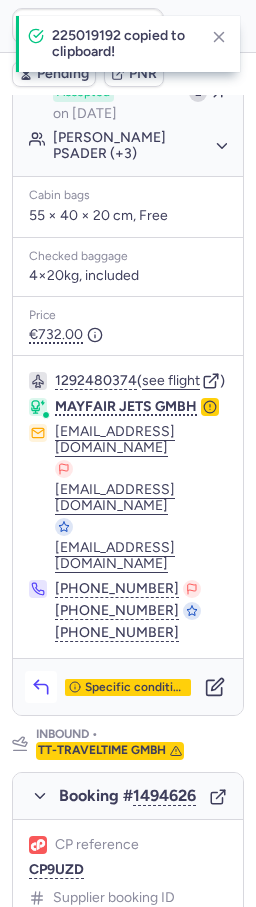 click 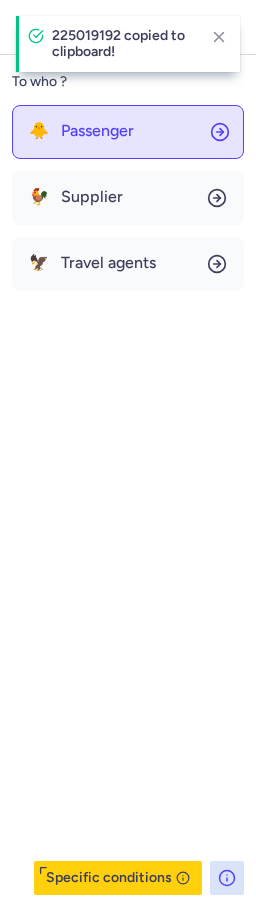 click on "🐥 Passenger" 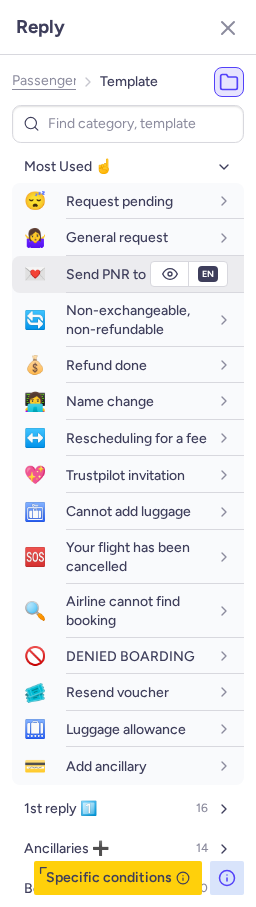 click on "Send PNR to Pax" at bounding box center (118, 274) 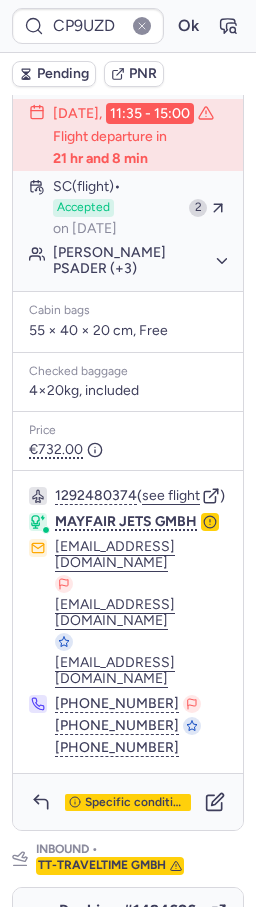 scroll, scrollTop: 576, scrollLeft: 0, axis: vertical 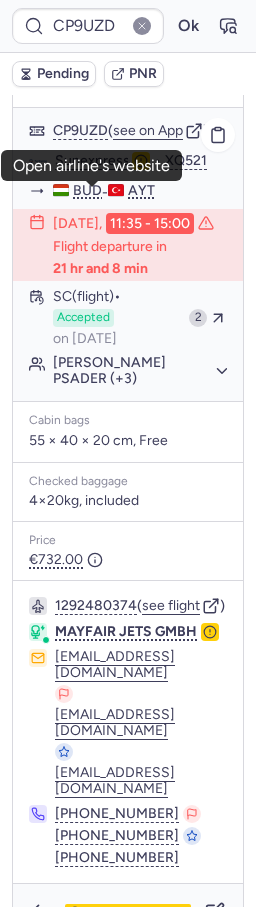 click on "Sunexpress" 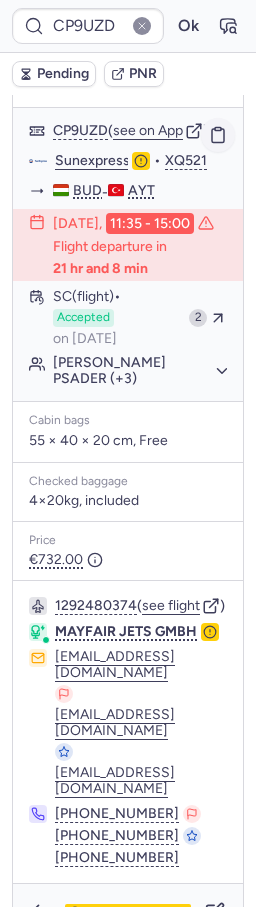 click 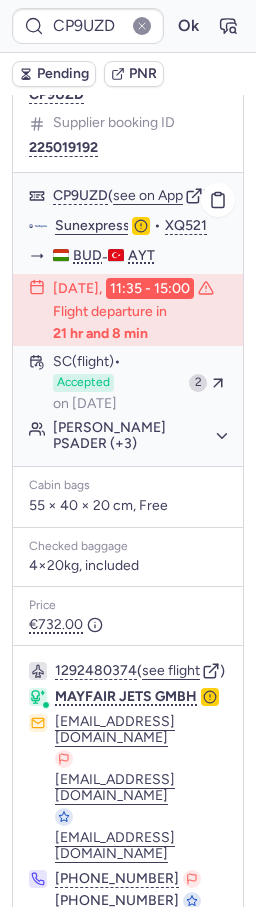 scroll, scrollTop: 560, scrollLeft: 0, axis: vertical 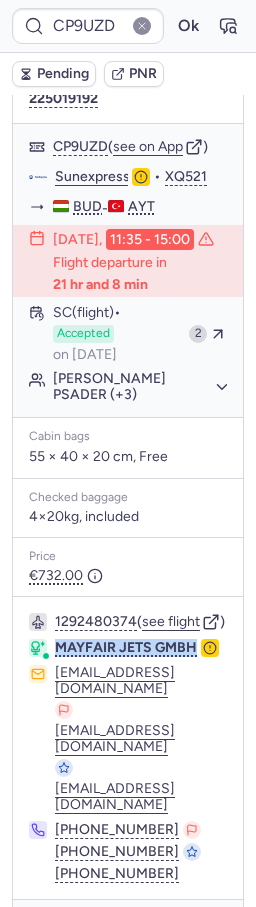 drag, startPoint x: 121, startPoint y: 749, endPoint x: 51, endPoint y: 717, distance: 76.96753 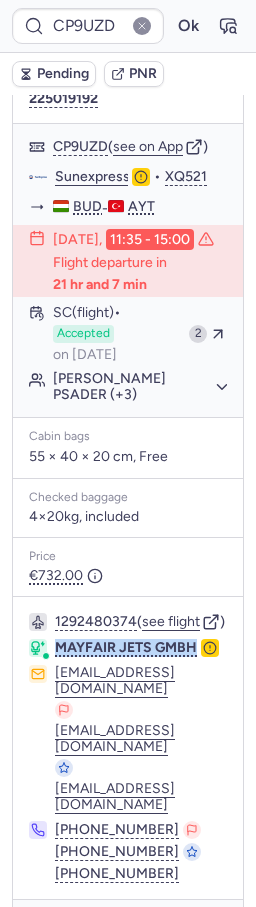 copy on "MAYFAIR JETS GMBH" 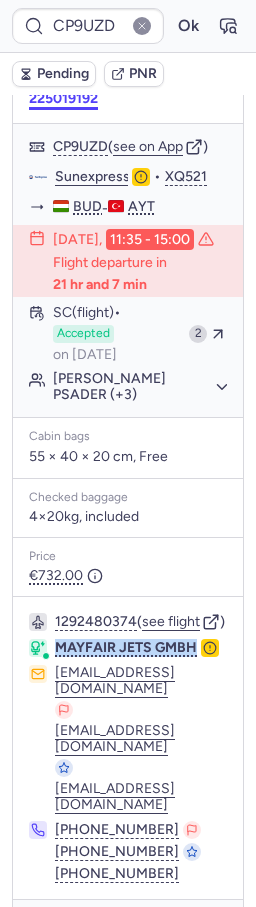click on "225019192" at bounding box center (63, 99) 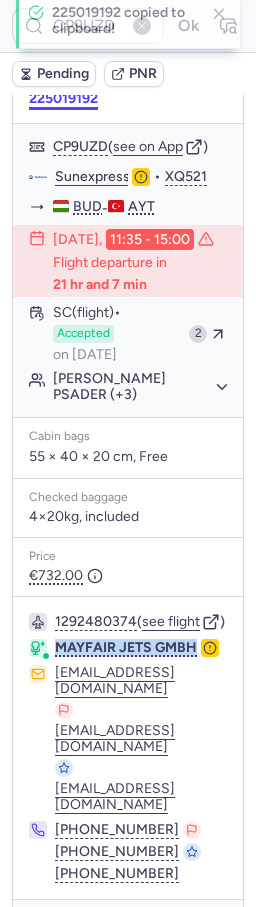 click on "225019192" at bounding box center (63, 99) 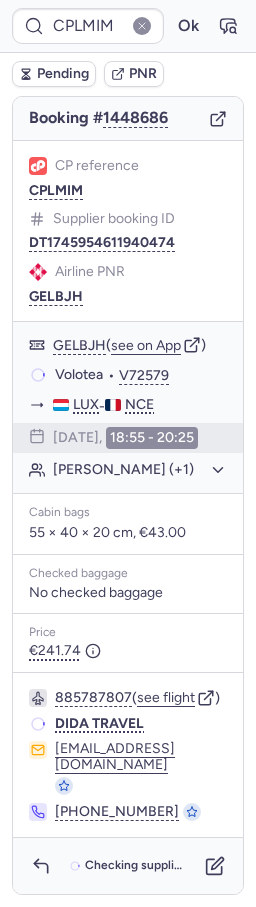 scroll, scrollTop: 255, scrollLeft: 0, axis: vertical 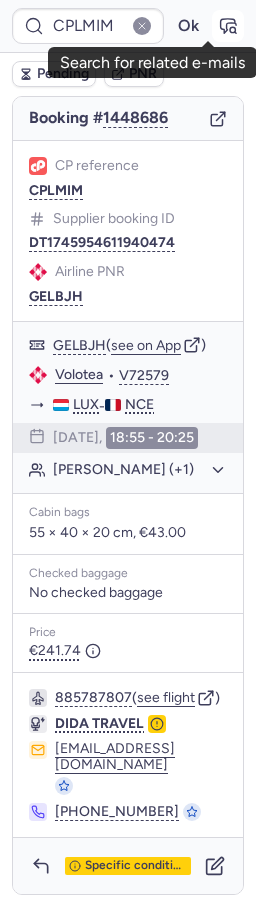 click 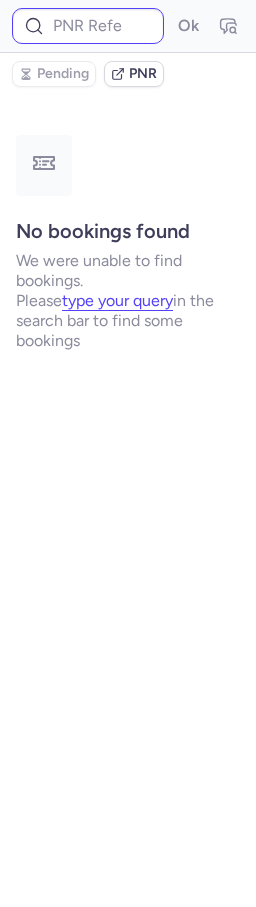 scroll, scrollTop: 0, scrollLeft: 0, axis: both 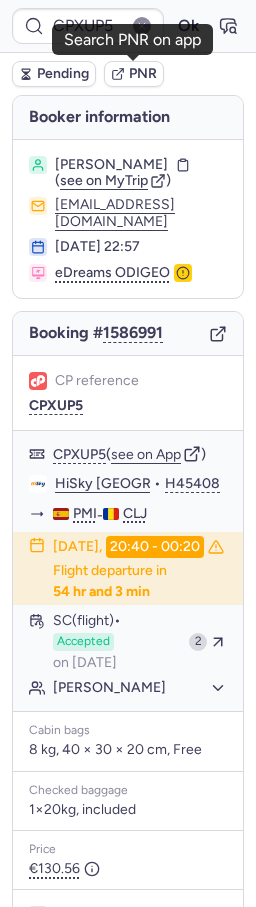click 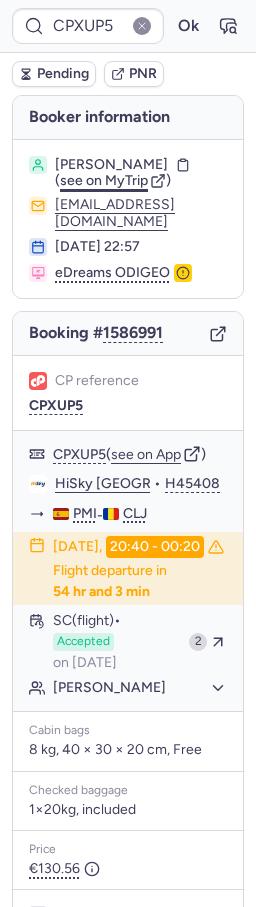 click on "see on MyTrip" at bounding box center (104, 180) 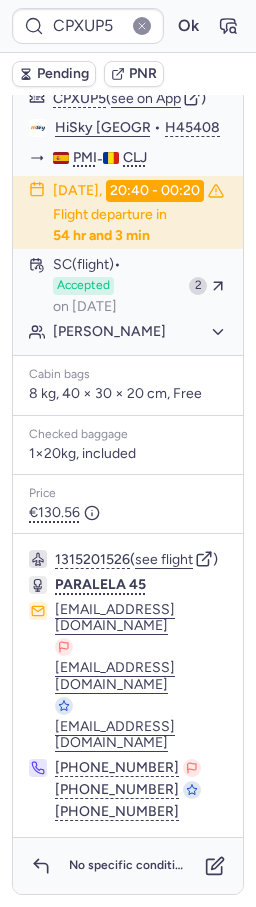 scroll, scrollTop: 366, scrollLeft: 0, axis: vertical 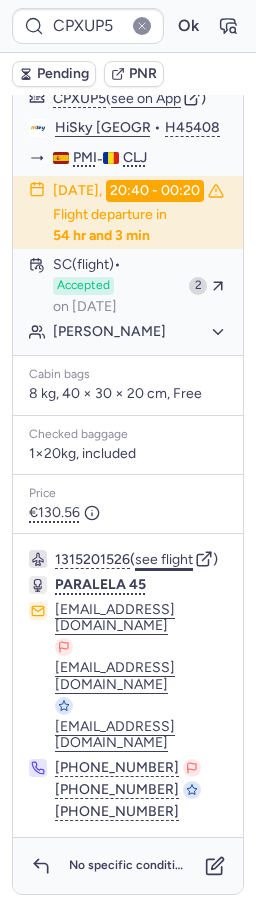 click on "see flight" 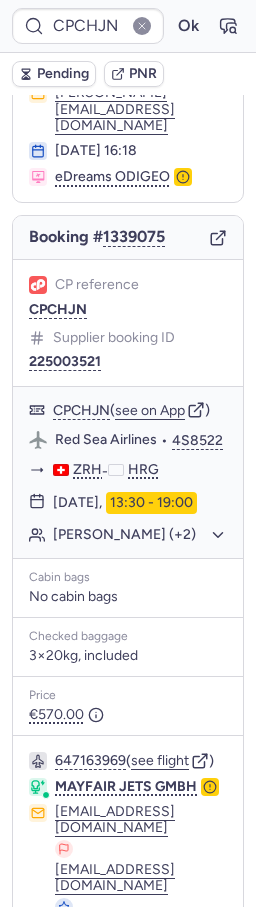 scroll, scrollTop: 371, scrollLeft: 0, axis: vertical 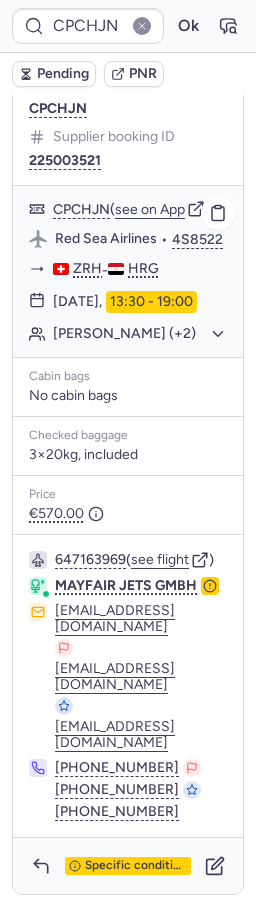 click on "[PERSON_NAME] (+2)" 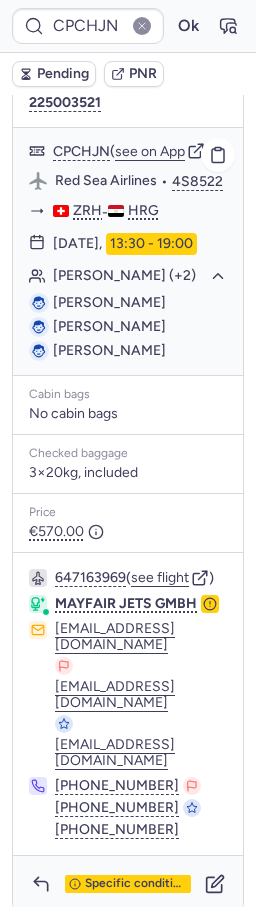click on "[PERSON_NAME]" at bounding box center (109, 302) 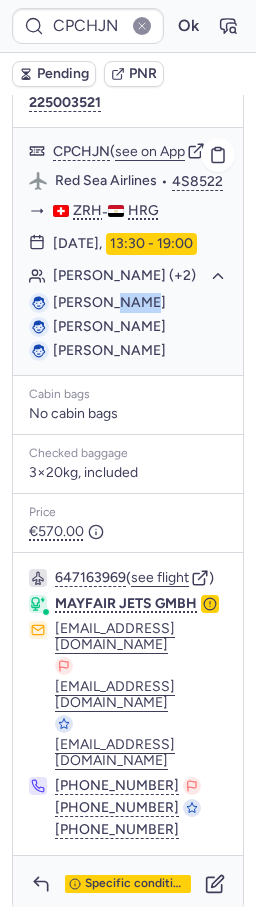 click on "[PERSON_NAME]" at bounding box center [109, 302] 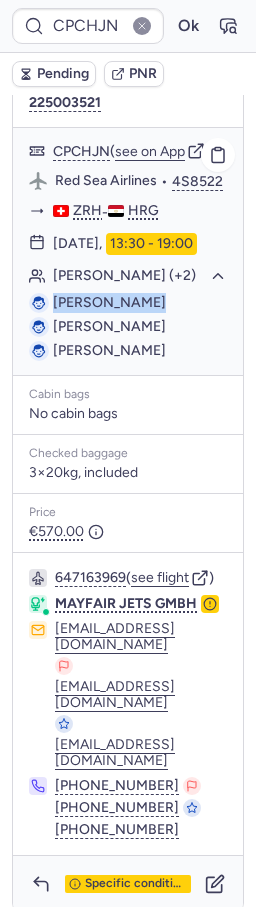 click on "[PERSON_NAME]" at bounding box center (109, 302) 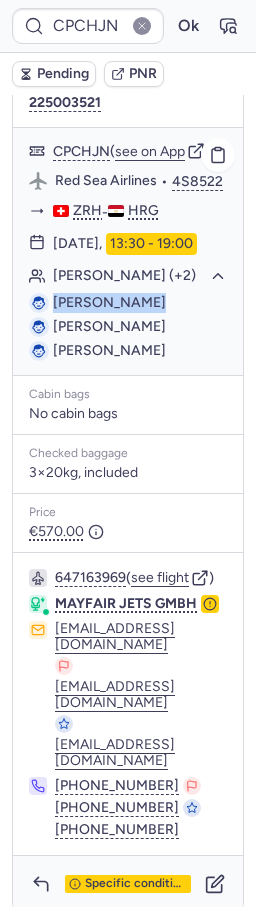 copy on "[PERSON_NAME]" 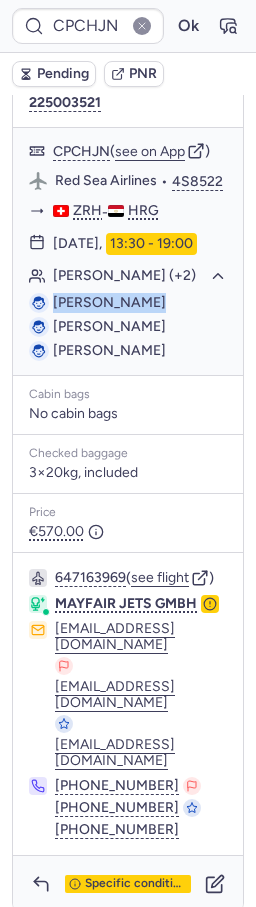 scroll, scrollTop: 447, scrollLeft: 0, axis: vertical 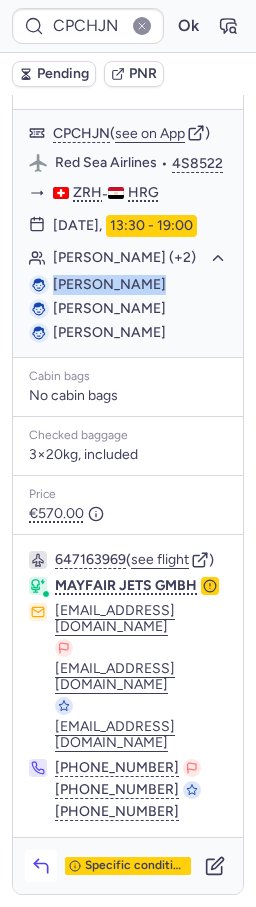 click 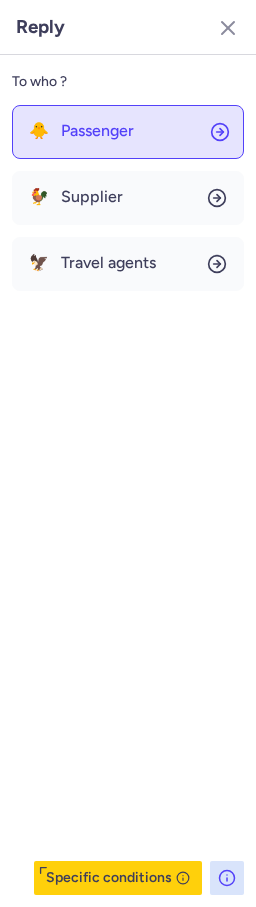 click on "Passenger" at bounding box center [97, 131] 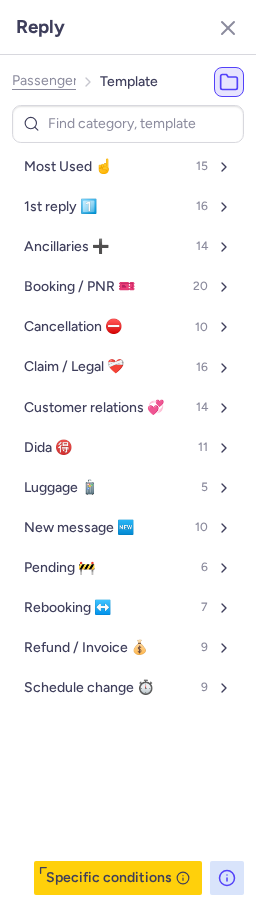 click on "Most Used ☝️" at bounding box center [68, 167] 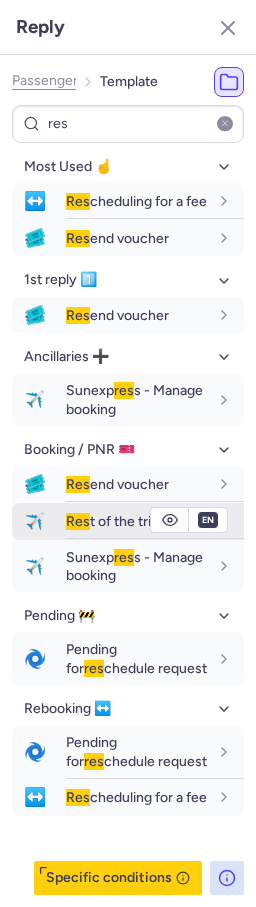 click on "✈️ Res t of the trip" at bounding box center [128, 521] 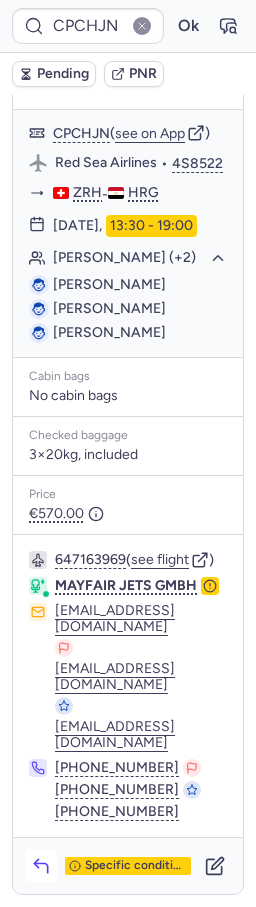 click 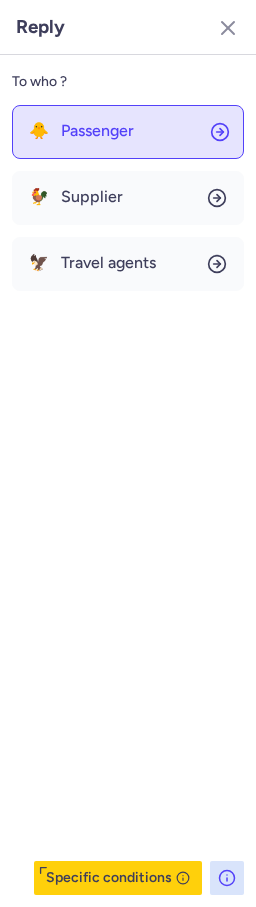 click on "Passenger" at bounding box center [97, 131] 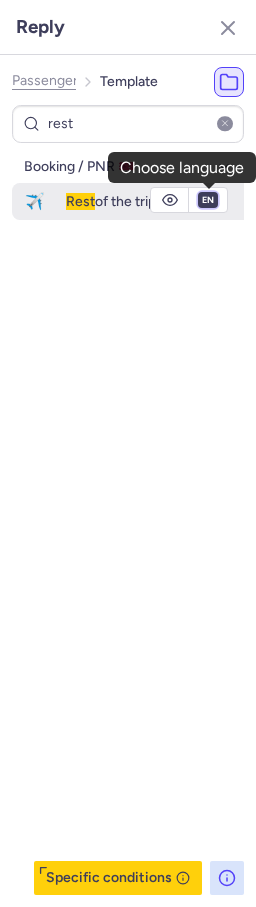 click on "fr en de nl pt es it ru" at bounding box center [208, 200] 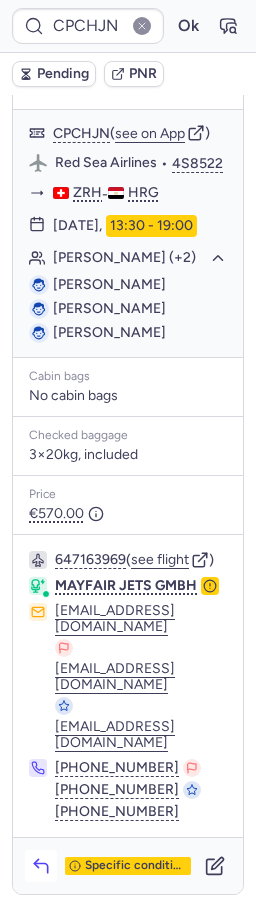 click 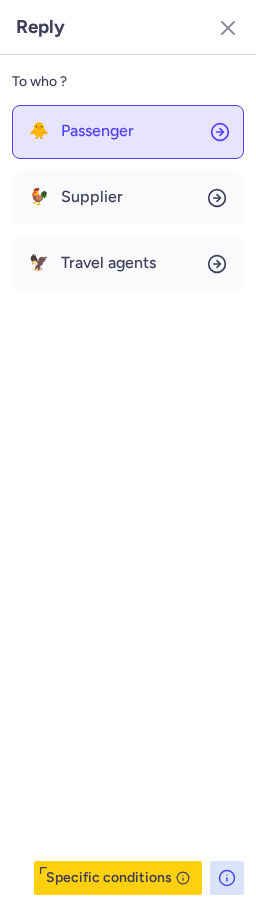 click on "Passenger" at bounding box center [97, 131] 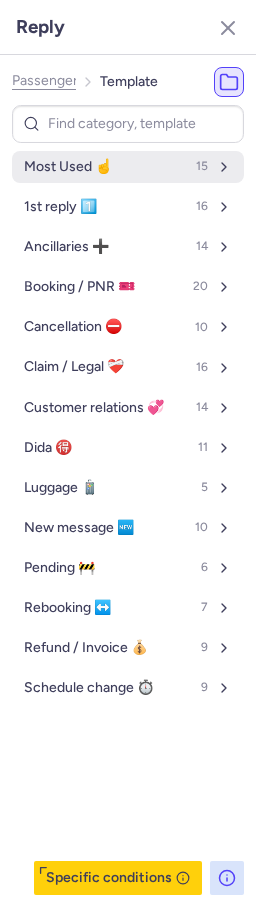 click on "Most Used ☝️" at bounding box center (68, 167) 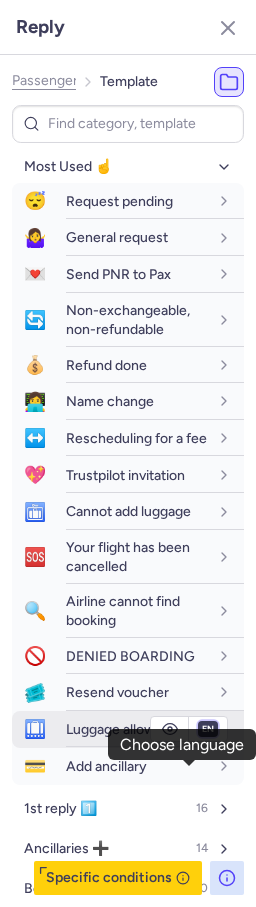 click on "fr en de nl pt es it ru" at bounding box center (208, 729) 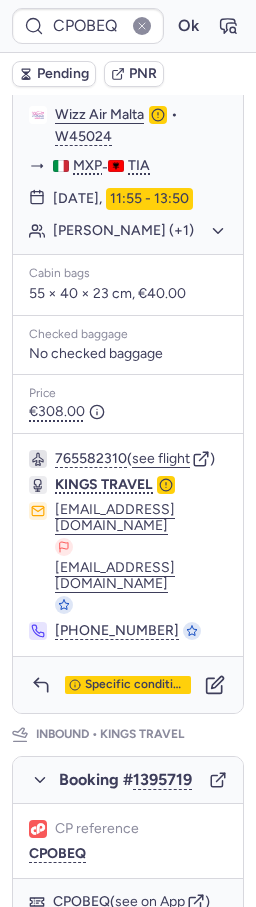 scroll, scrollTop: 761, scrollLeft: 0, axis: vertical 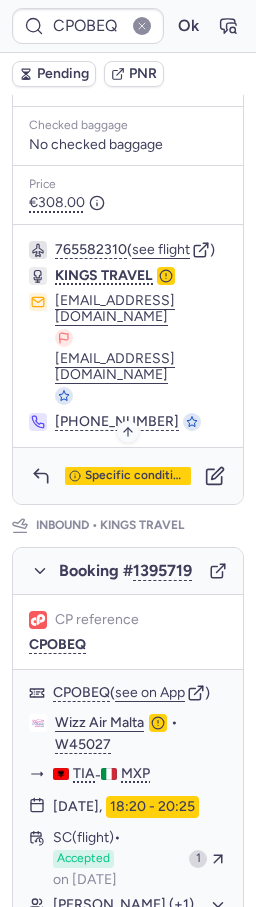 click on "Specific conditions" at bounding box center (136, 476) 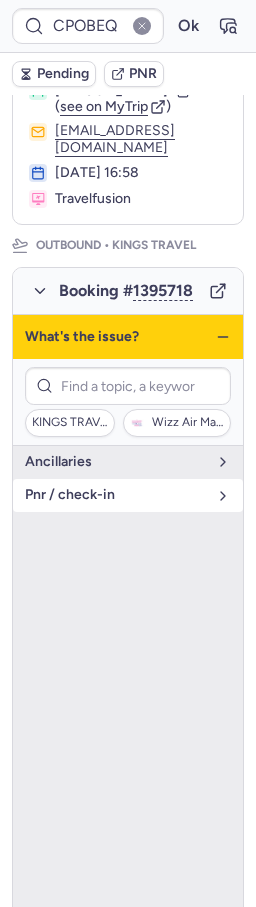 click on "pnr / check-in" at bounding box center (116, 495) 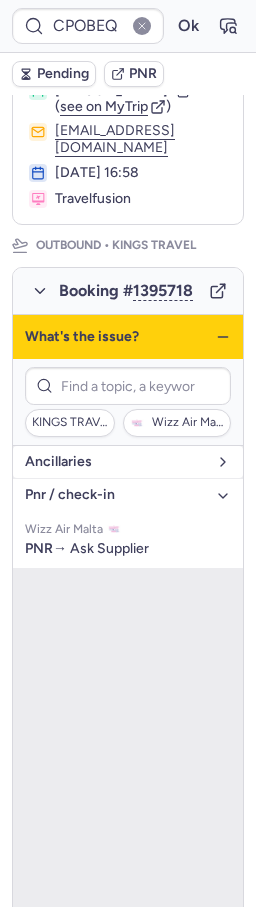 click on "Ancillaries" at bounding box center (116, 462) 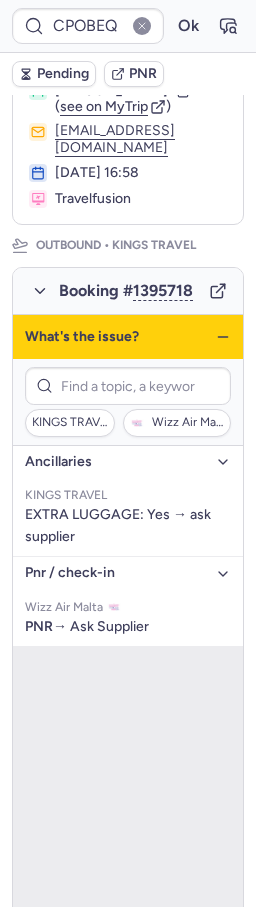 click on "Ancillaries" at bounding box center [116, 462] 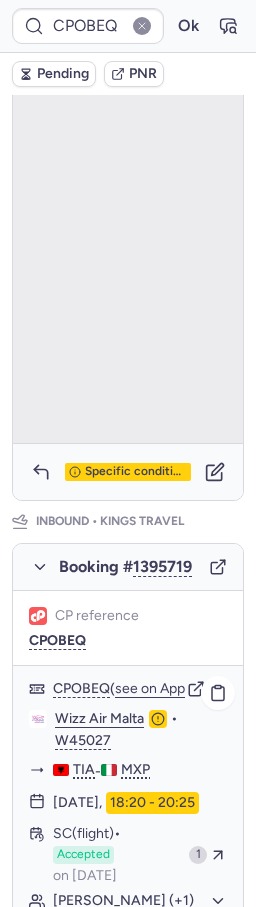 scroll, scrollTop: 979, scrollLeft: 0, axis: vertical 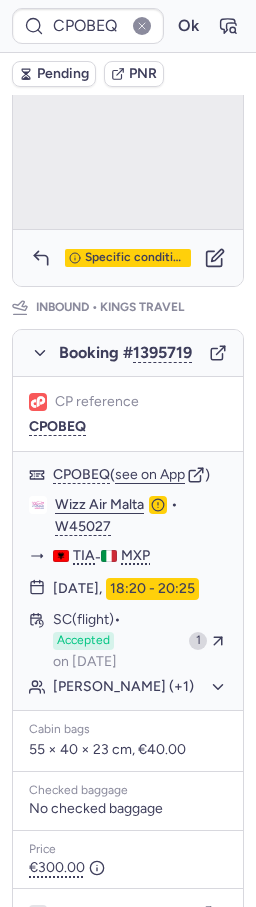 click on "Specific conditions" at bounding box center (128, 258) 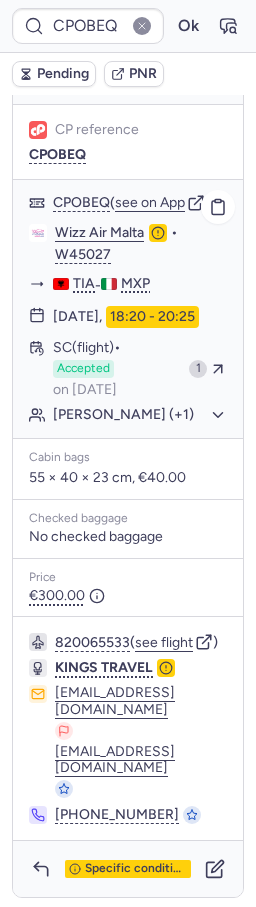 scroll, scrollTop: 1254, scrollLeft: 0, axis: vertical 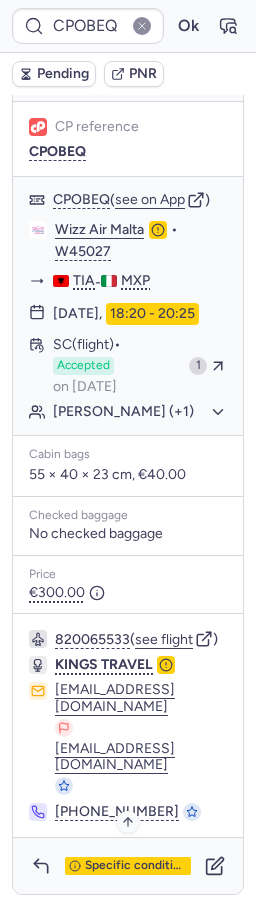 click on "Specific conditions" at bounding box center [136, 866] 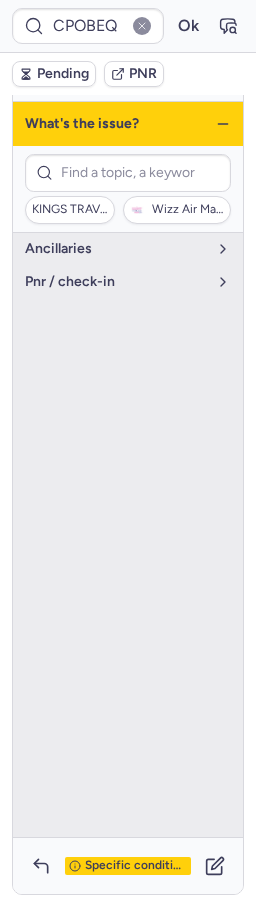 click on "Specific conditions" at bounding box center (136, 866) 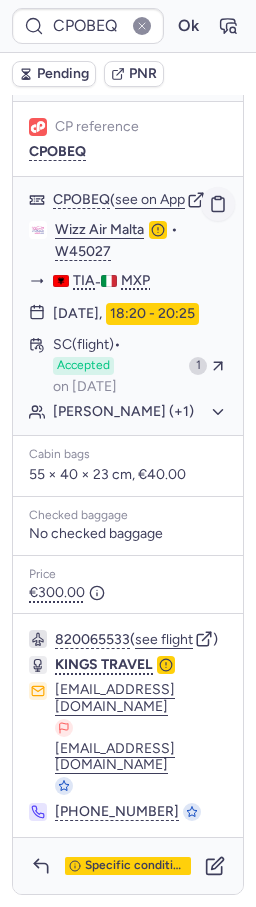 click 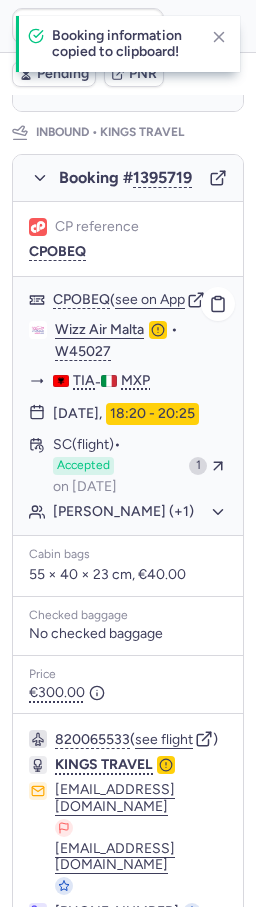 scroll, scrollTop: 795, scrollLeft: 0, axis: vertical 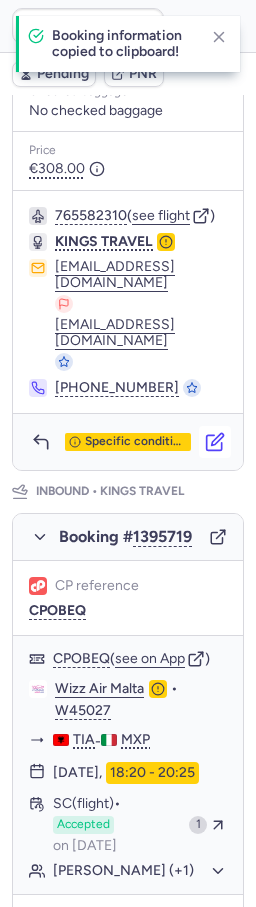 click at bounding box center (215, 442) 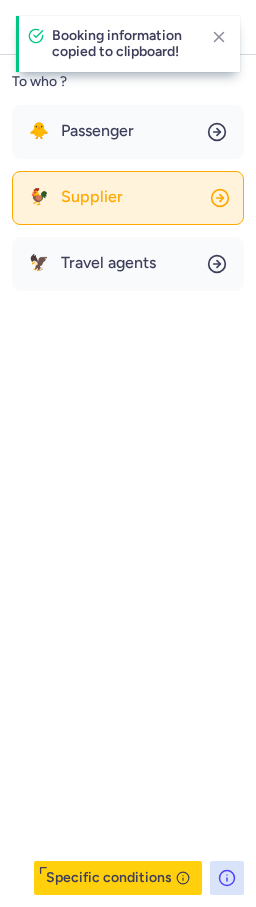 click on "🐓 Supplier" 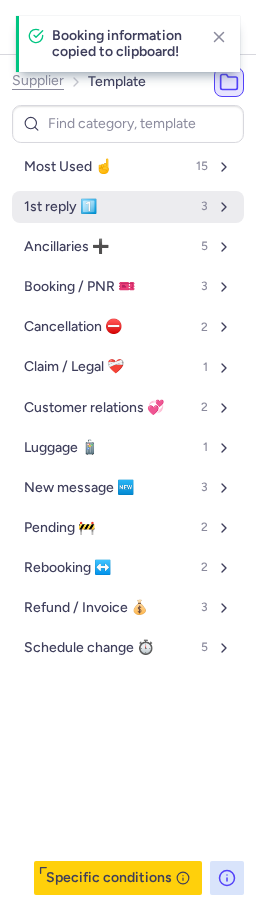 click on "1st reply 1️⃣ 3" at bounding box center [128, 207] 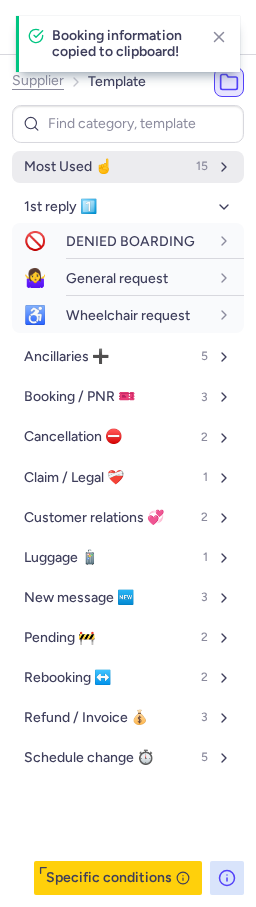 click on "Most Used ☝️ 15" at bounding box center [128, 167] 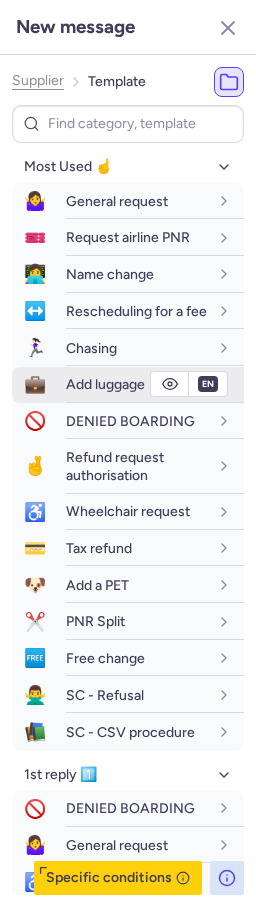 click on "Add luggage" at bounding box center [105, 384] 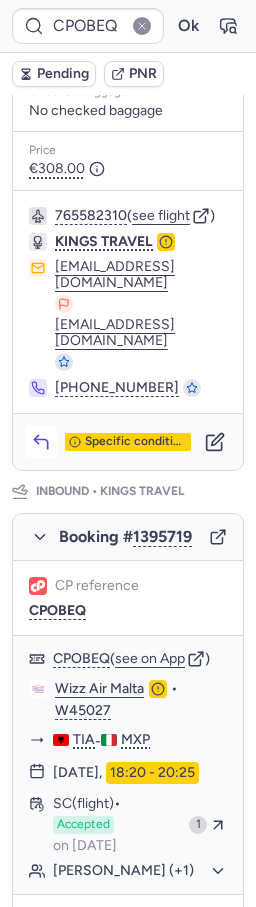 click 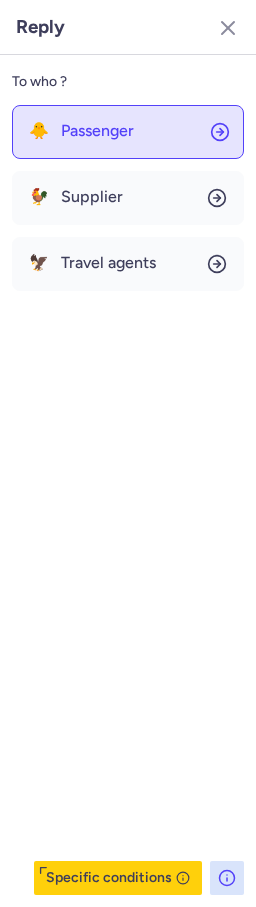 click on "🐥 Passenger" 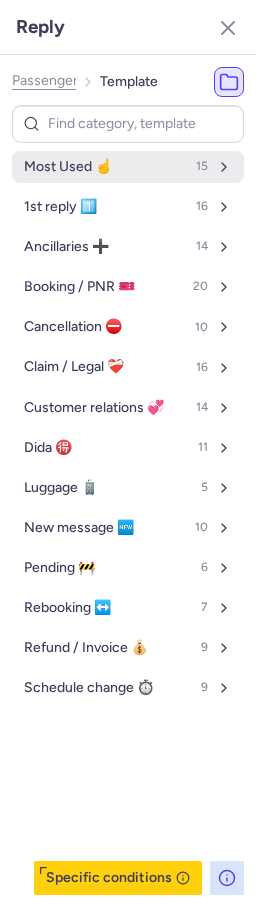click on "Most Used ☝️" at bounding box center [68, 167] 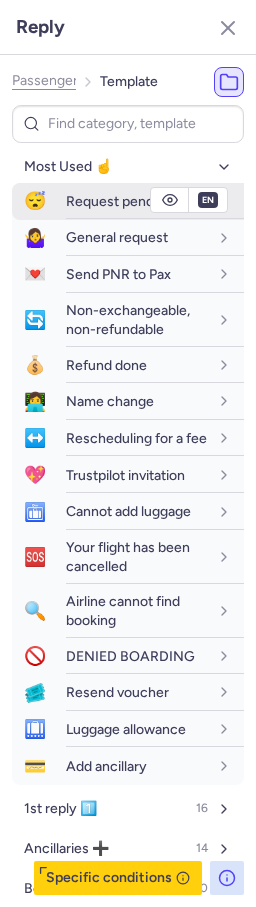 click on "Request pending" at bounding box center [155, 201] 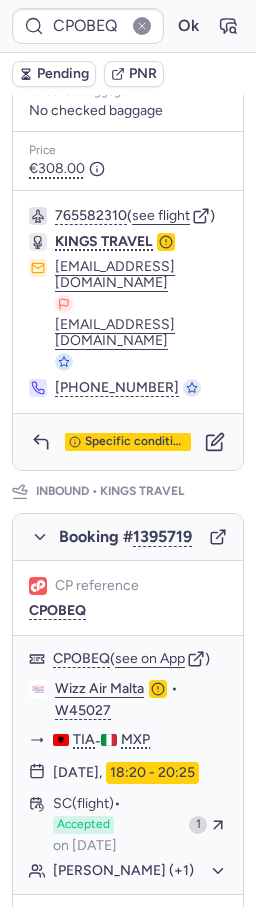 click on "Pending" at bounding box center [63, 74] 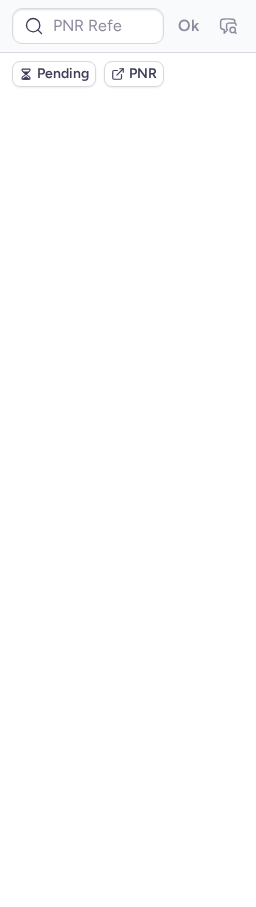 scroll, scrollTop: 0, scrollLeft: 0, axis: both 